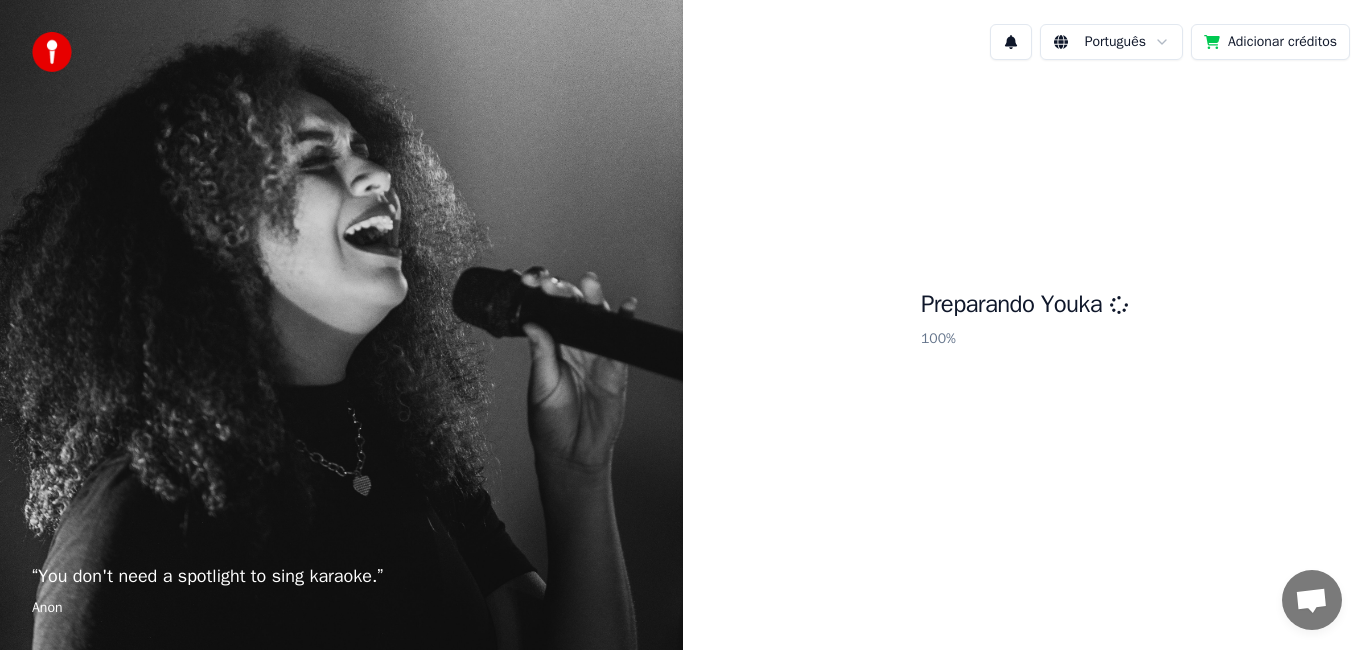 scroll, scrollTop: 0, scrollLeft: 0, axis: both 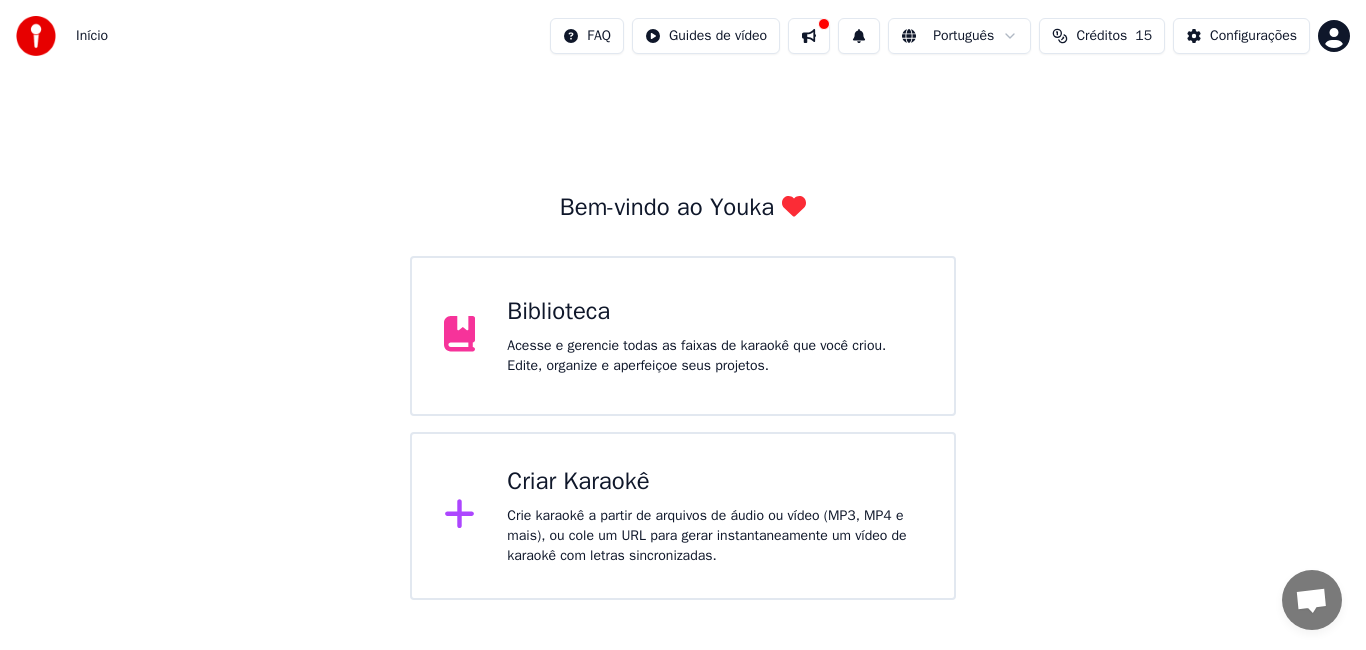 click on "Criar Karaokê" at bounding box center [714, 482] 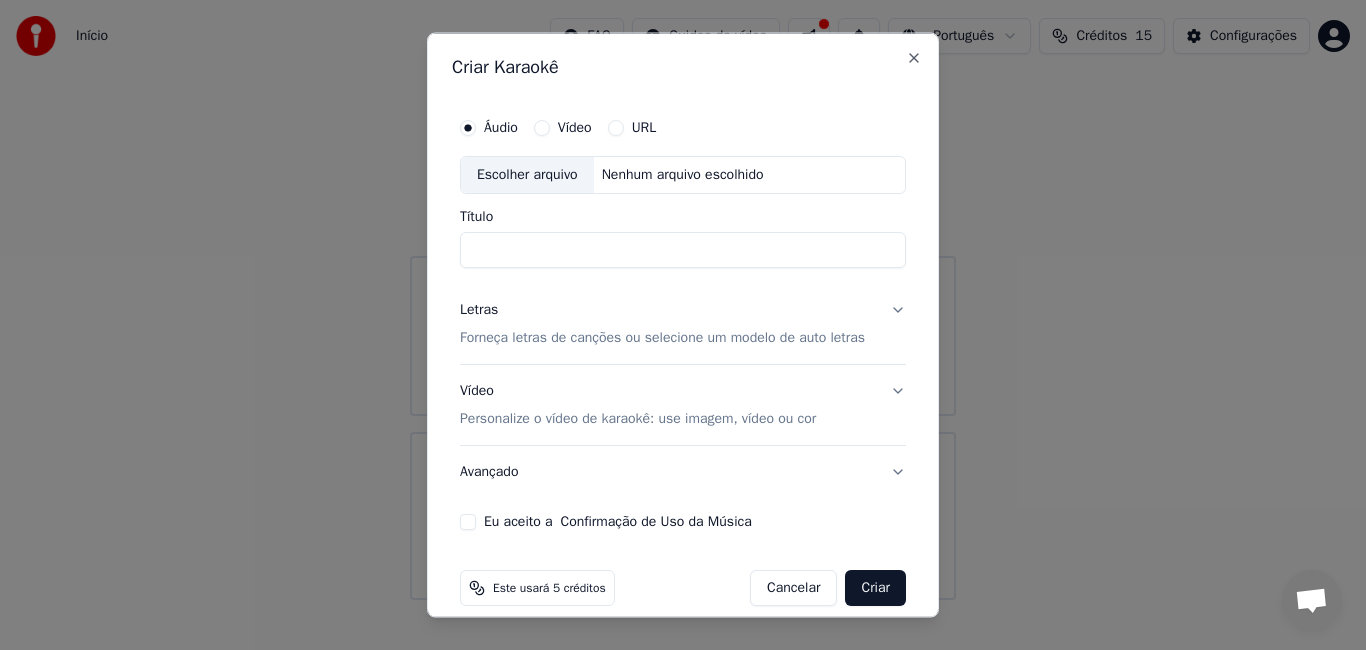 click on "Título" at bounding box center (683, 249) 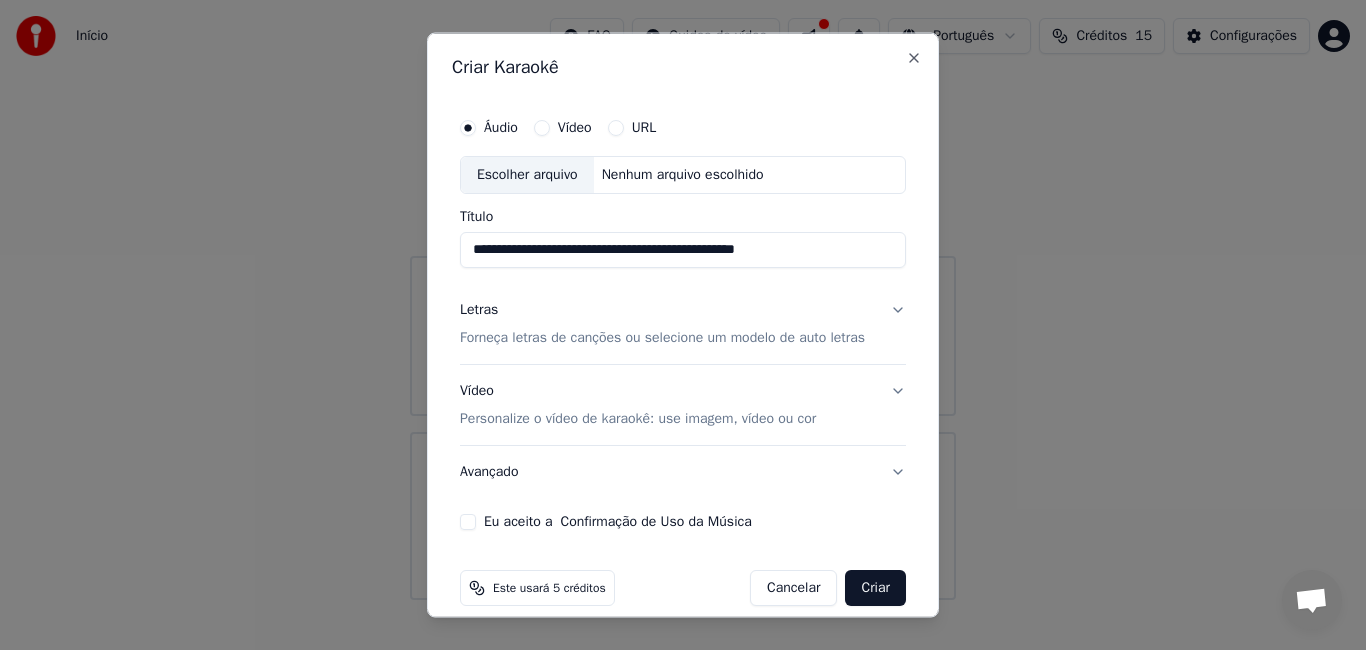 type on "**********" 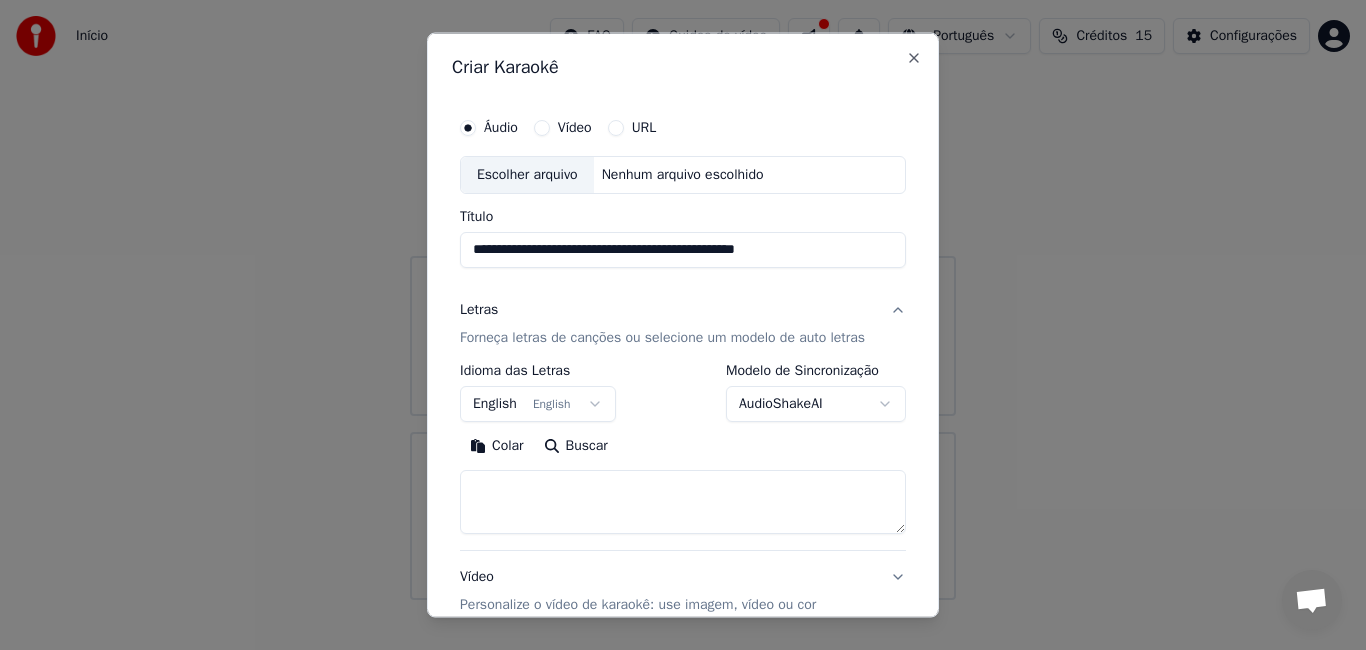 click at bounding box center [683, 501] 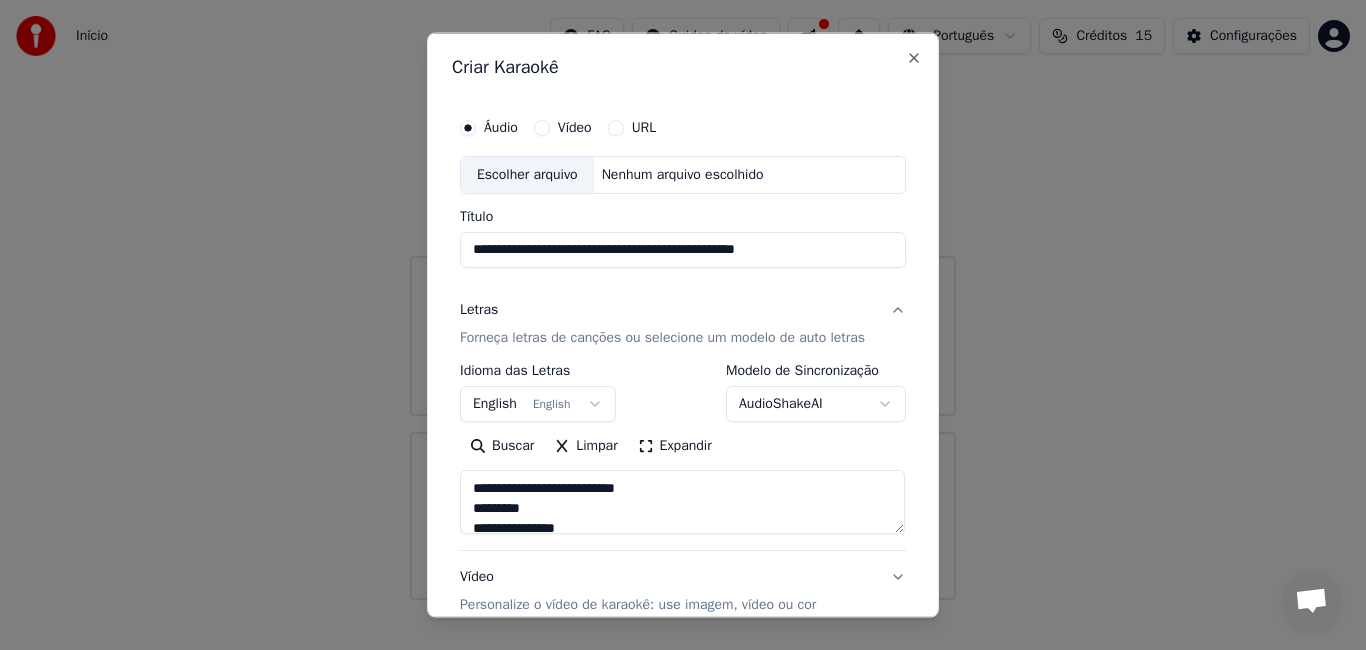 scroll, scrollTop: 0, scrollLeft: 0, axis: both 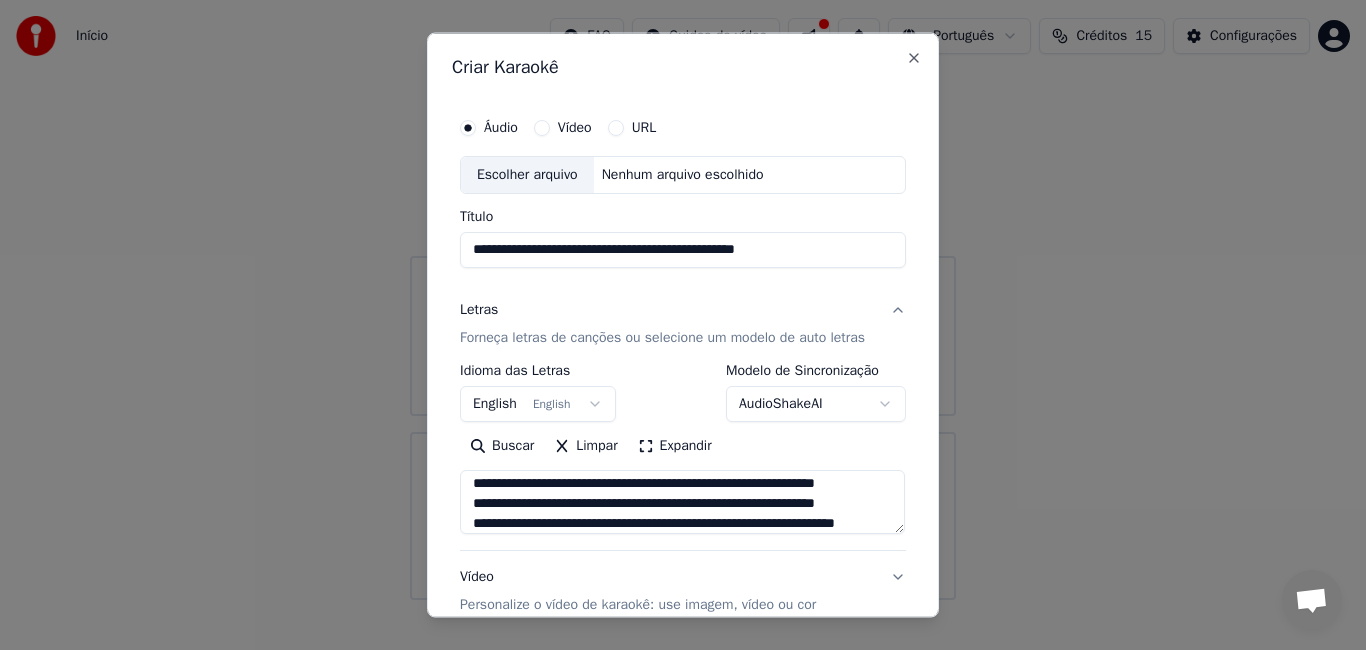 type on "**********" 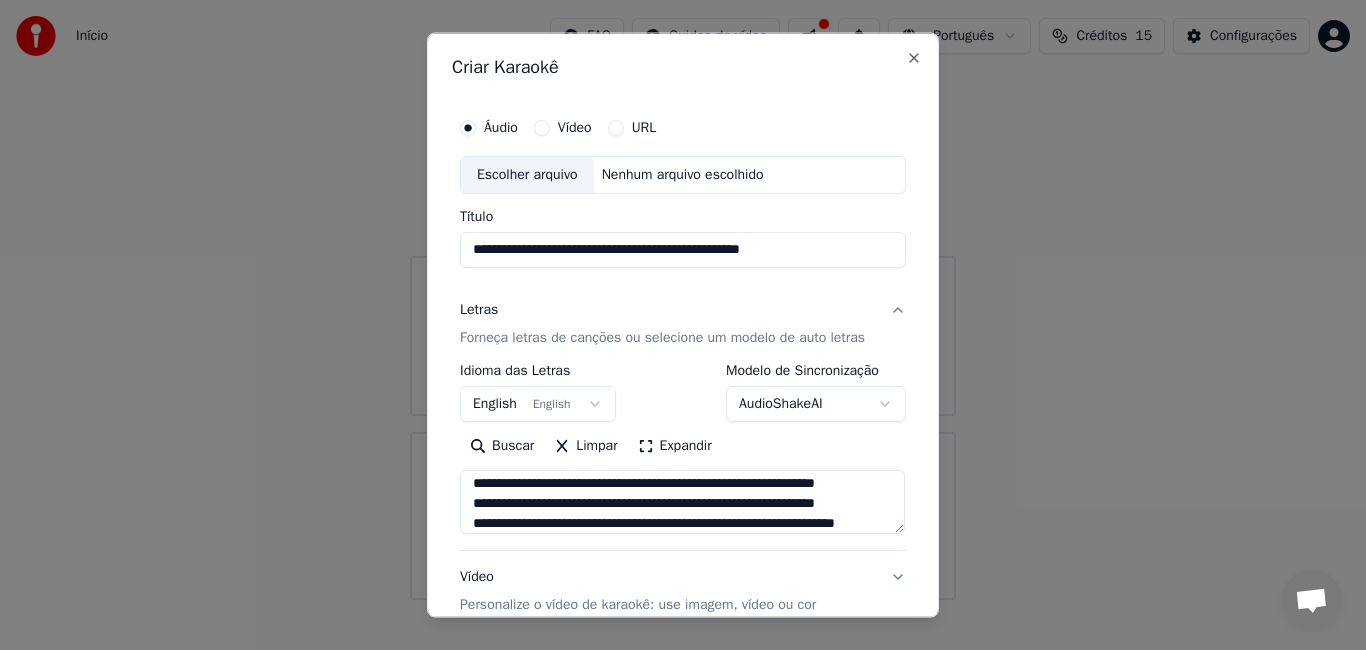 click on "Escolher arquivo" at bounding box center (527, 175) 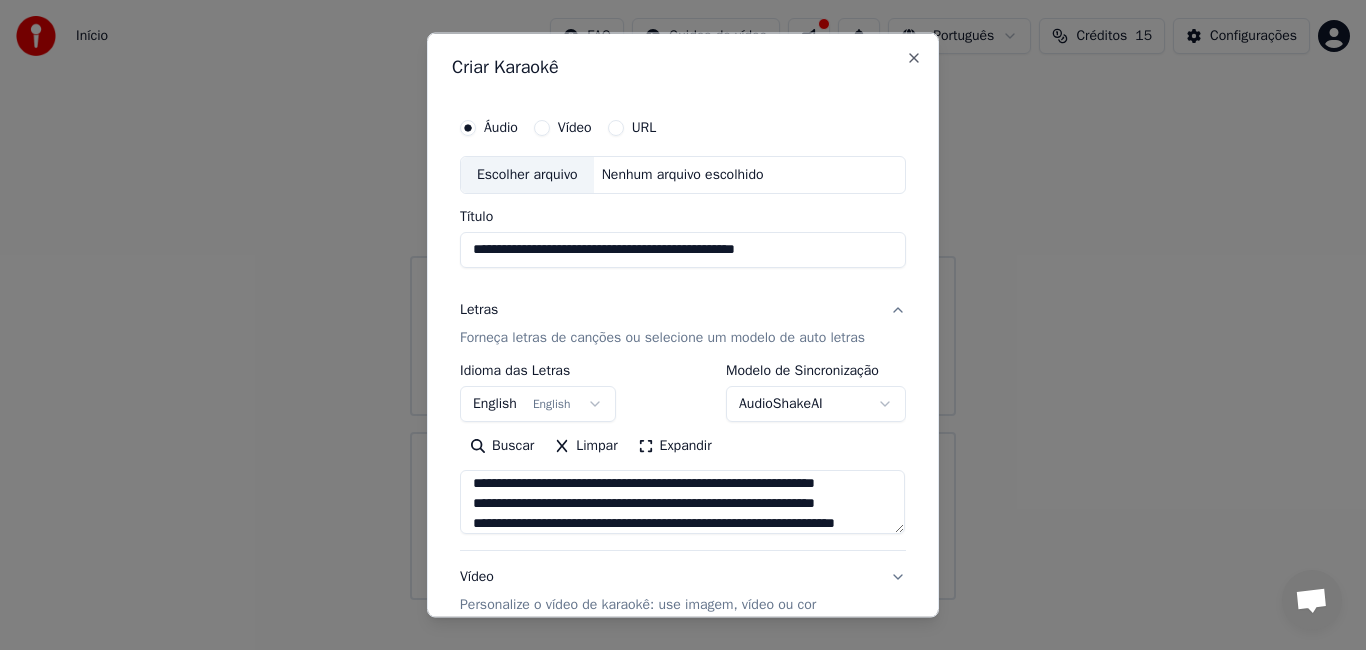 click on "Escolher arquivo" at bounding box center (527, 175) 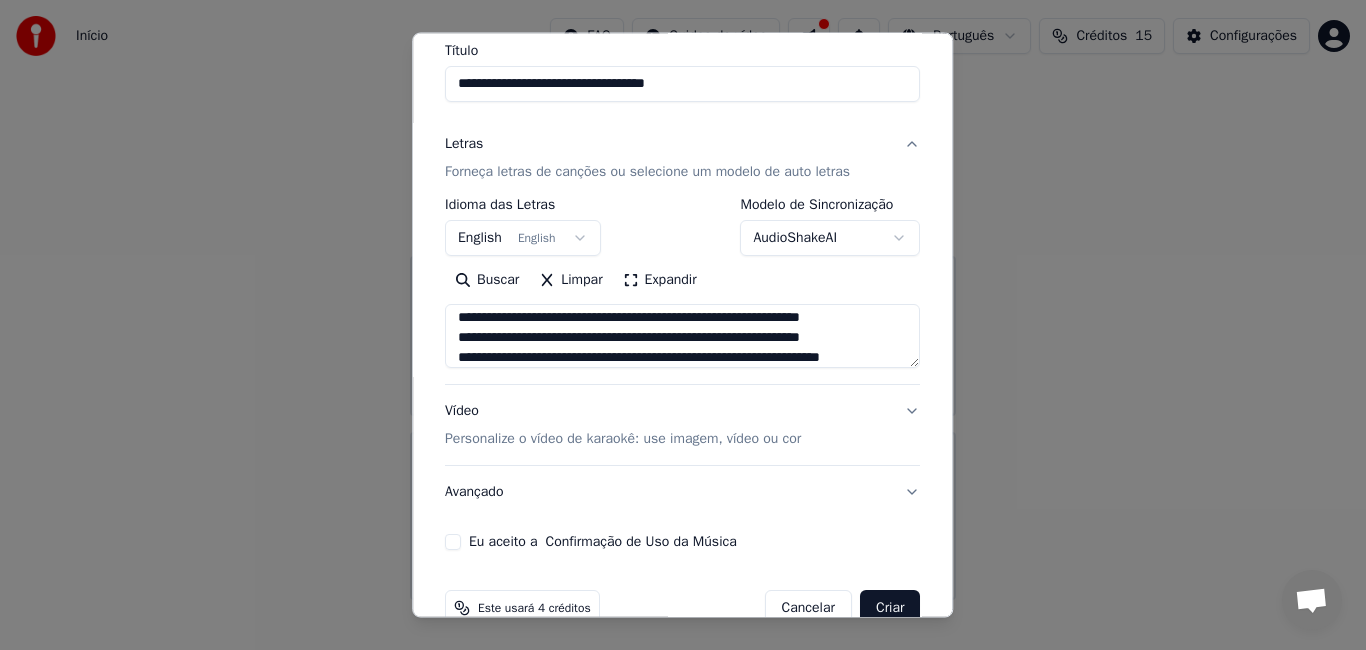 scroll, scrollTop: 207, scrollLeft: 0, axis: vertical 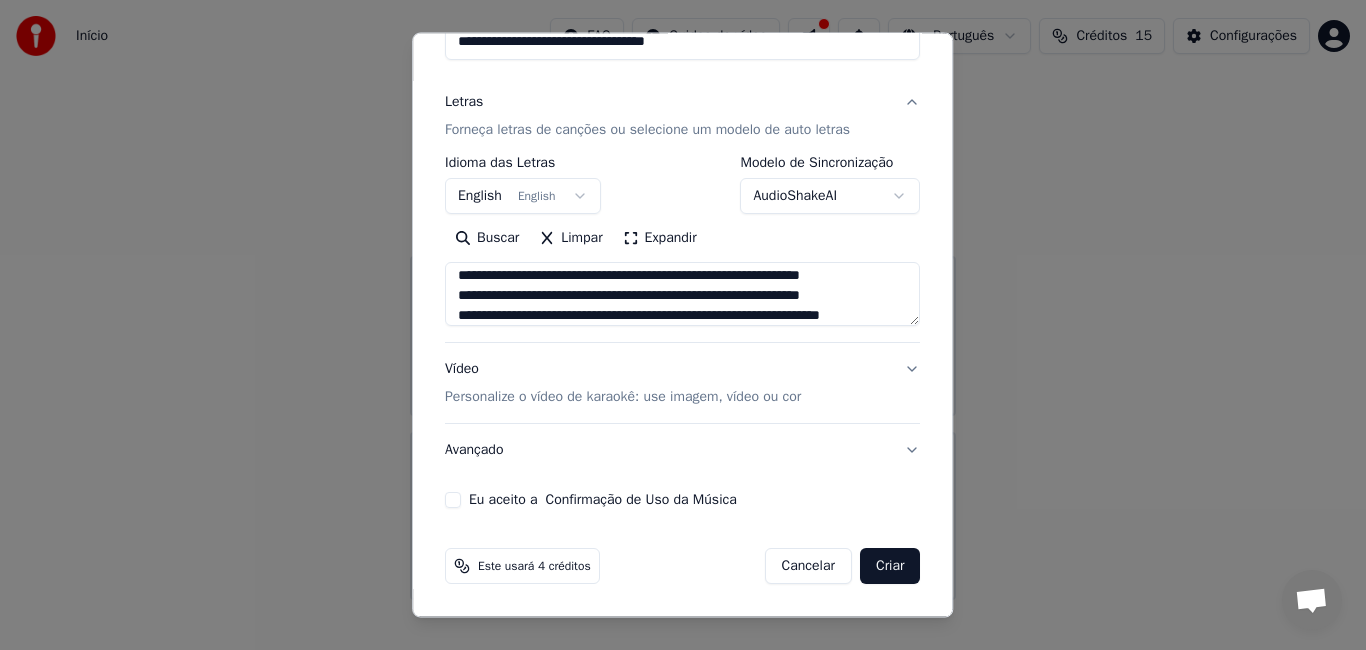 click on "Eu aceito a   Confirmação de Uso da Música" at bounding box center [453, 500] 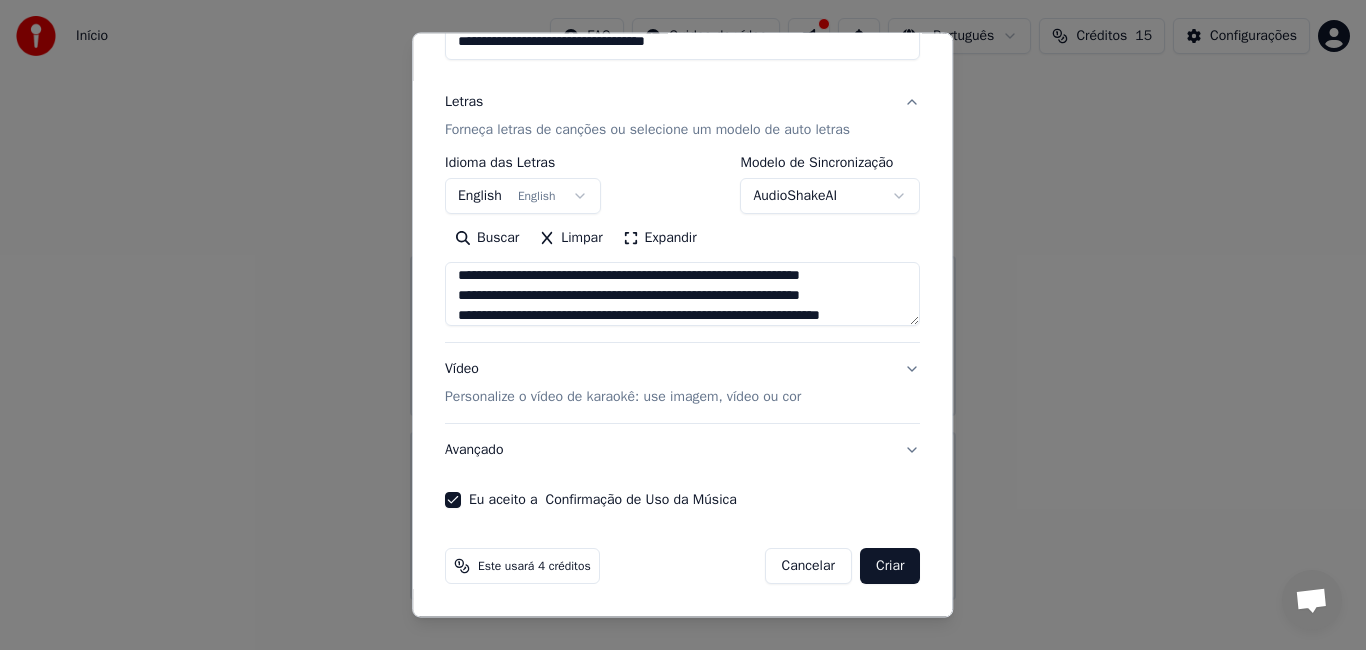 scroll, scrollTop: 73, scrollLeft: 0, axis: vertical 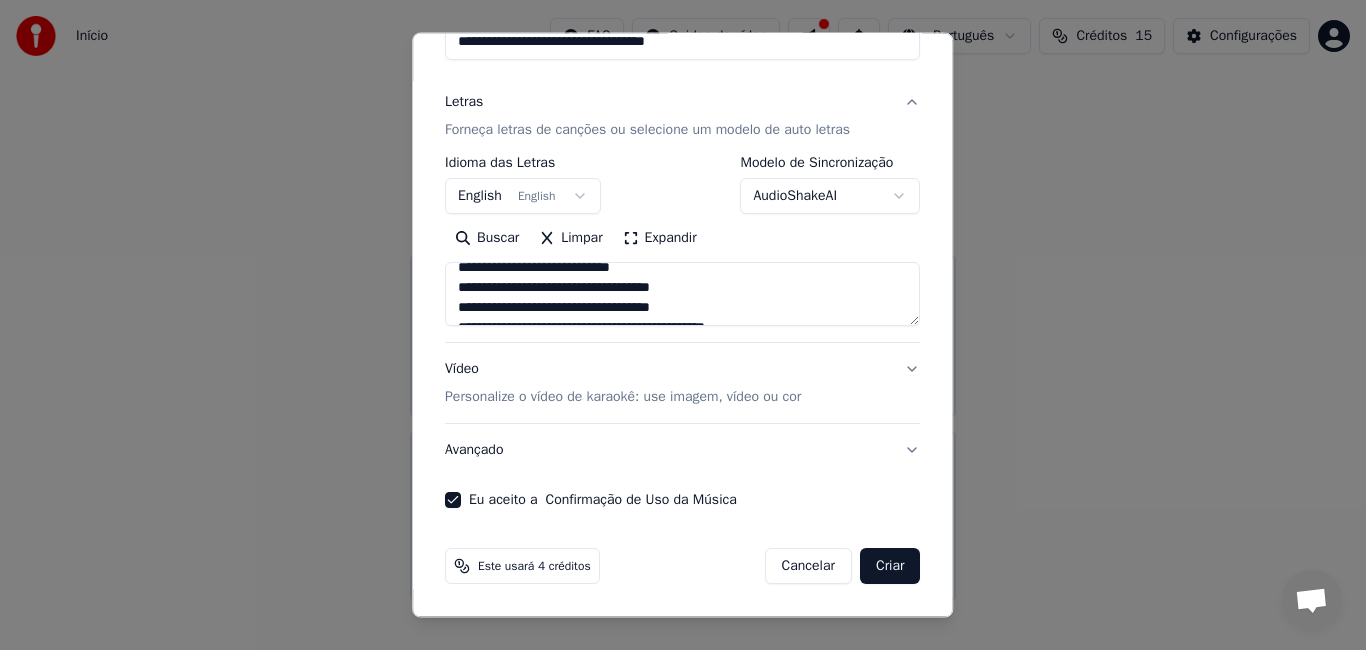 click on "Personalize o vídeo de karaokê: use imagem, vídeo ou cor" at bounding box center (623, 397) 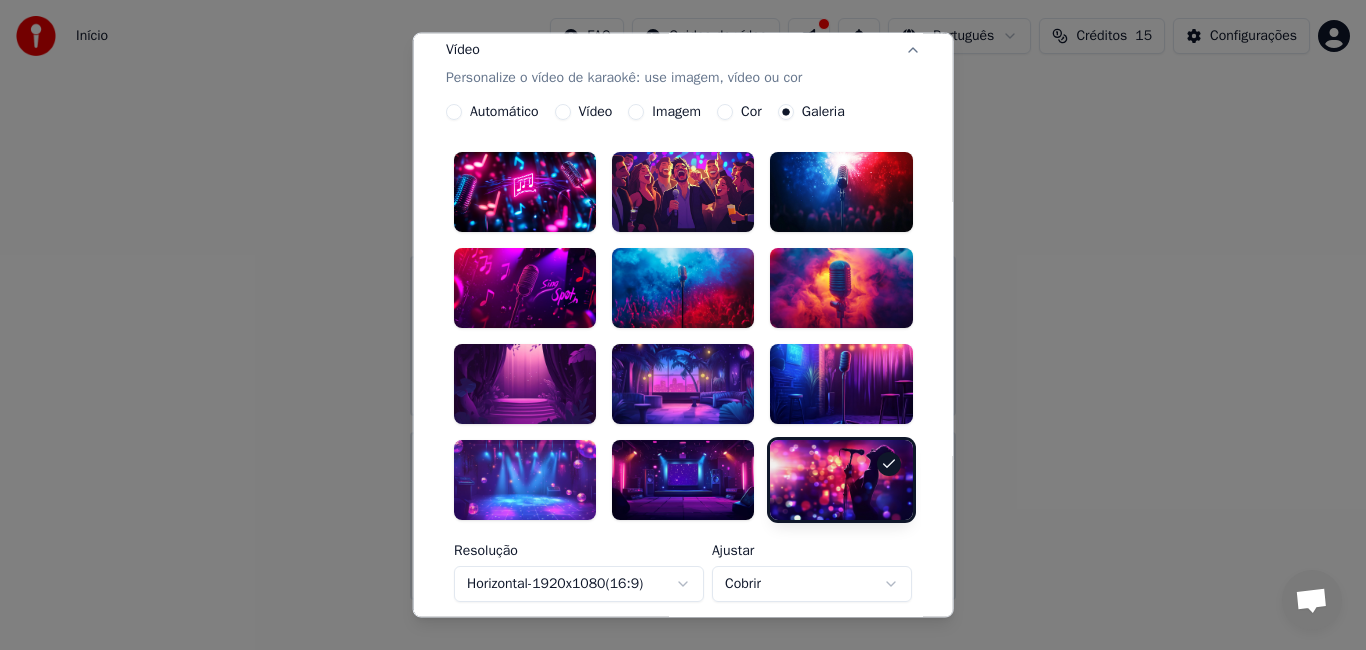 scroll, scrollTop: 473, scrollLeft: 0, axis: vertical 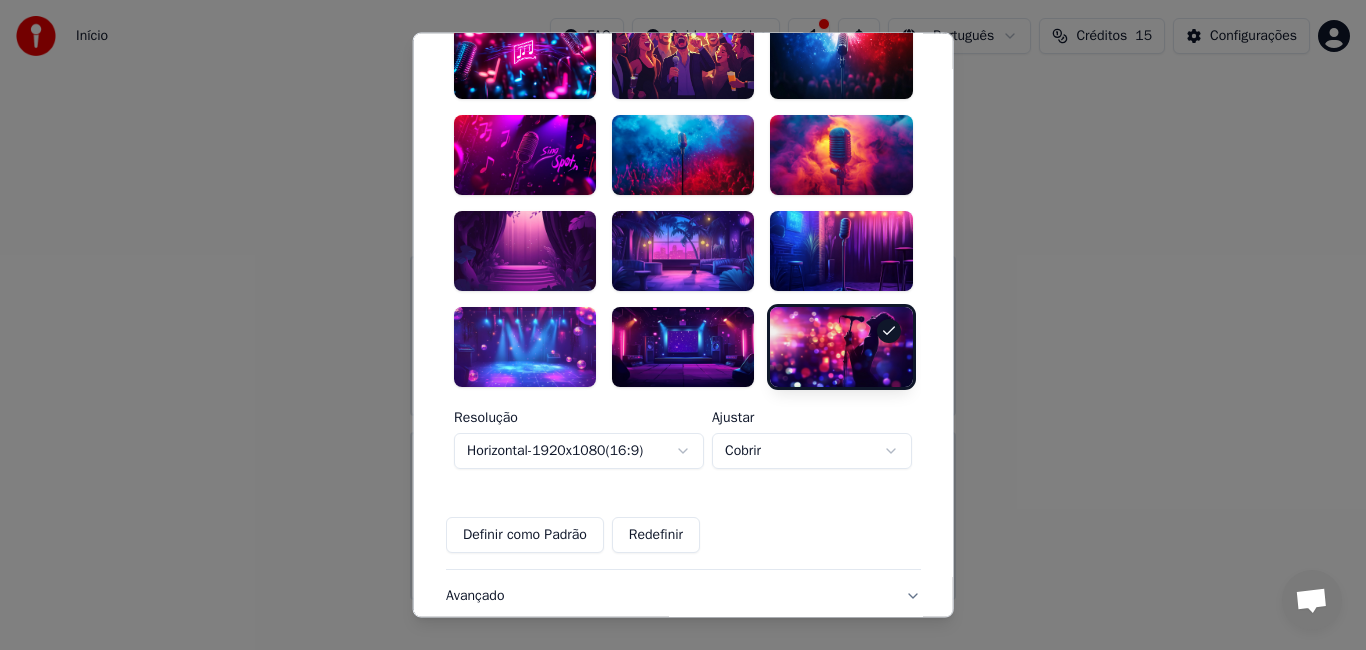click at bounding box center [525, 155] 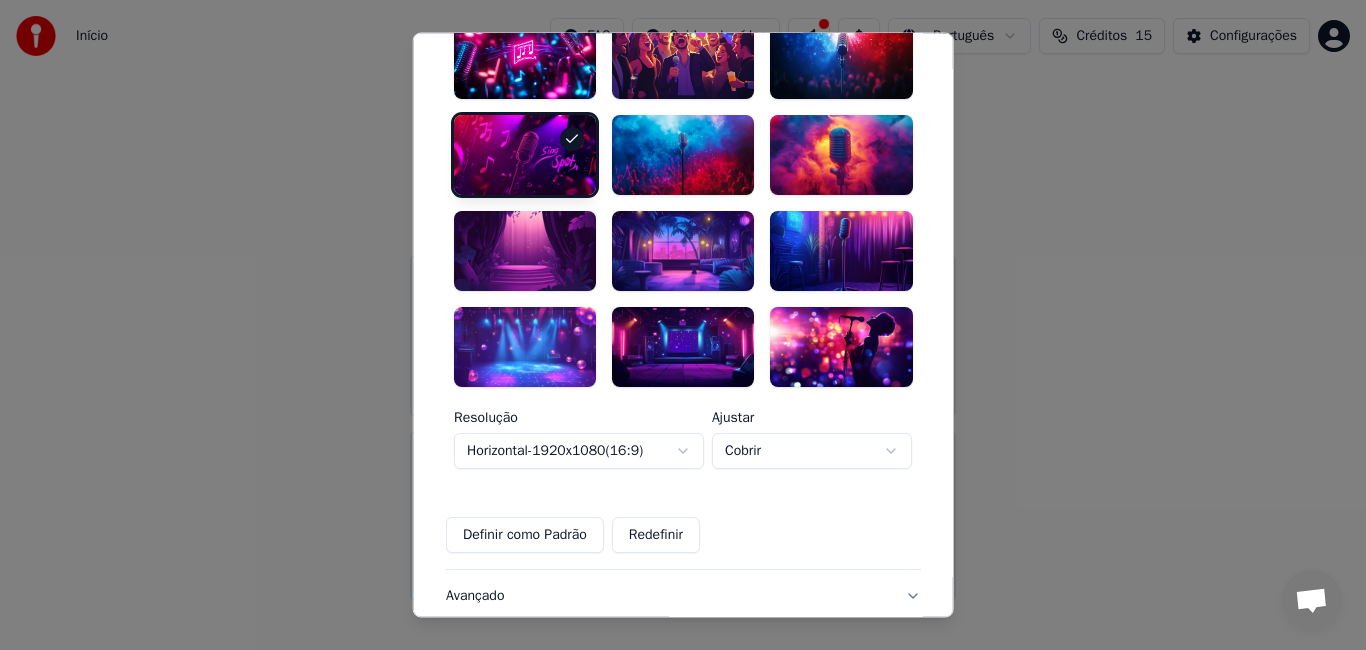 click at bounding box center [525, 155] 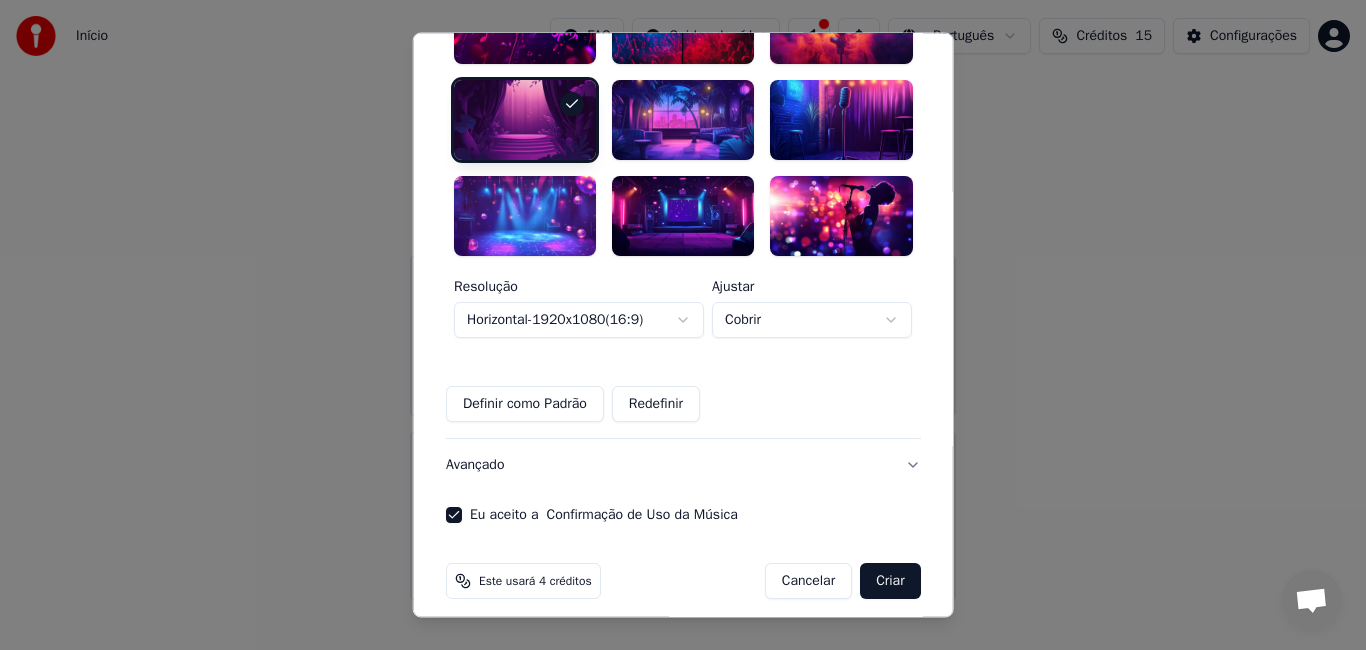 scroll, scrollTop: 607, scrollLeft: 0, axis: vertical 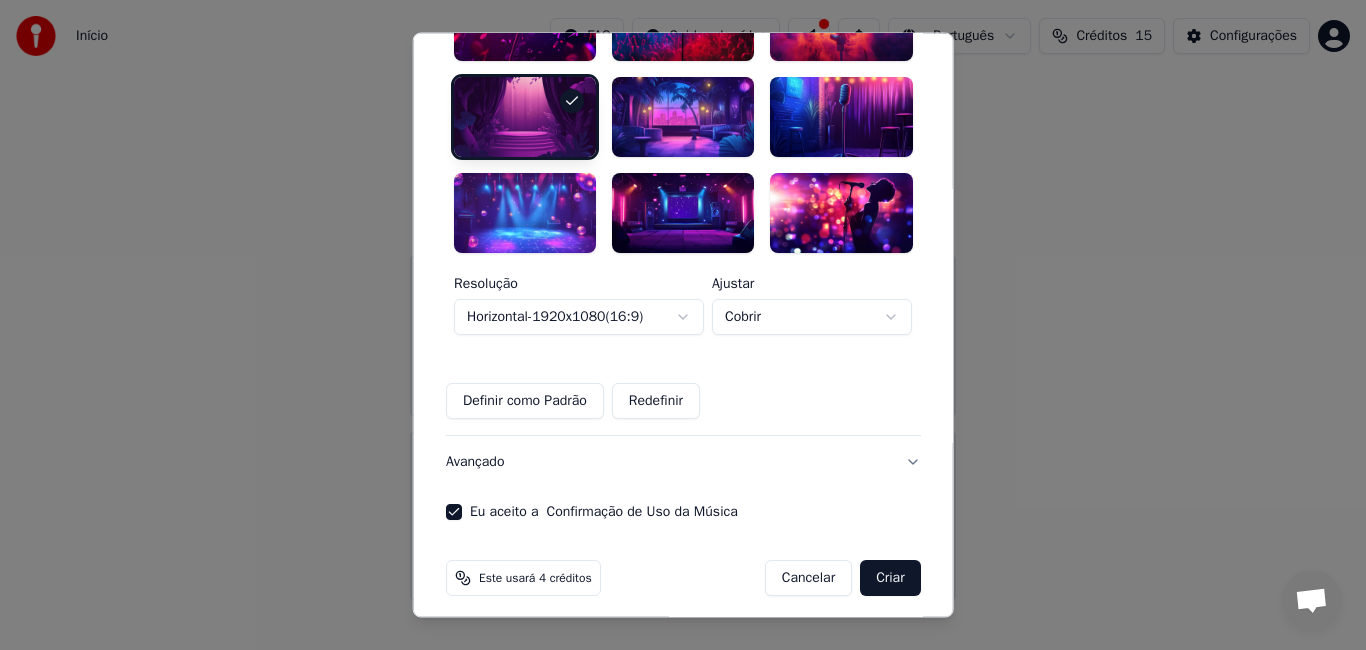 click at bounding box center [525, 213] 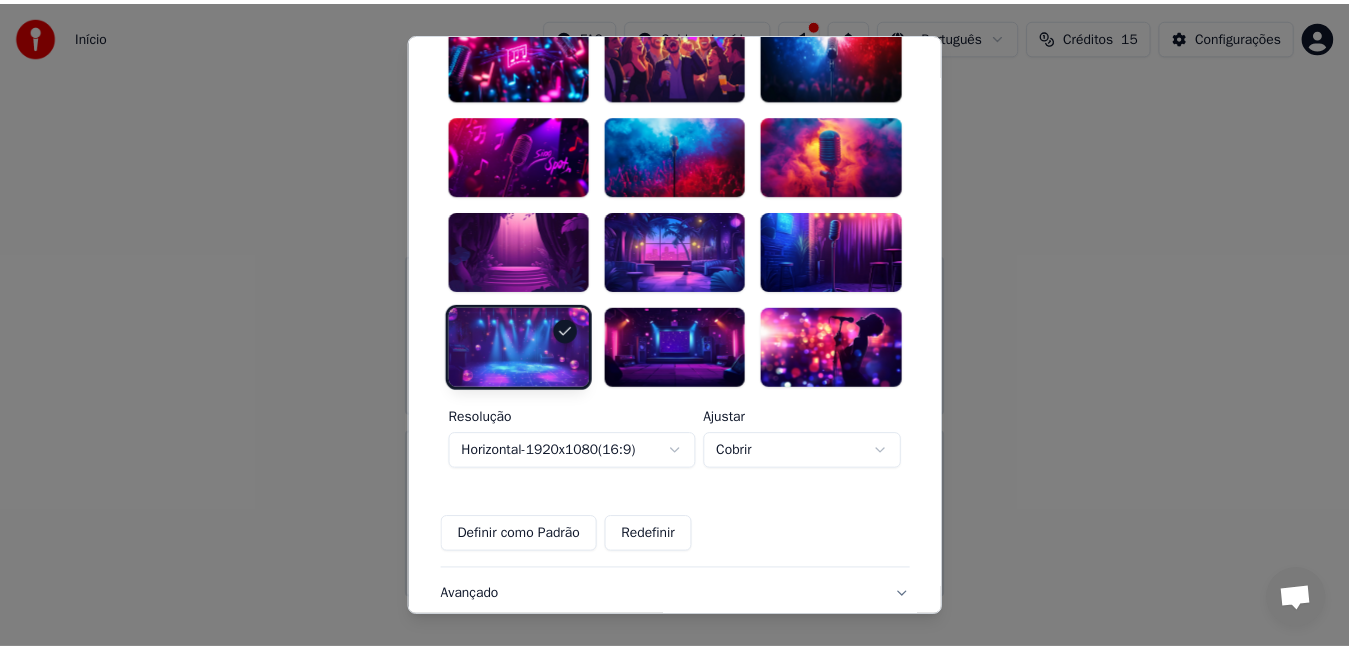 scroll, scrollTop: 619, scrollLeft: 0, axis: vertical 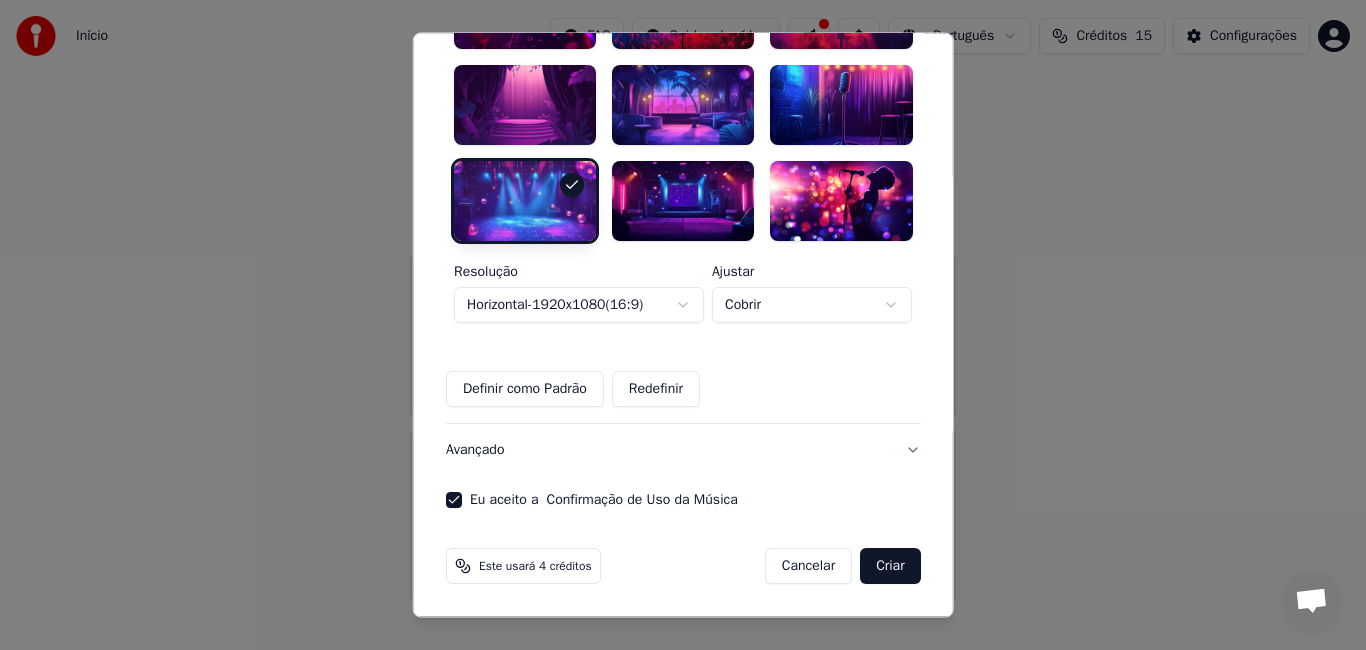 click on "Criar" at bounding box center (890, 566) 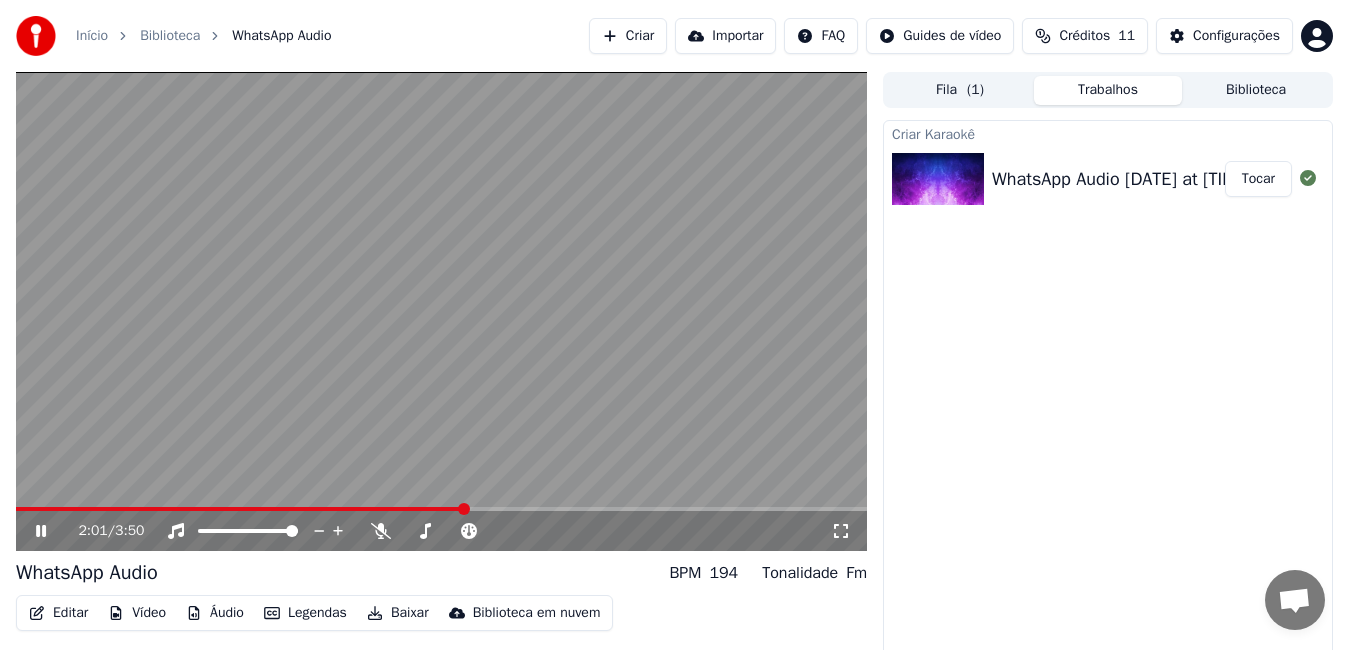 click 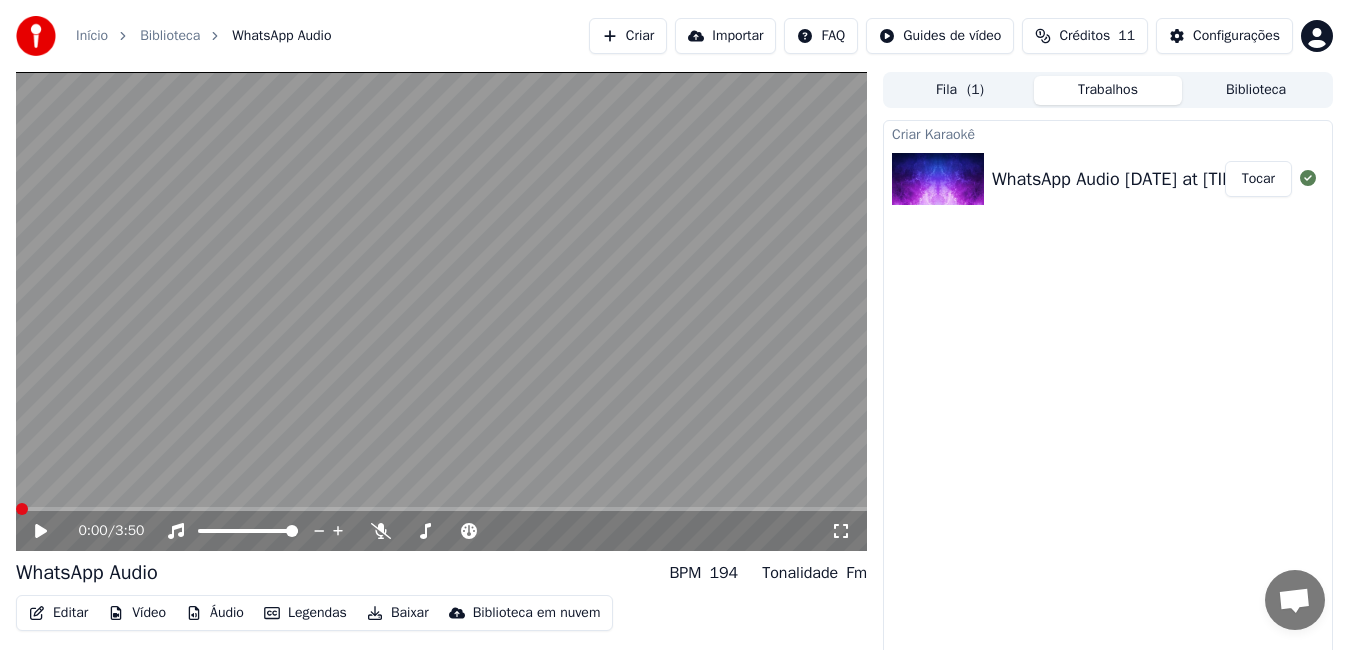 click at bounding box center [16, 509] 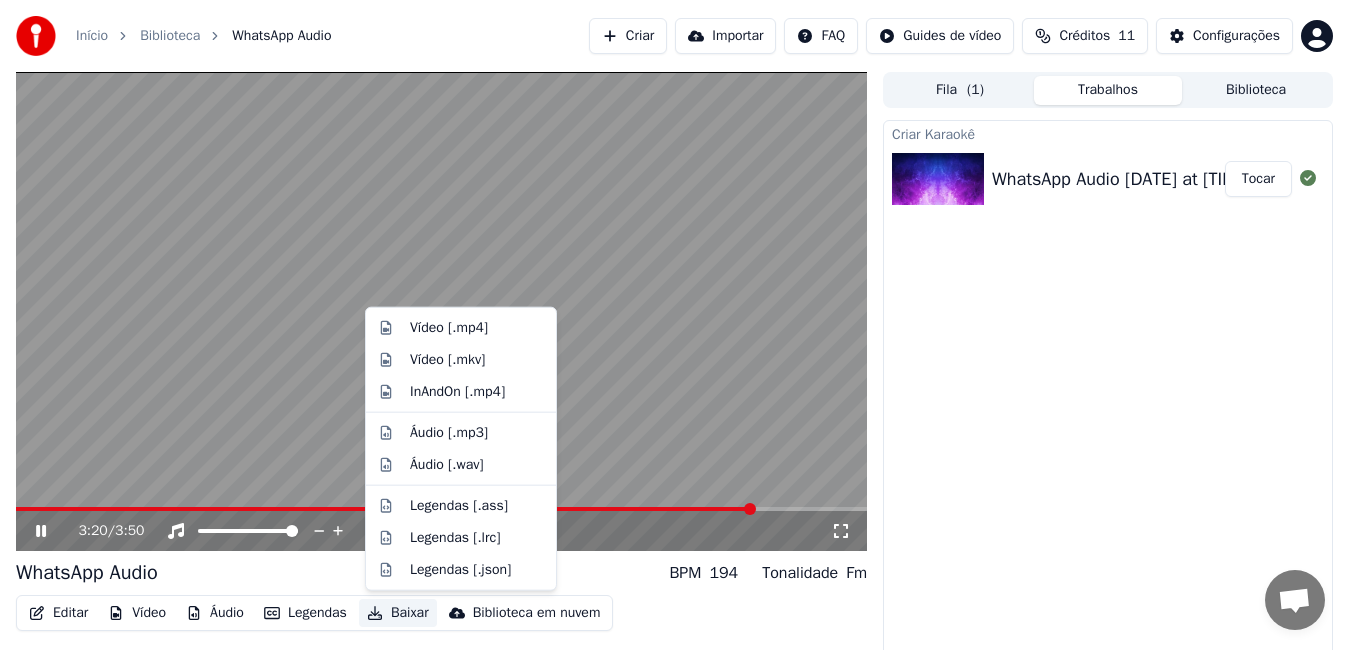 click 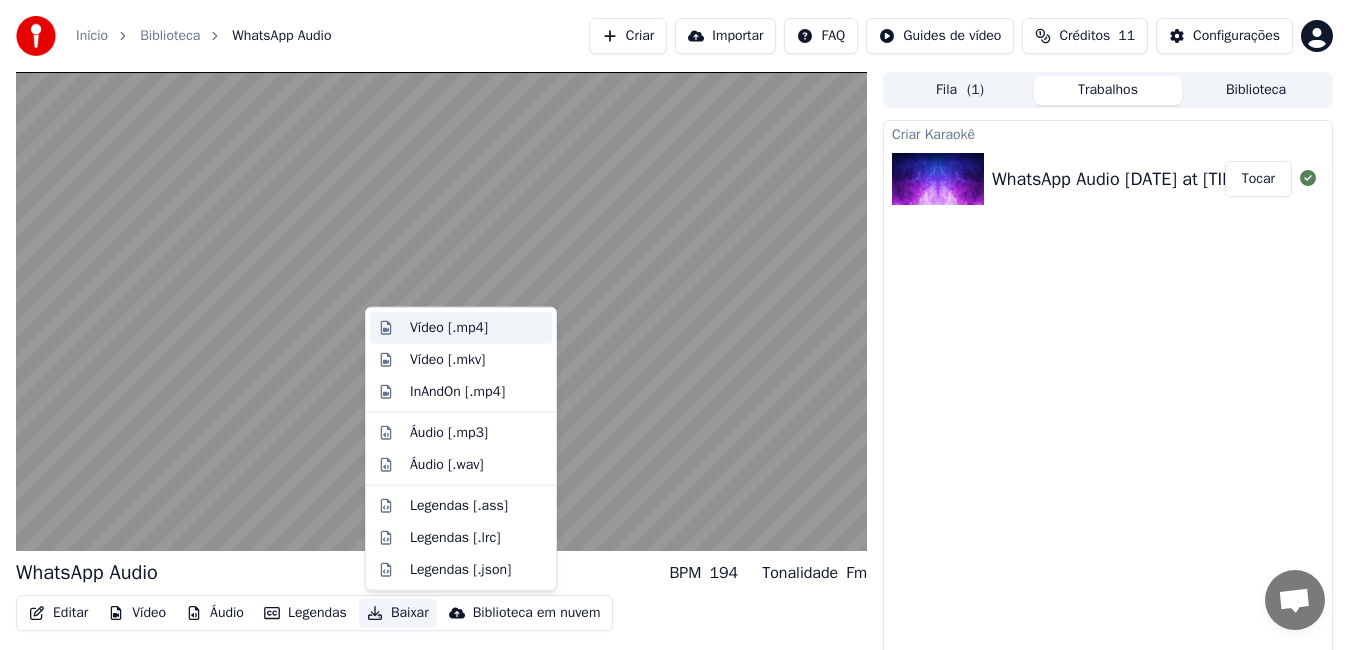 click on "Vídeo [.mp4]" at bounding box center (449, 328) 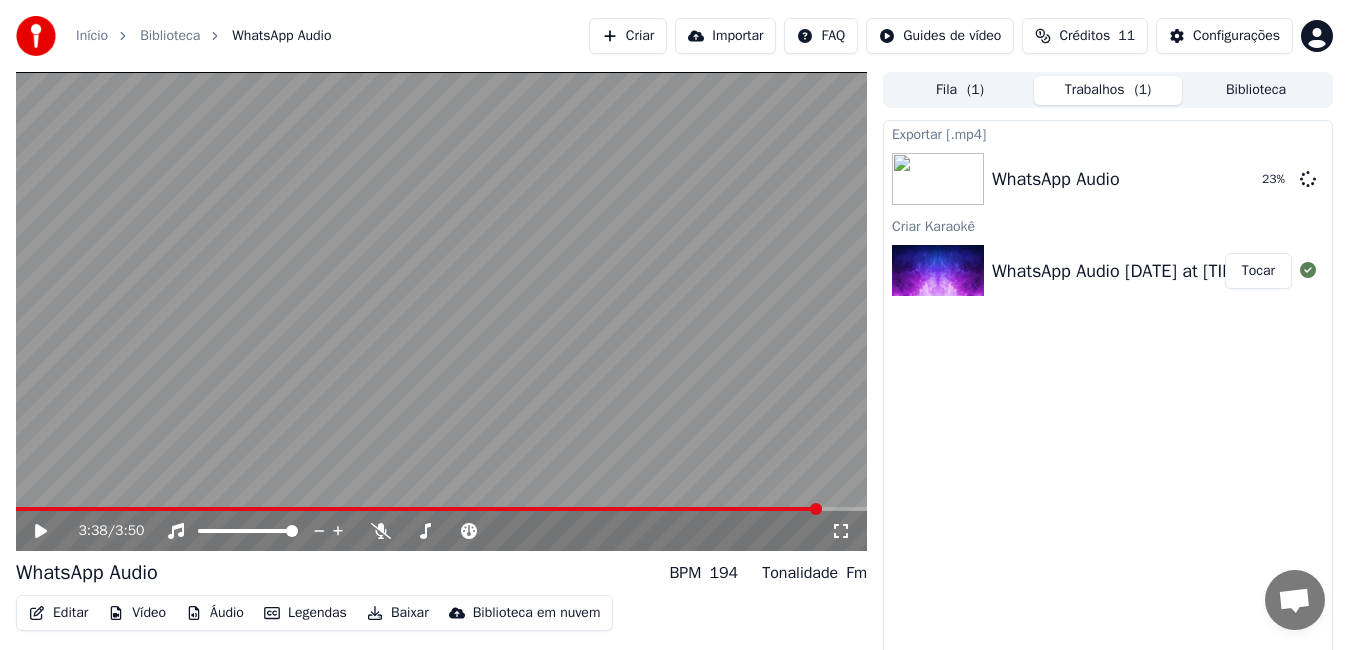 click on "3:38  /  3:50" at bounding box center (441, 531) 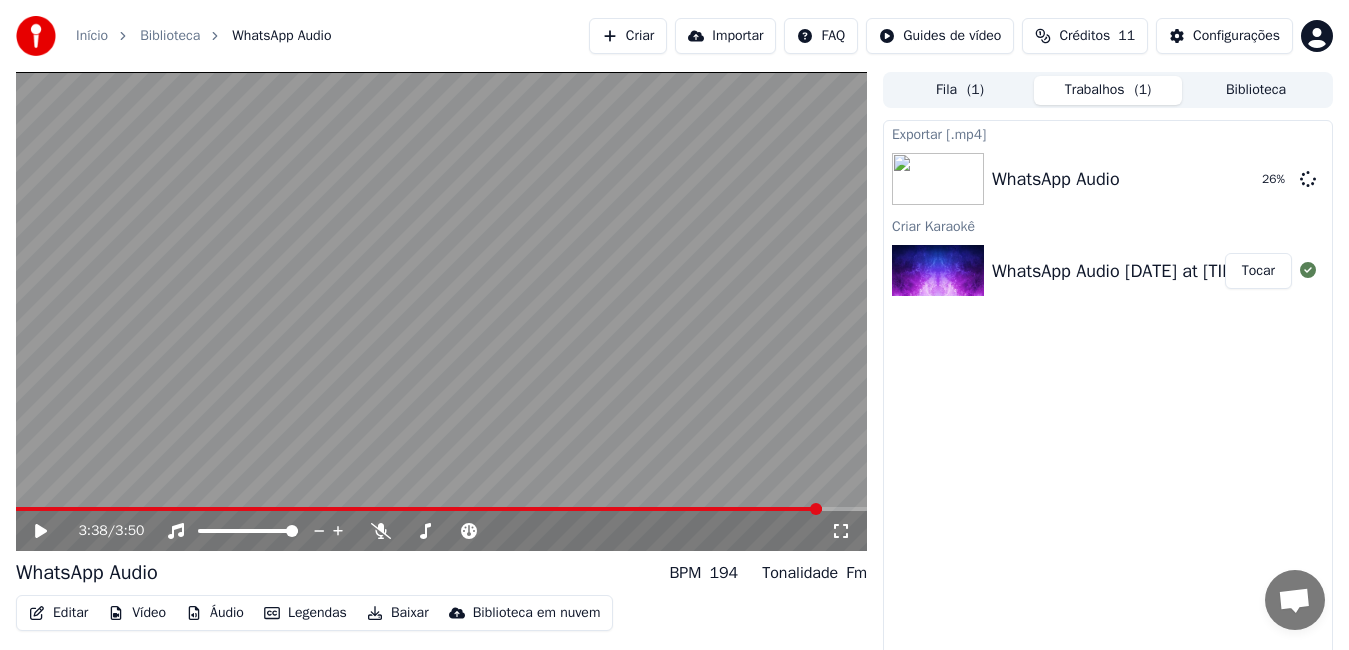 click 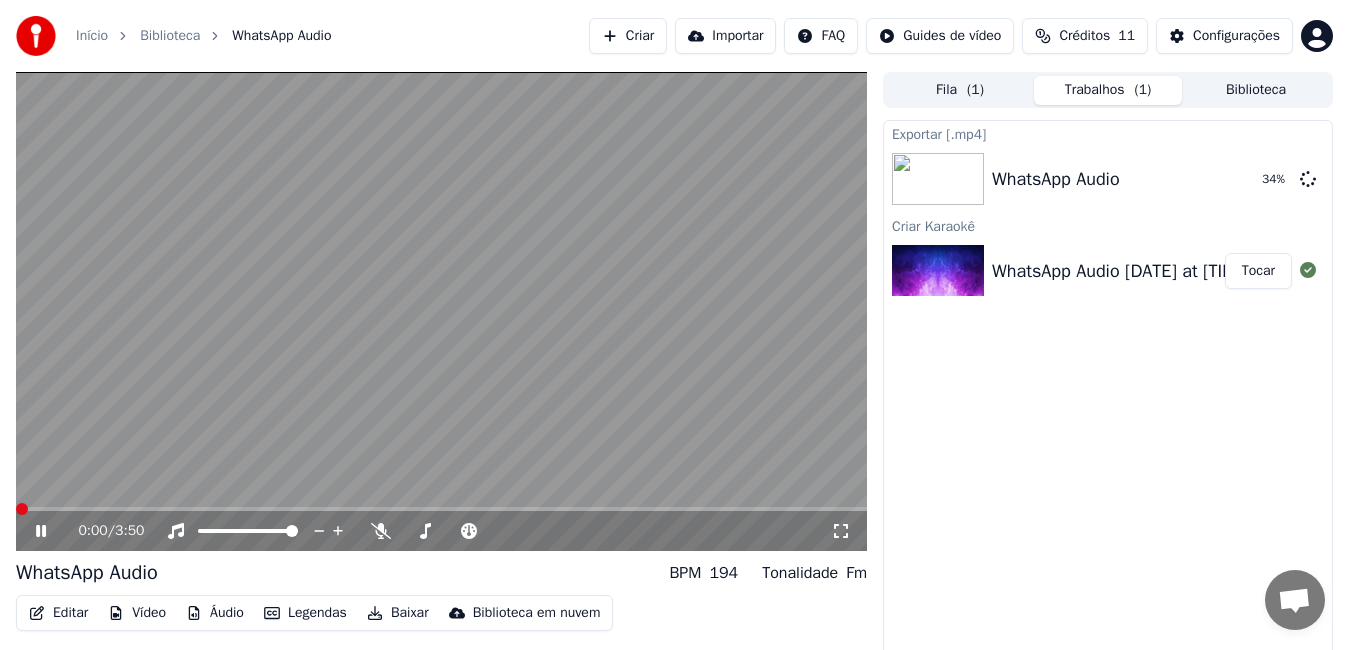 click at bounding box center (22, 509) 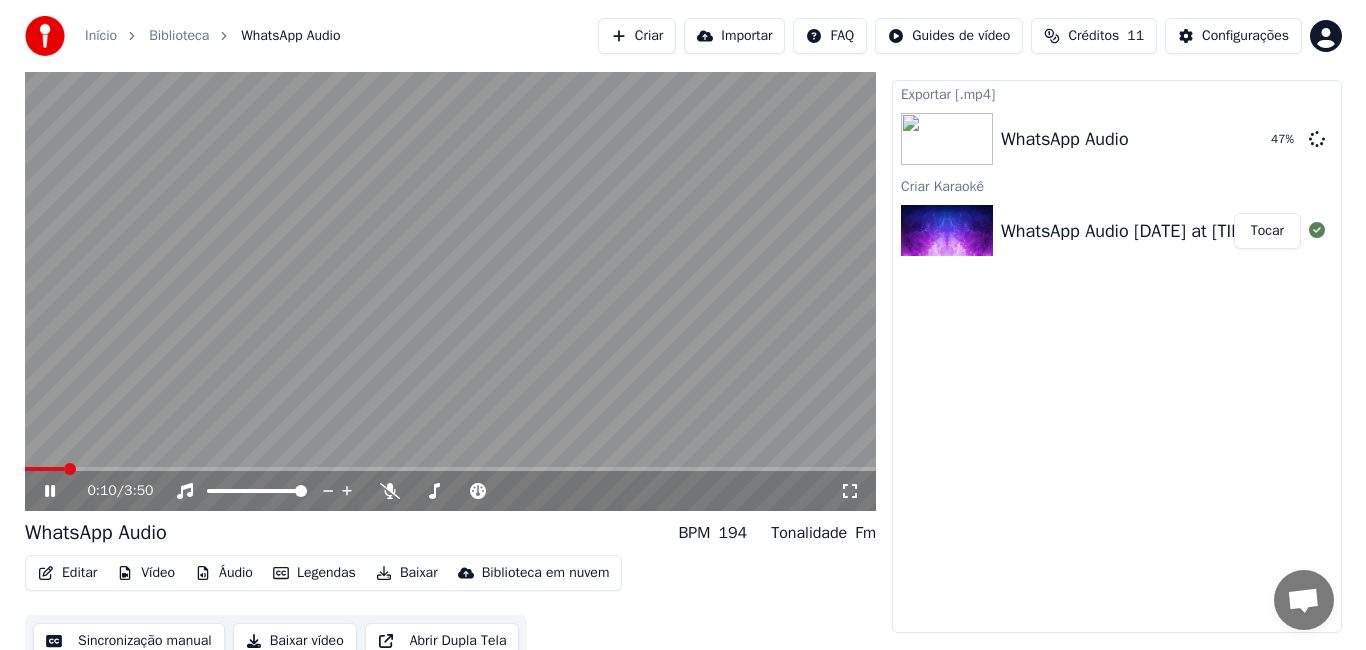 scroll, scrollTop: 56, scrollLeft: 0, axis: vertical 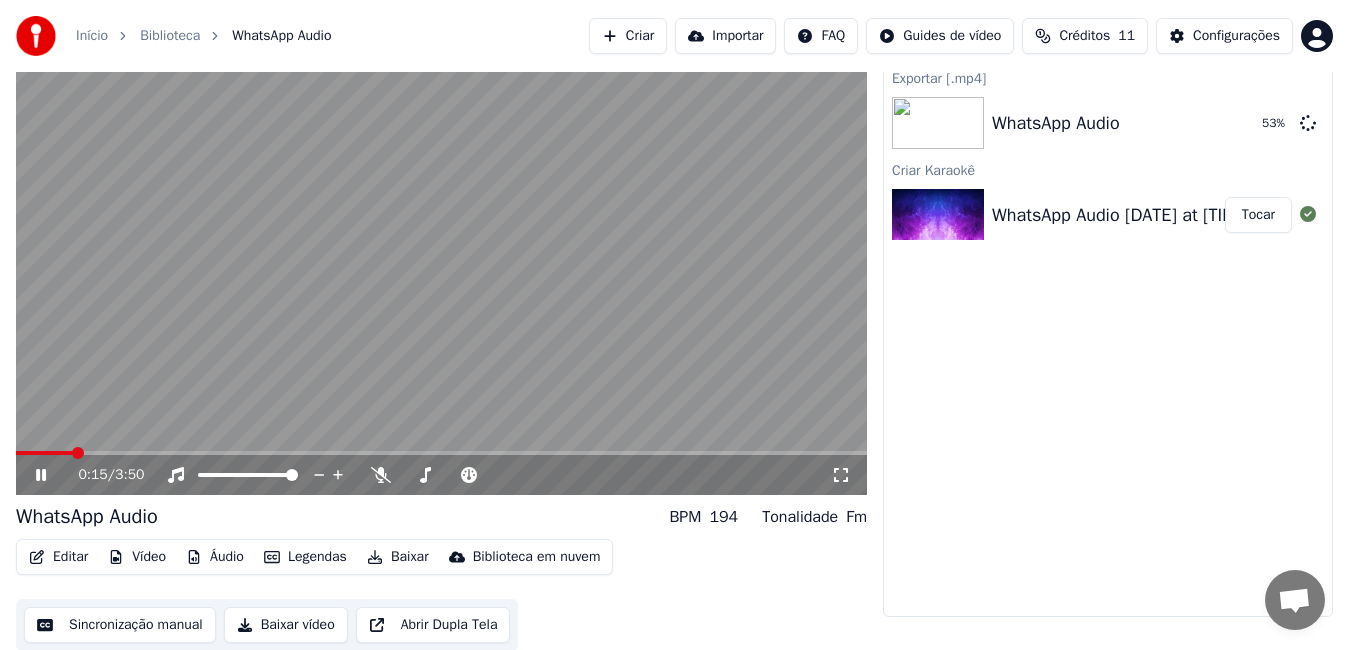 click on "Editar" at bounding box center (58, 557) 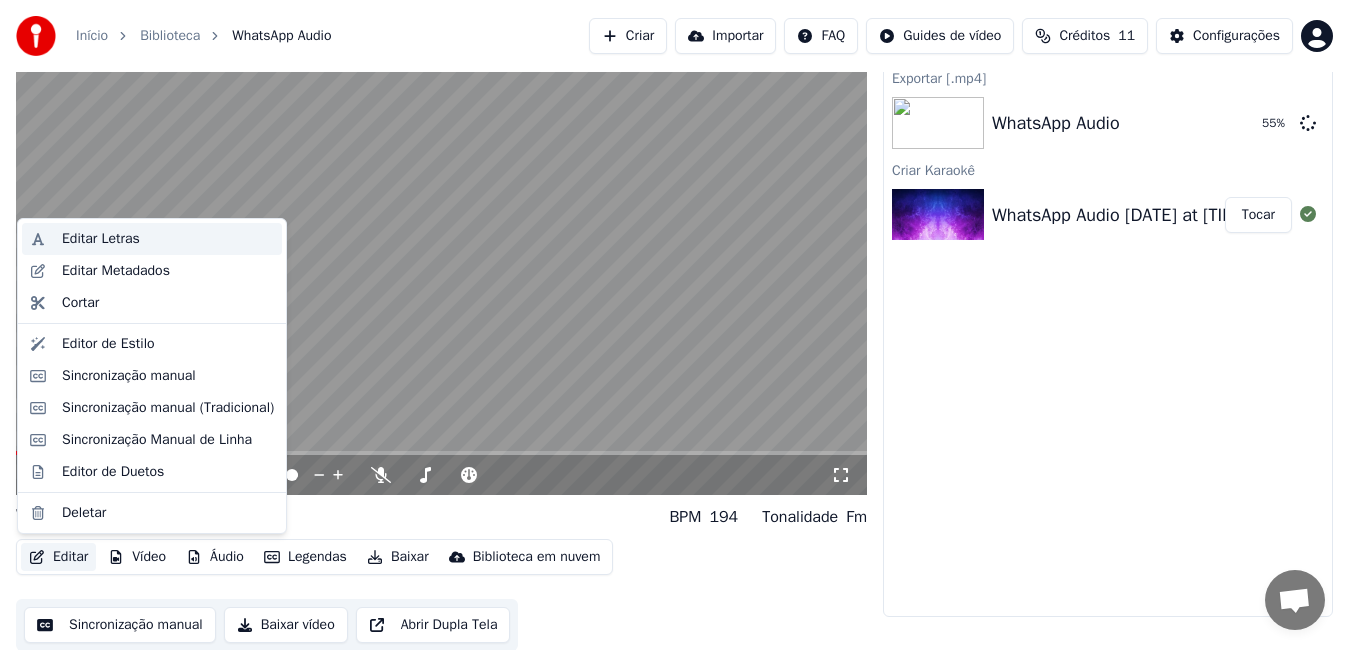 click on "Editar Letras" at bounding box center (101, 239) 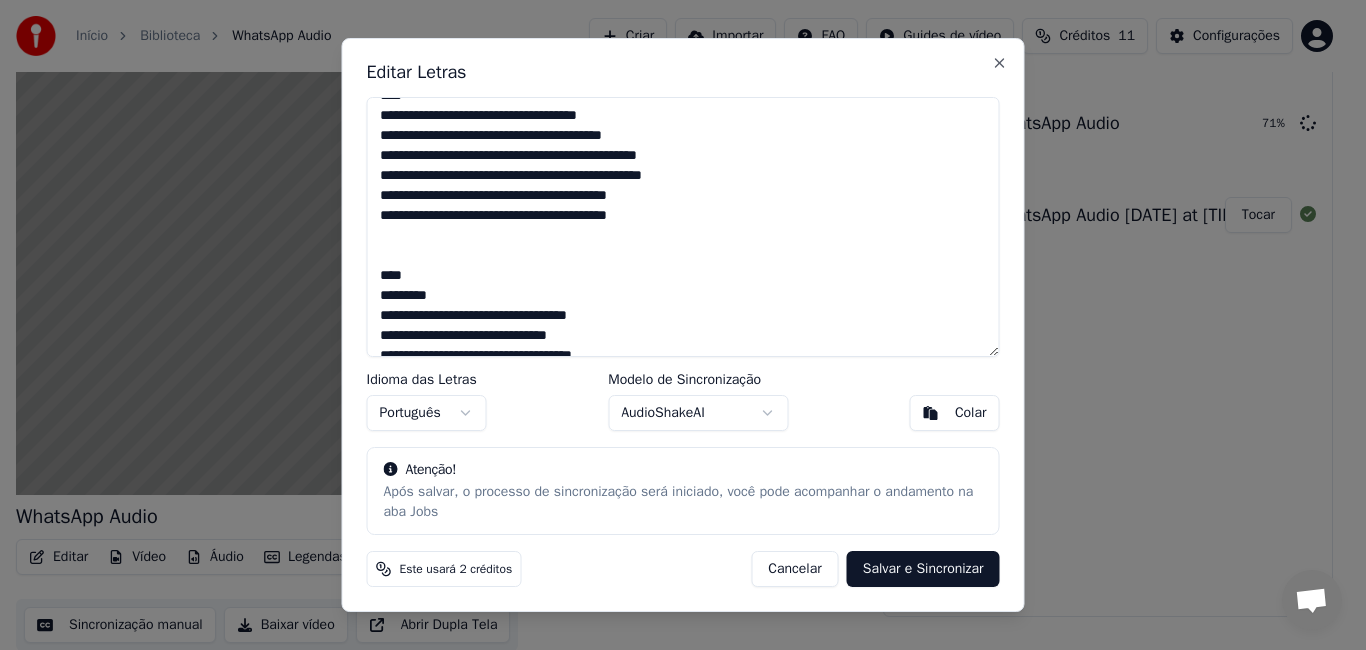 scroll, scrollTop: 533, scrollLeft: 0, axis: vertical 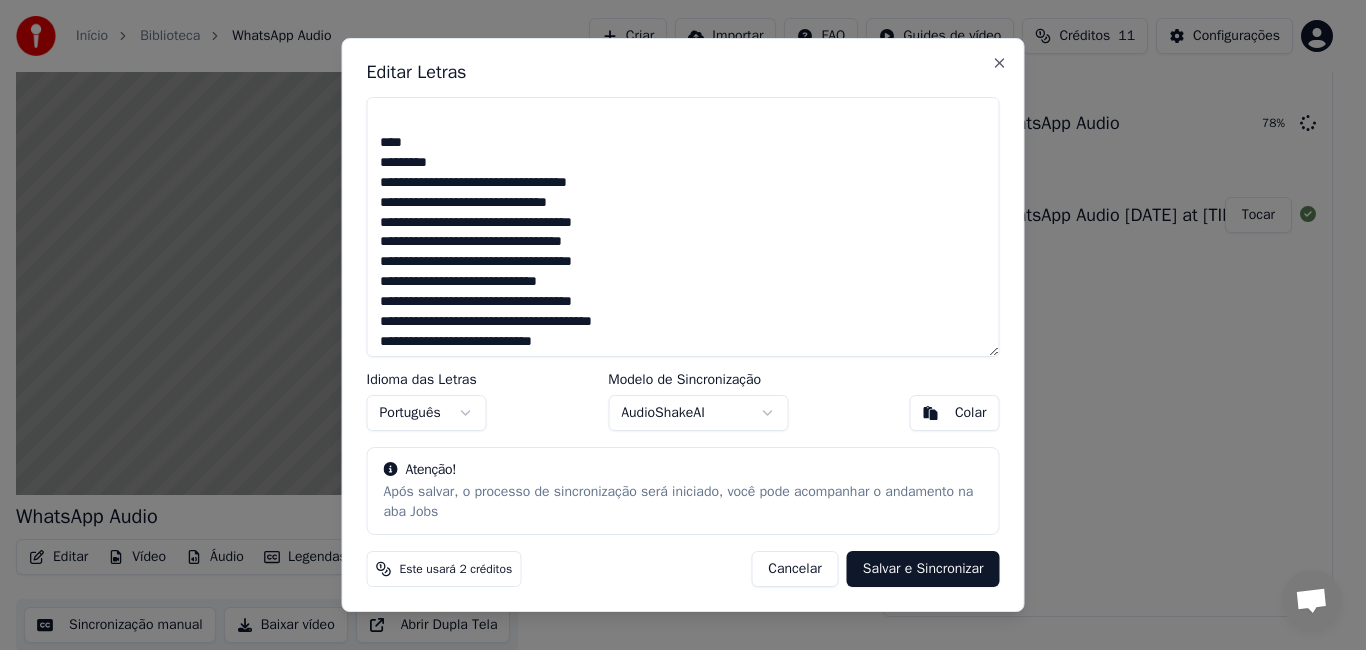 click at bounding box center [683, 227] 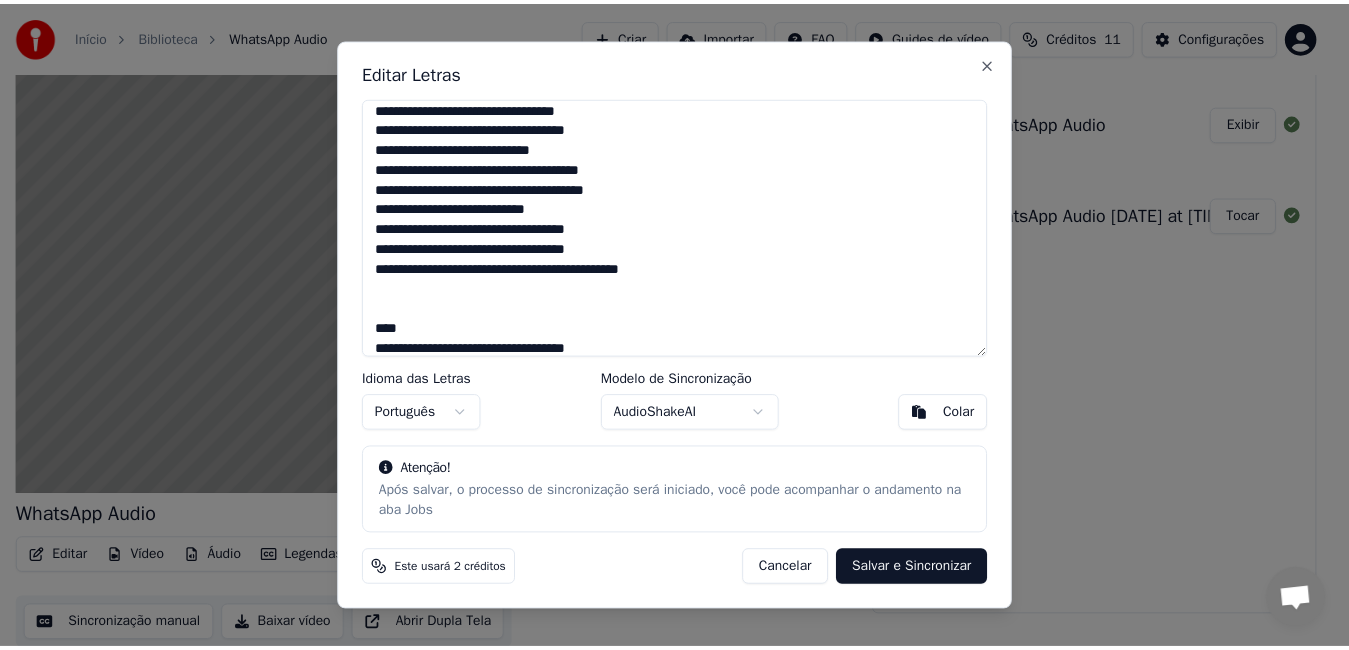 scroll, scrollTop: 533, scrollLeft: 0, axis: vertical 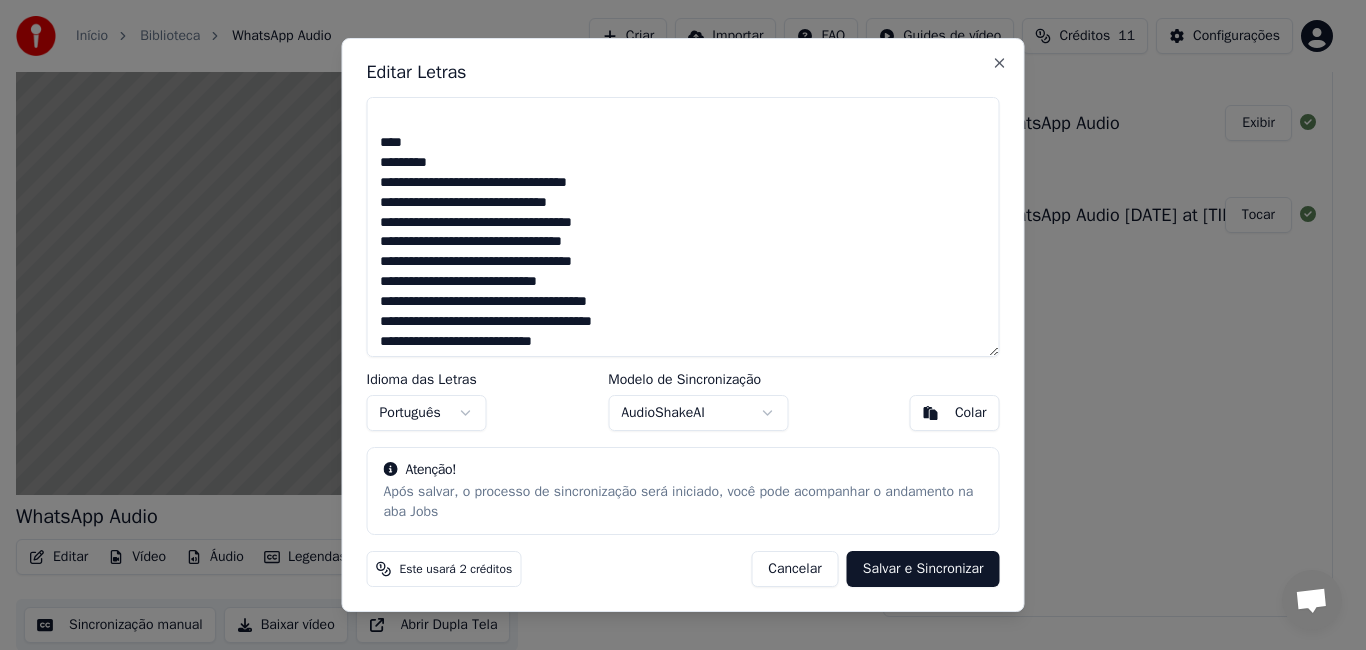 type on "**********" 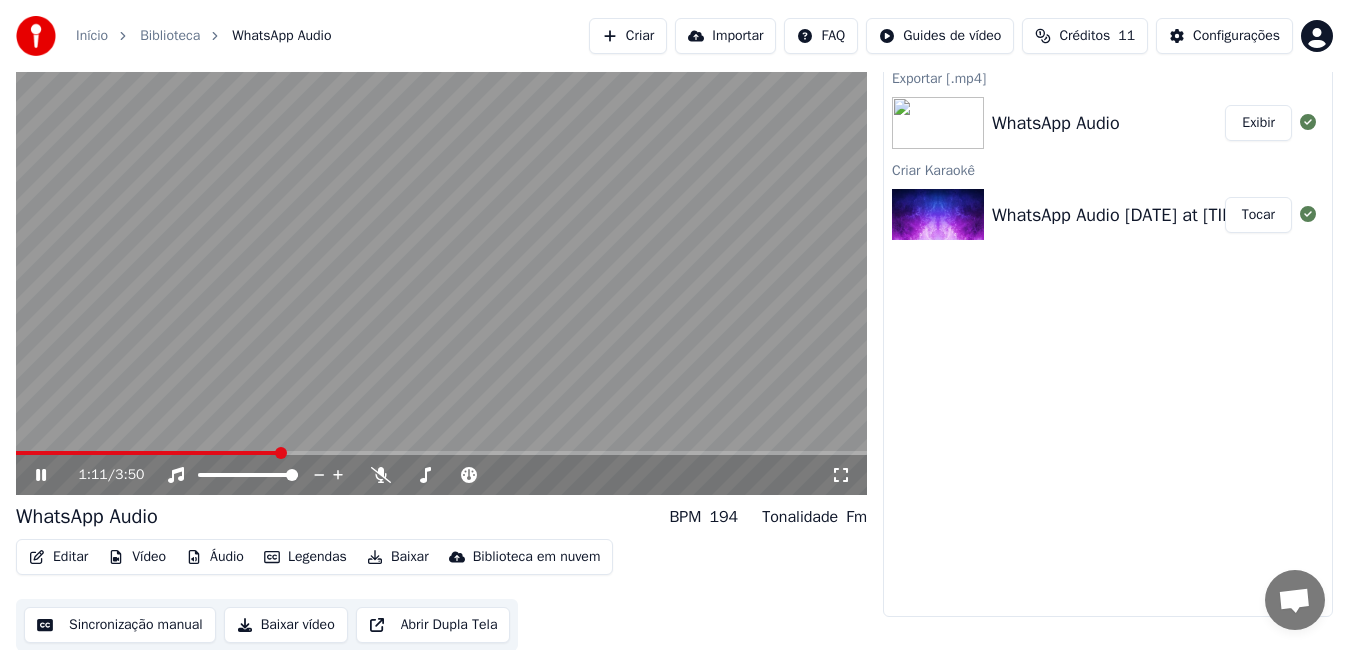 click at bounding box center (441, 255) 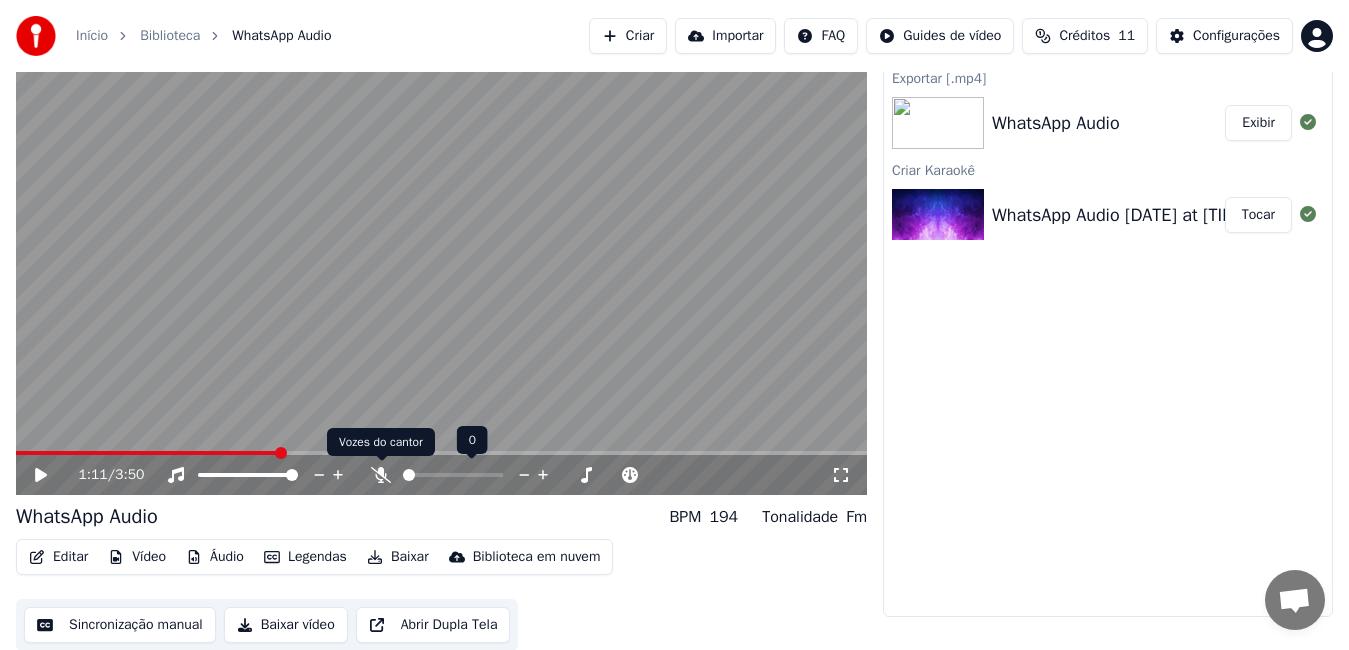 click 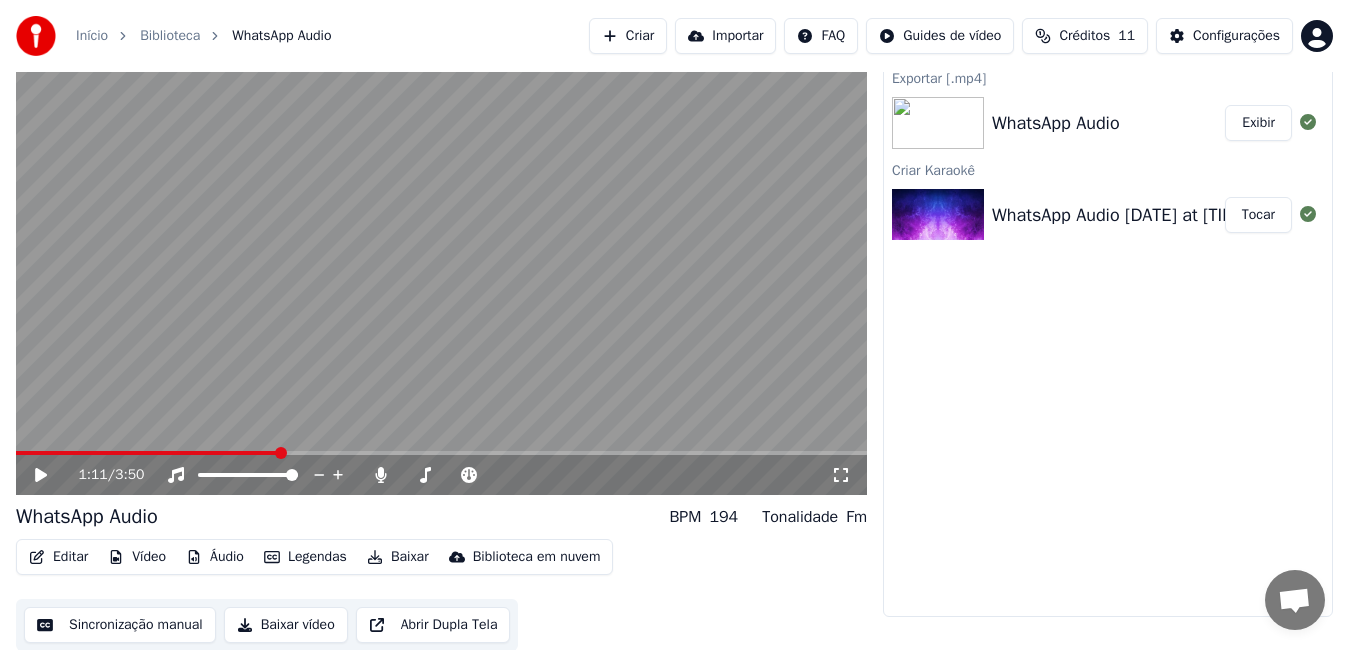 click at bounding box center [441, 255] 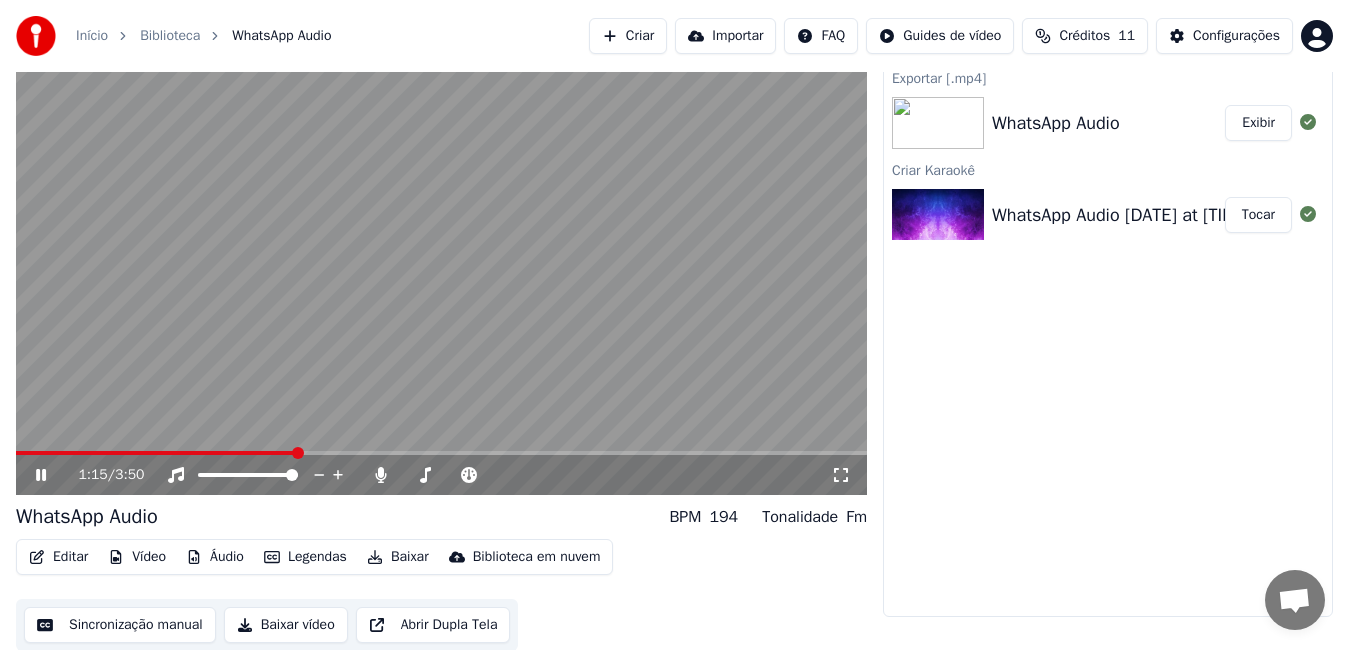 click at bounding box center [441, 255] 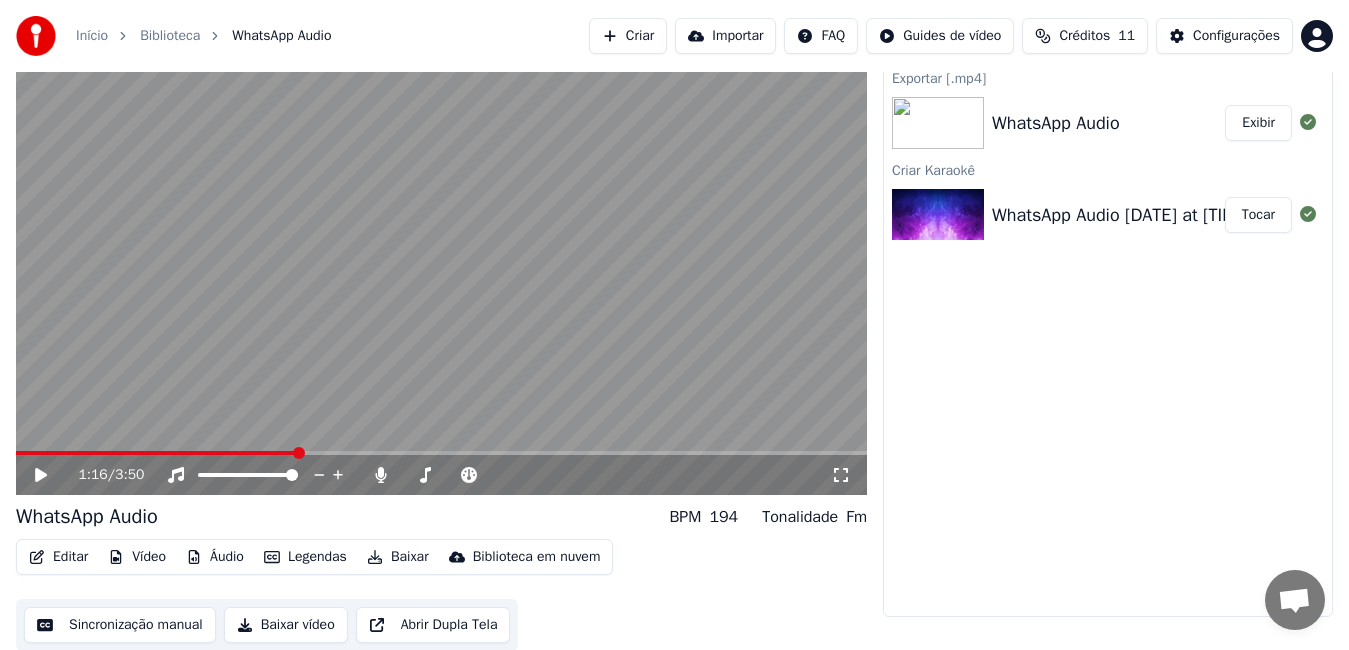 click at bounding box center (441, 255) 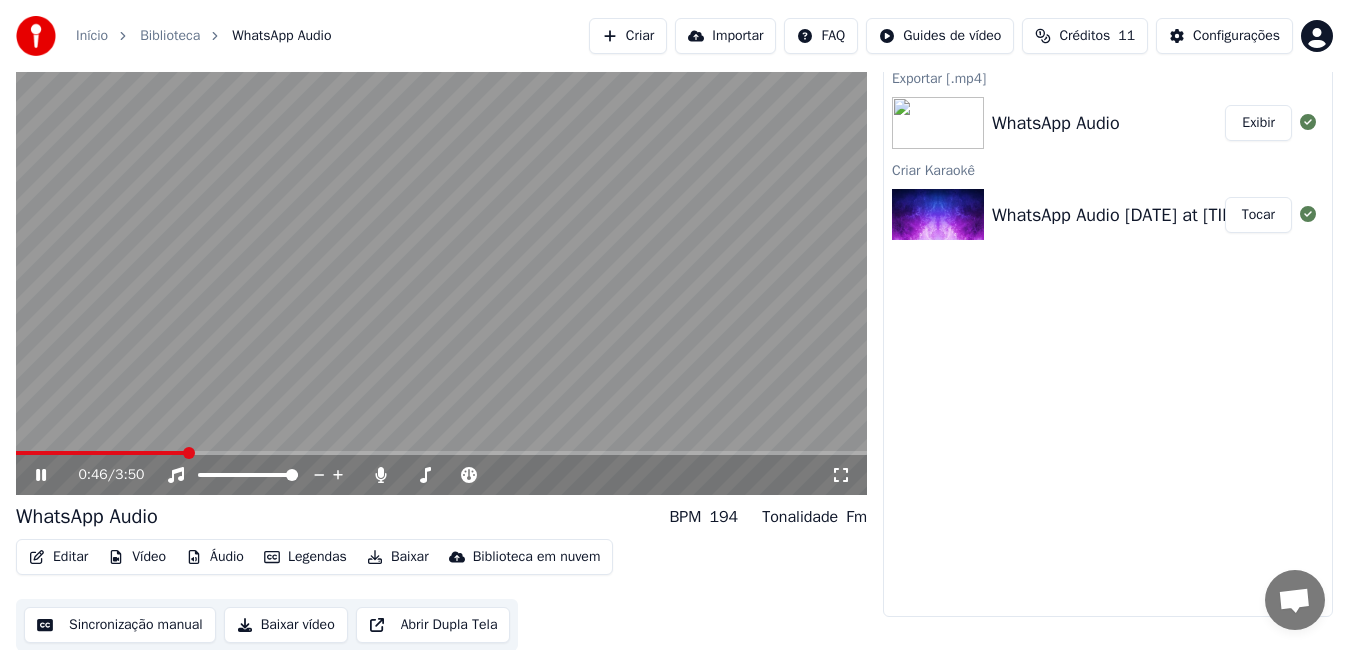 click at bounding box center (189, 453) 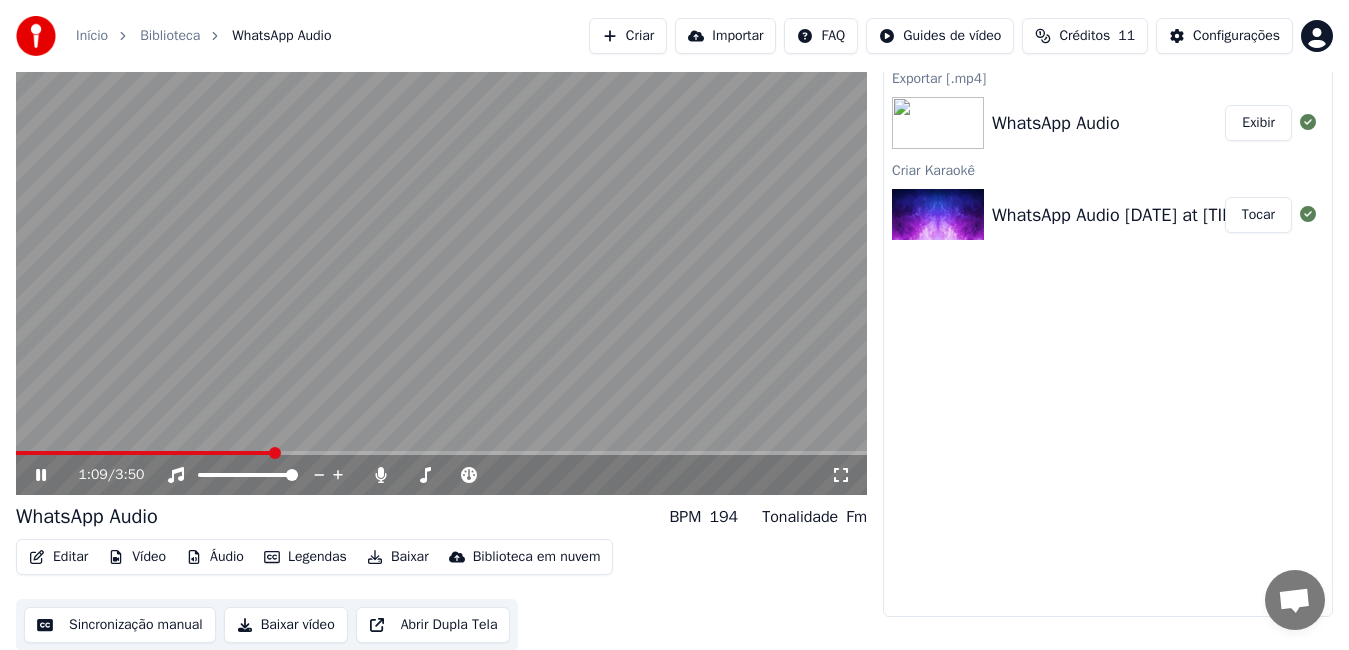 click at bounding box center [441, 255] 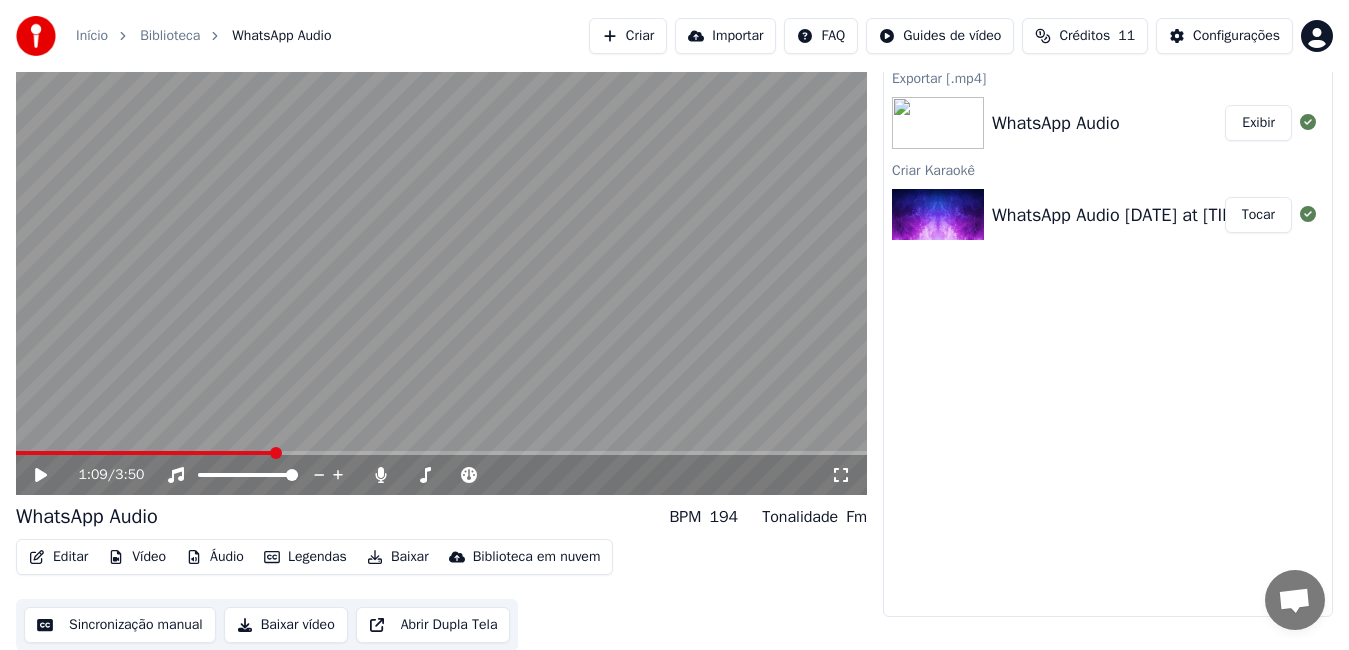 click at bounding box center [441, 255] 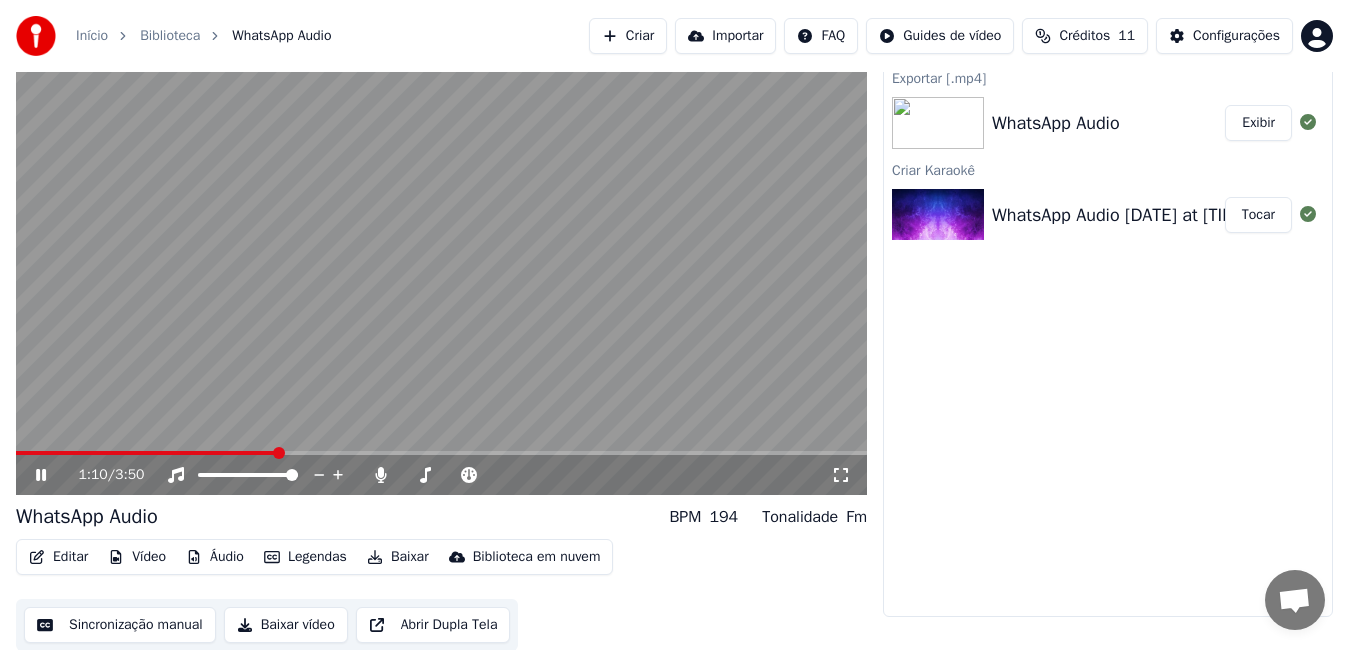click on "1:10  /  3:50" at bounding box center [441, 475] 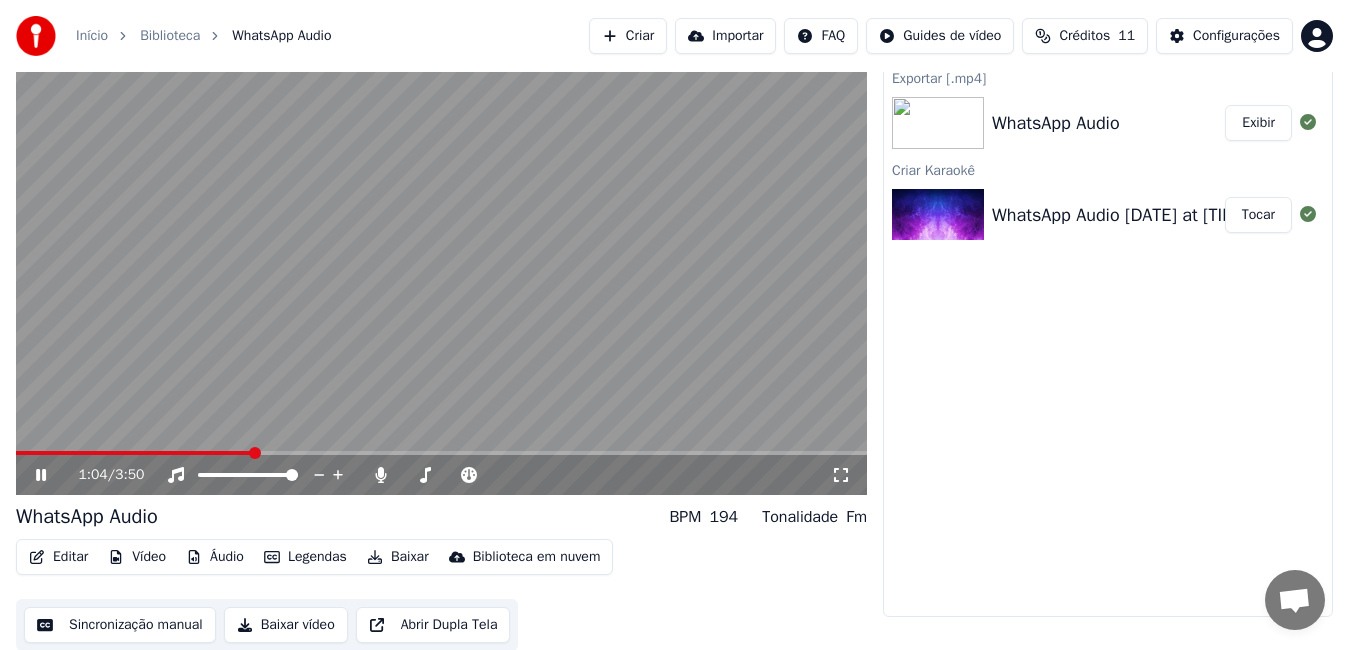 click at bounding box center [255, 453] 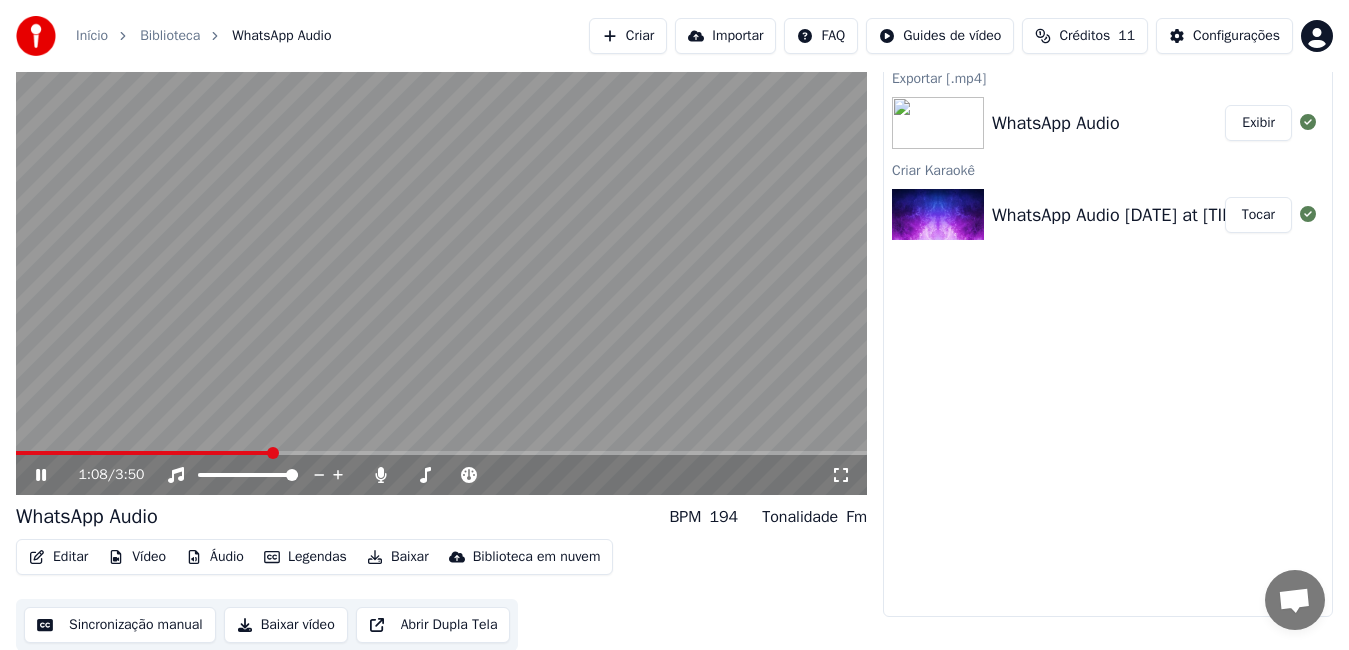 click at bounding box center [441, 255] 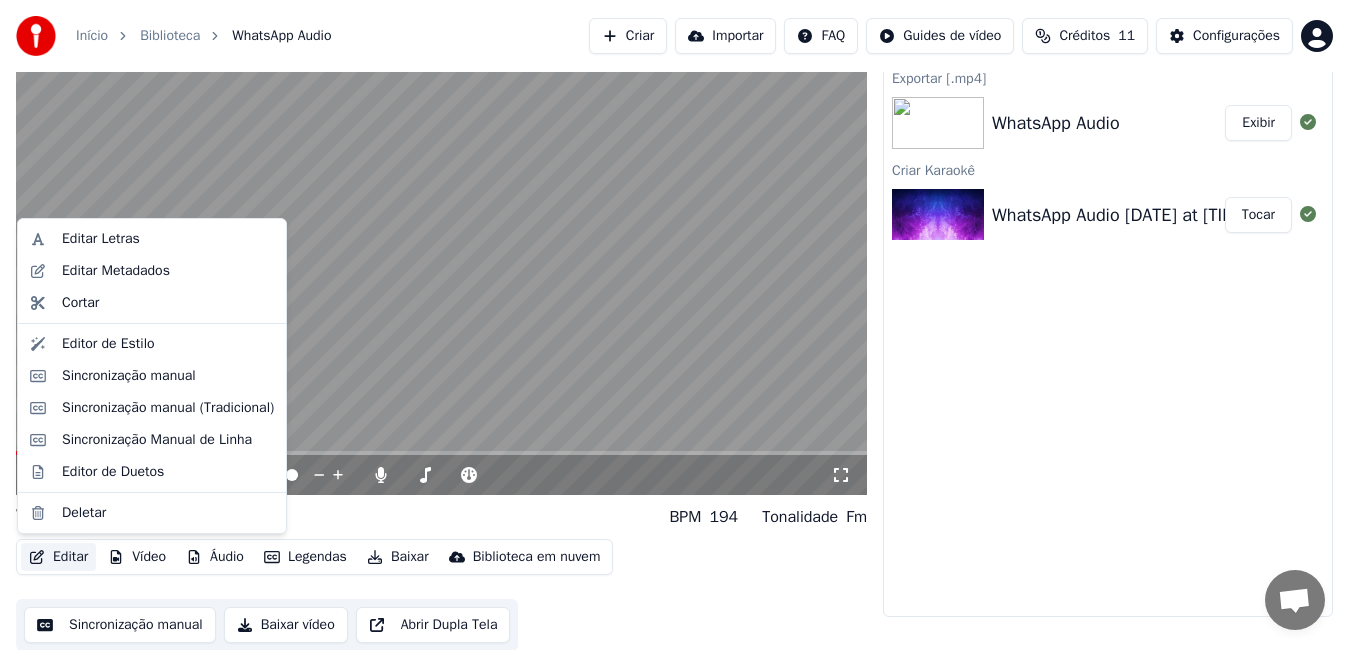 click 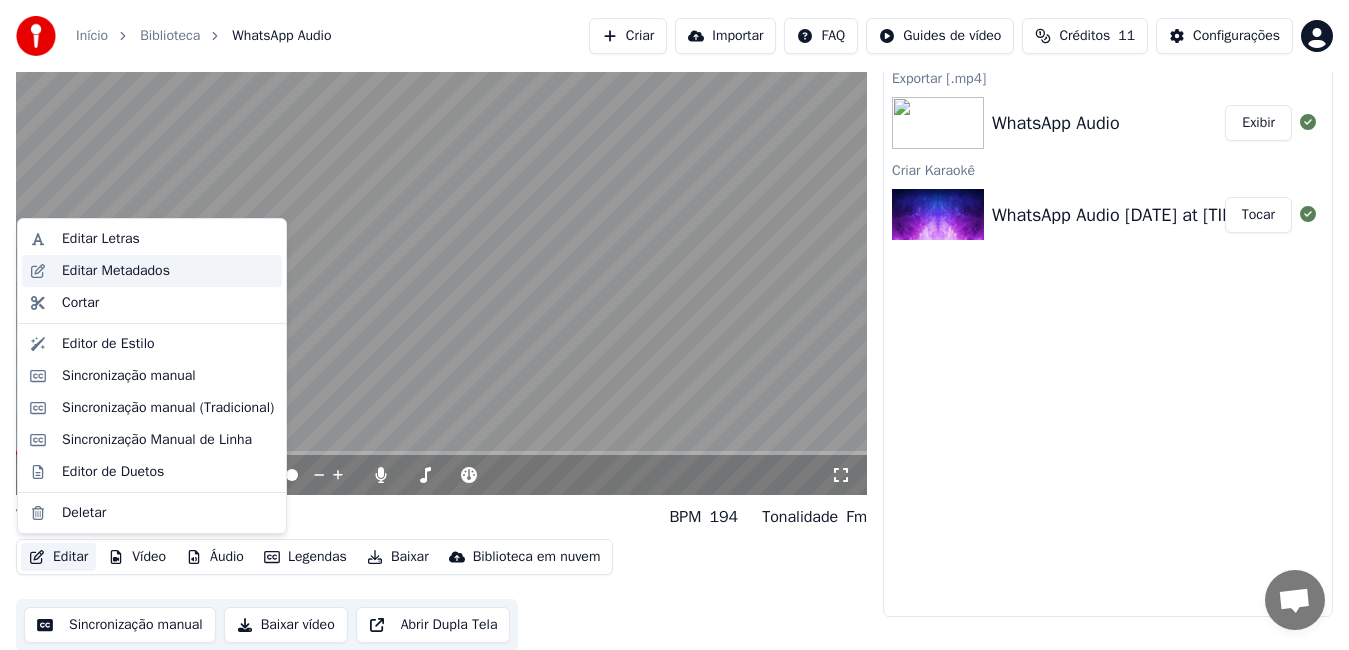 click on "Editar Metadados" at bounding box center [116, 271] 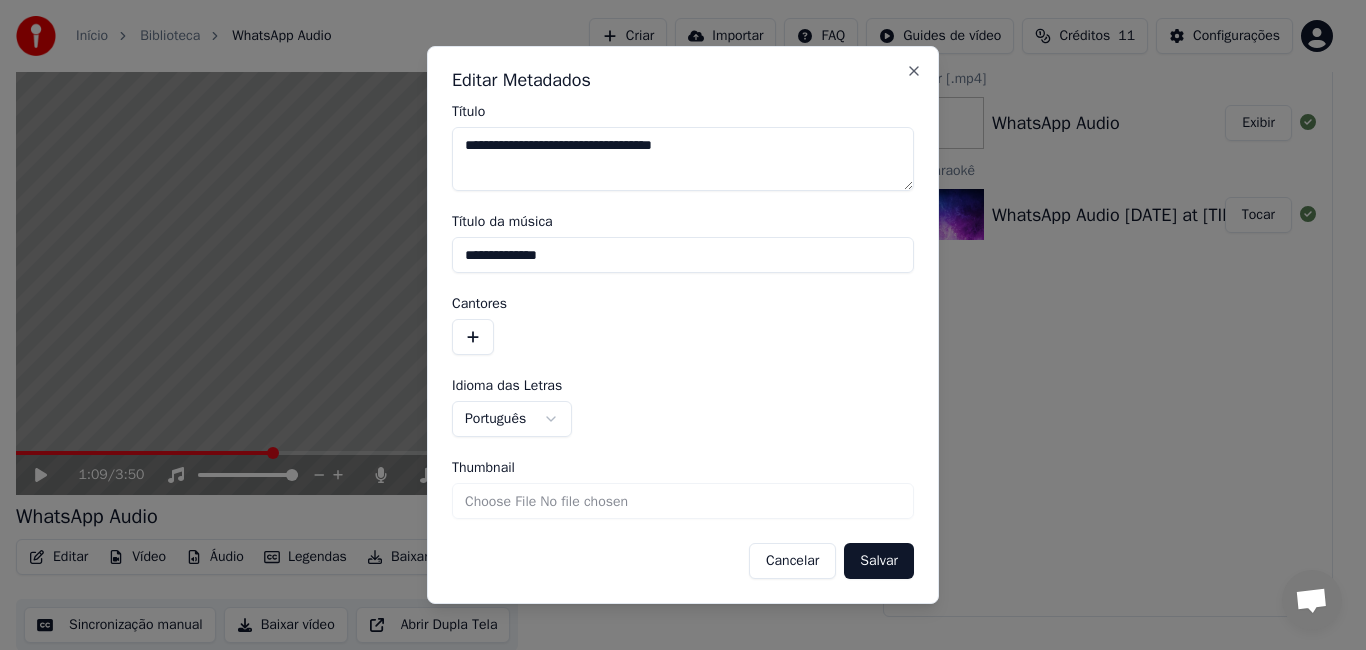drag, startPoint x: 587, startPoint y: 264, endPoint x: 431, endPoint y: 264, distance: 156 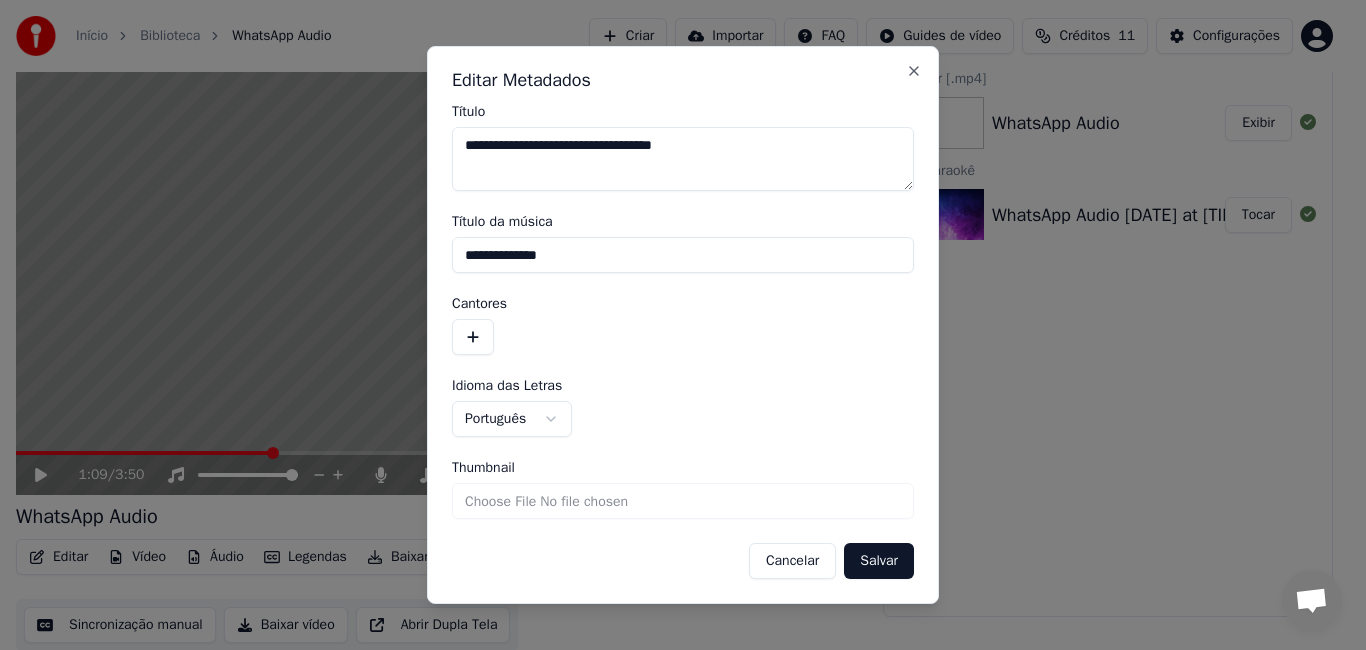 drag, startPoint x: 724, startPoint y: 147, endPoint x: 441, endPoint y: 136, distance: 283.2137 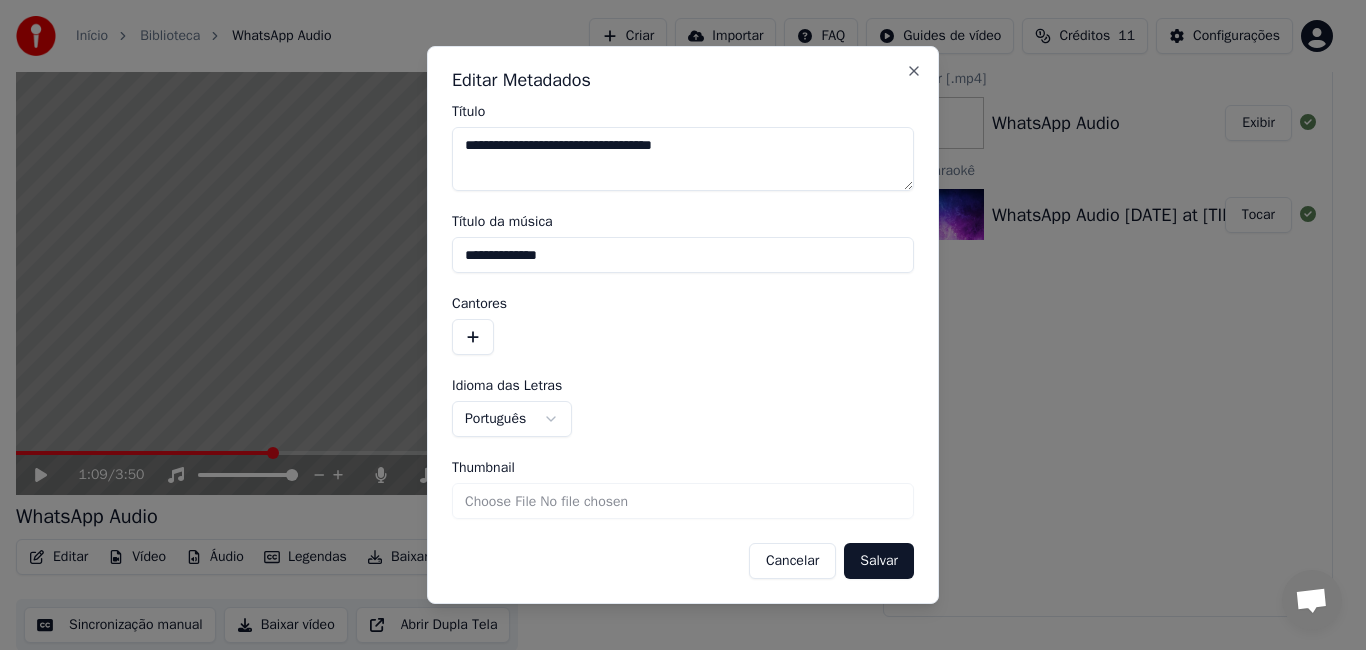 click on "**********" at bounding box center [683, 325] 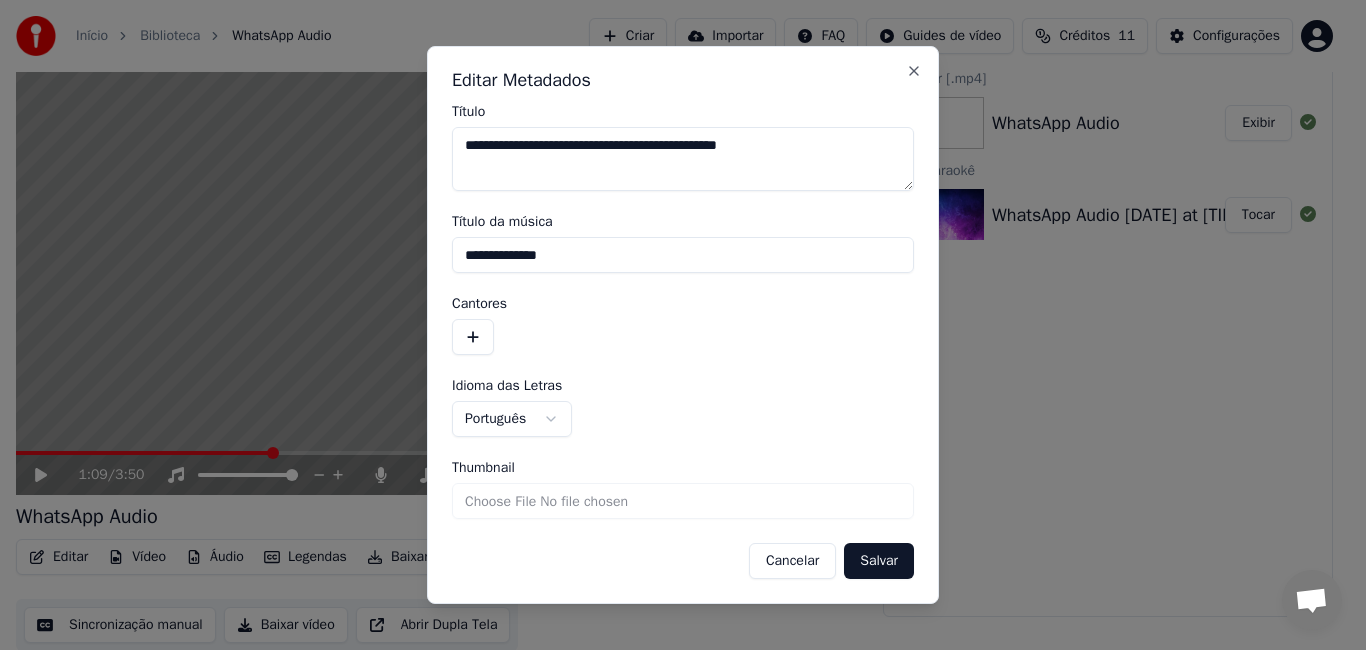 click on "**********" at bounding box center [683, 159] 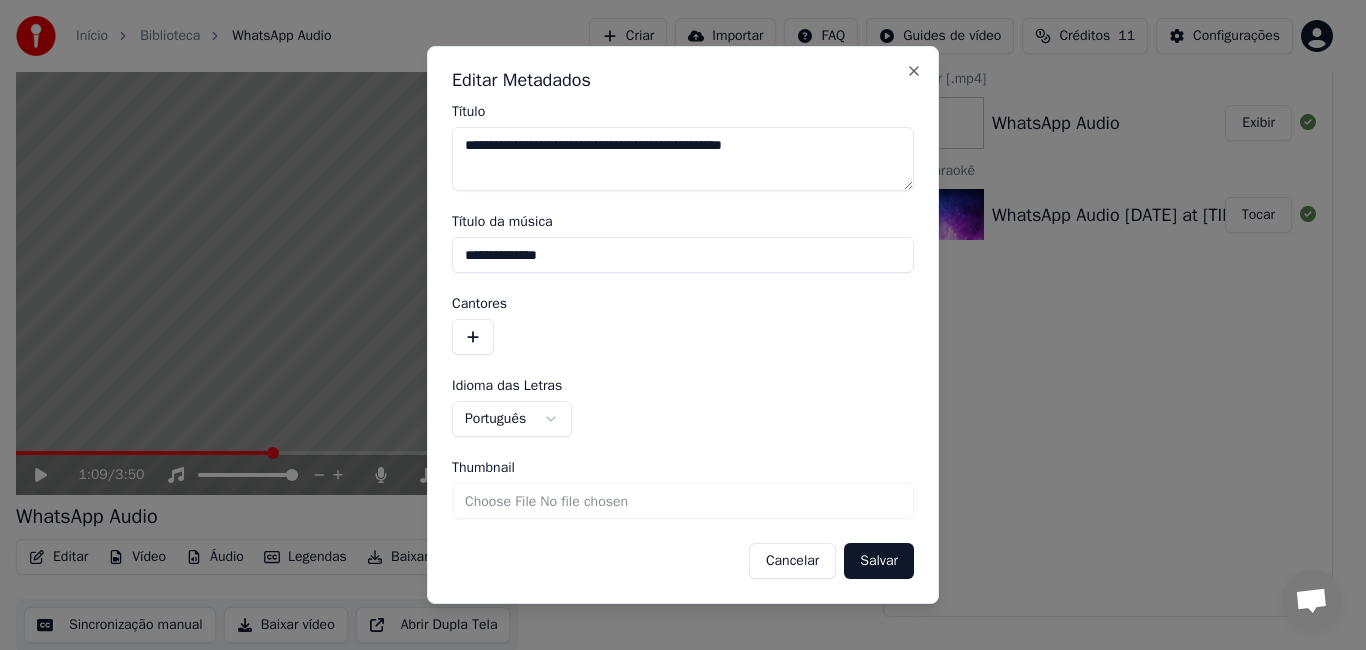 click on "**********" at bounding box center [683, 159] 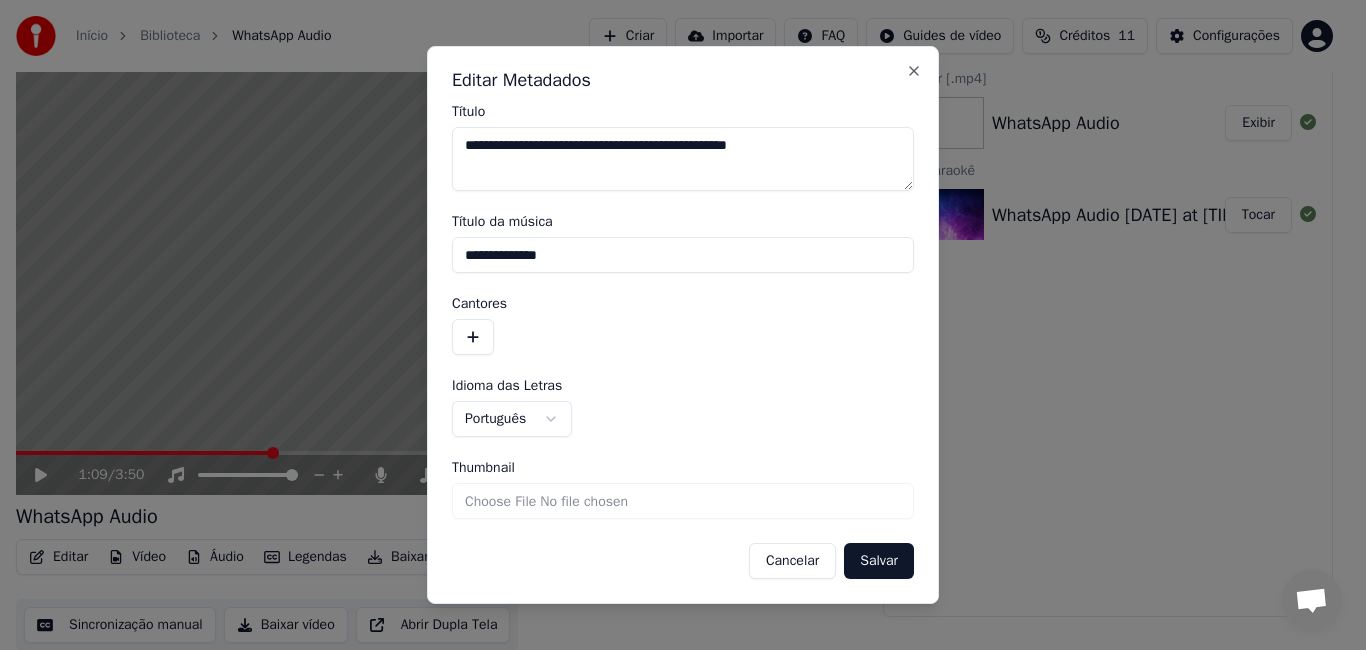 drag, startPoint x: 462, startPoint y: 151, endPoint x: 816, endPoint y: 155, distance: 354.02258 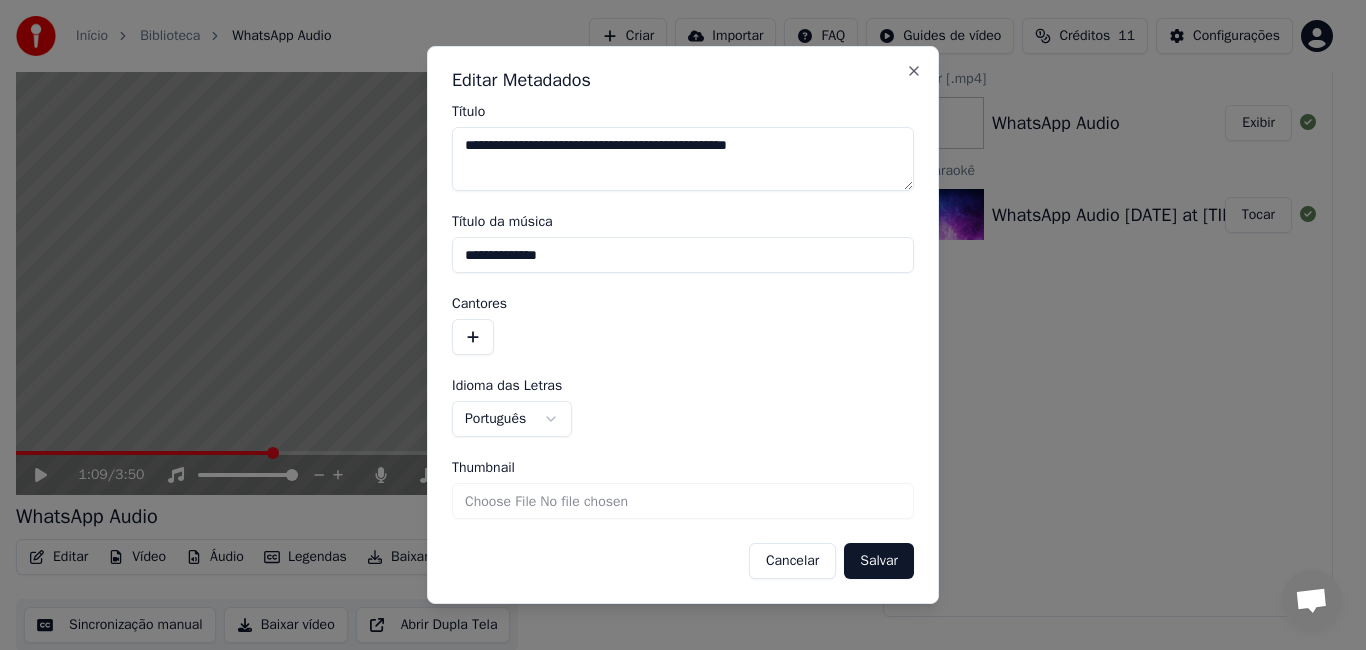 click on "**********" at bounding box center (683, 159) 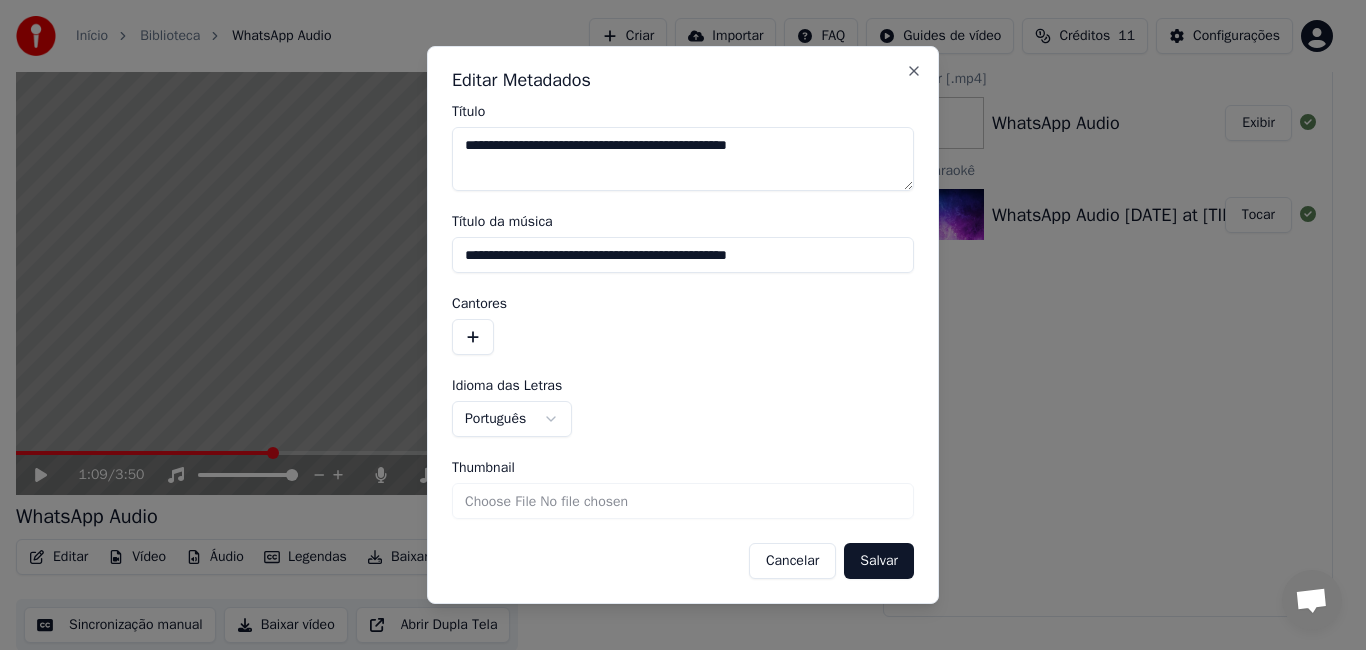 type on "**********" 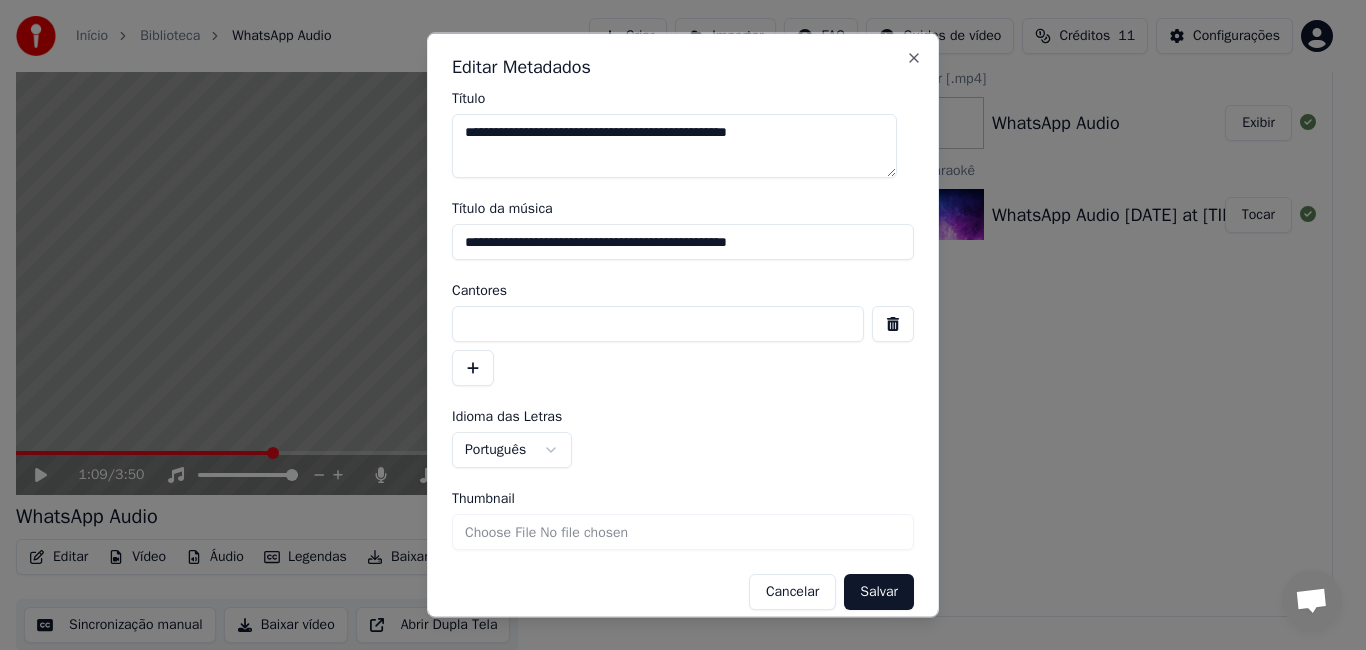 click at bounding box center [658, 324] 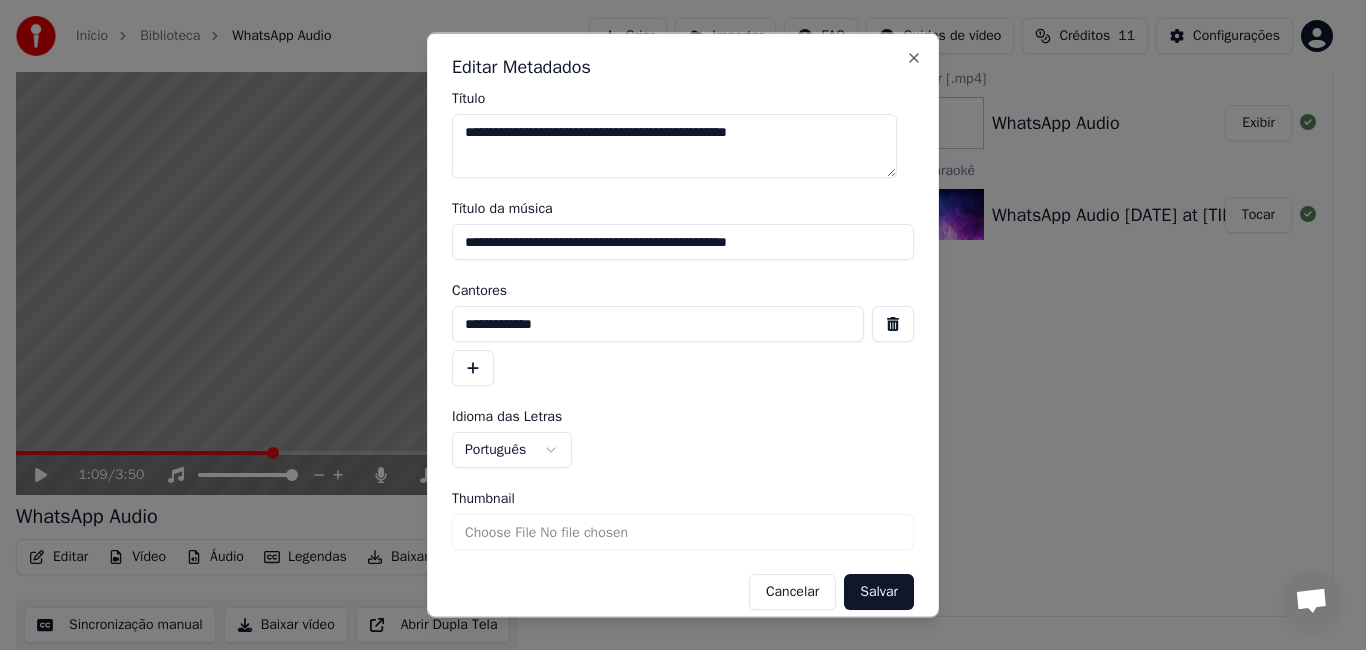 type on "**********" 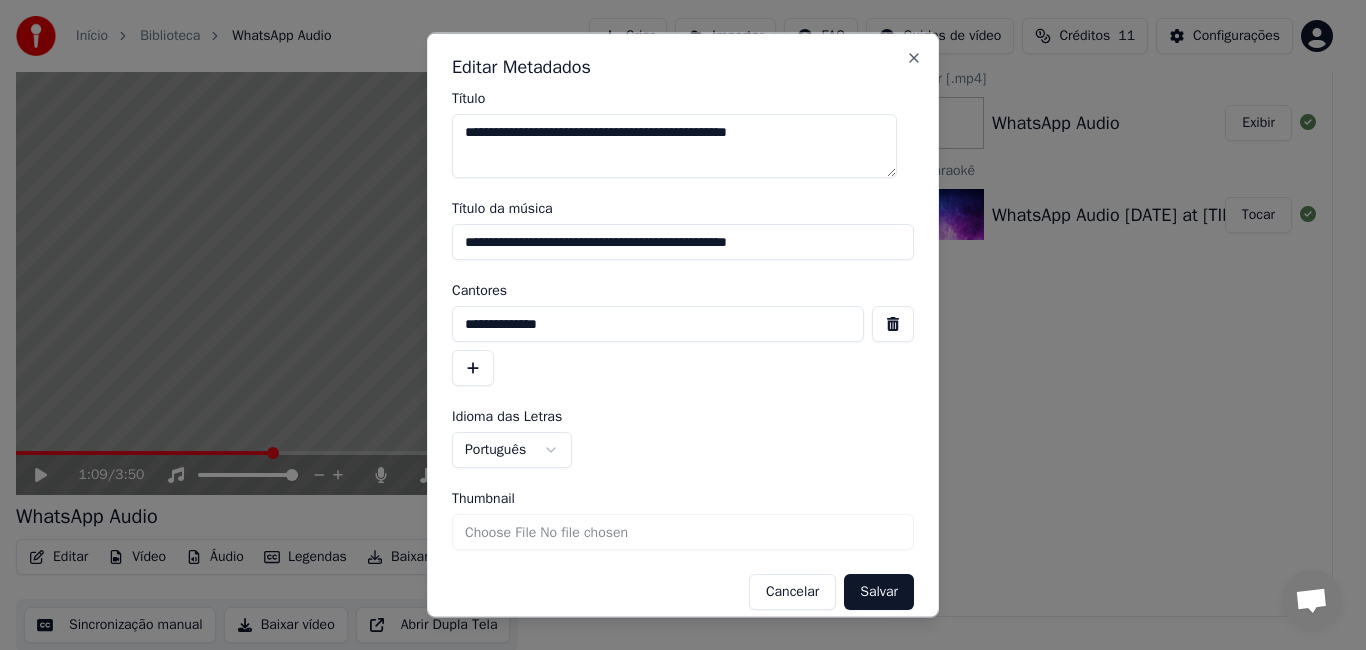 drag, startPoint x: 590, startPoint y: 337, endPoint x: 443, endPoint y: 334, distance: 147.03061 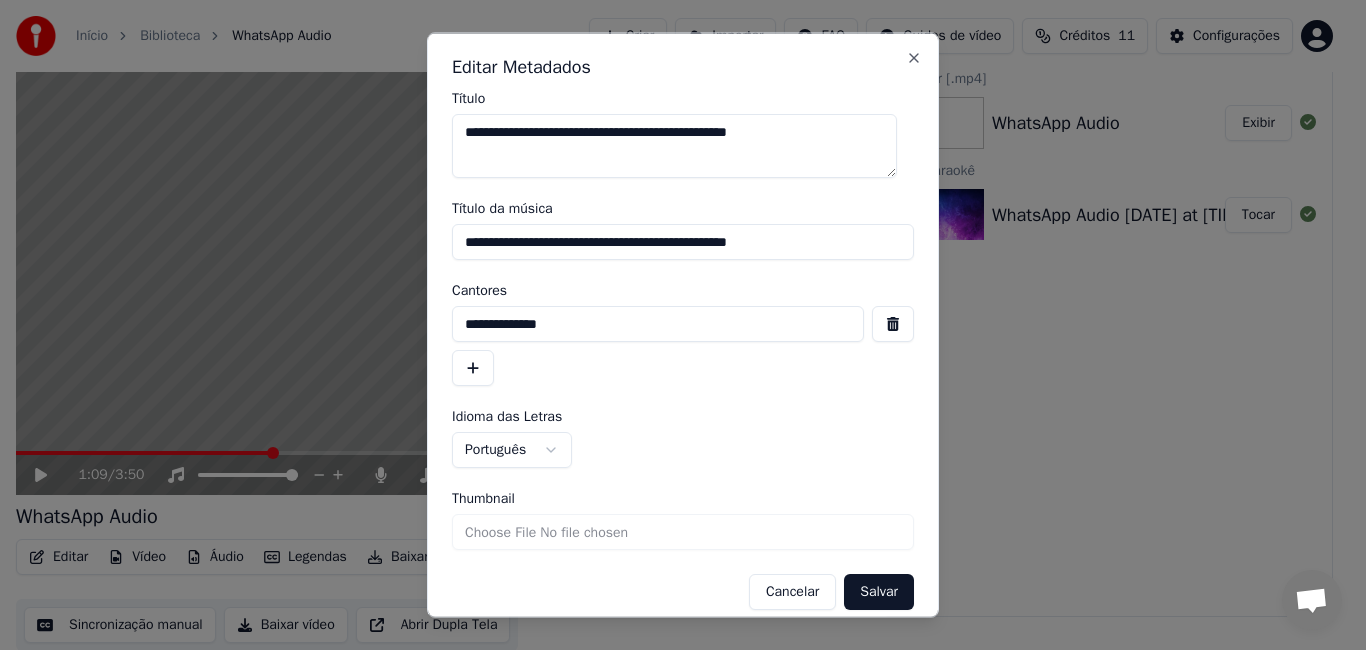 click on "**********" at bounding box center [683, 325] 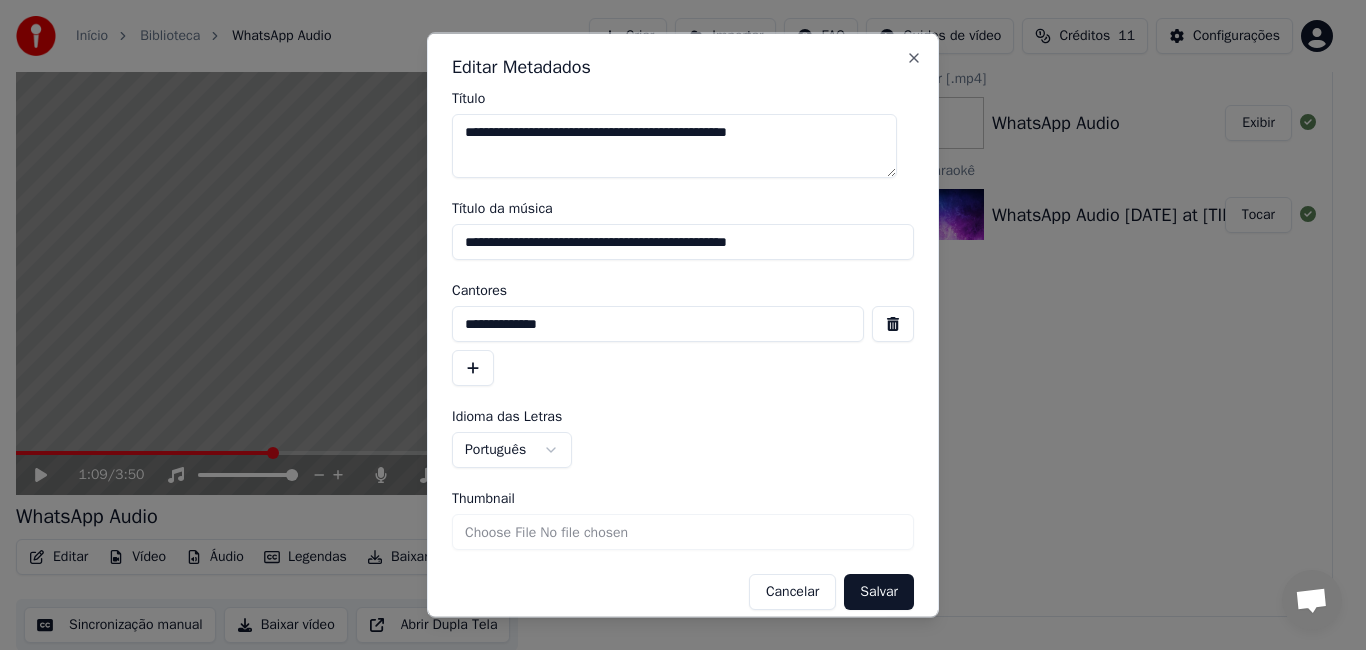 type 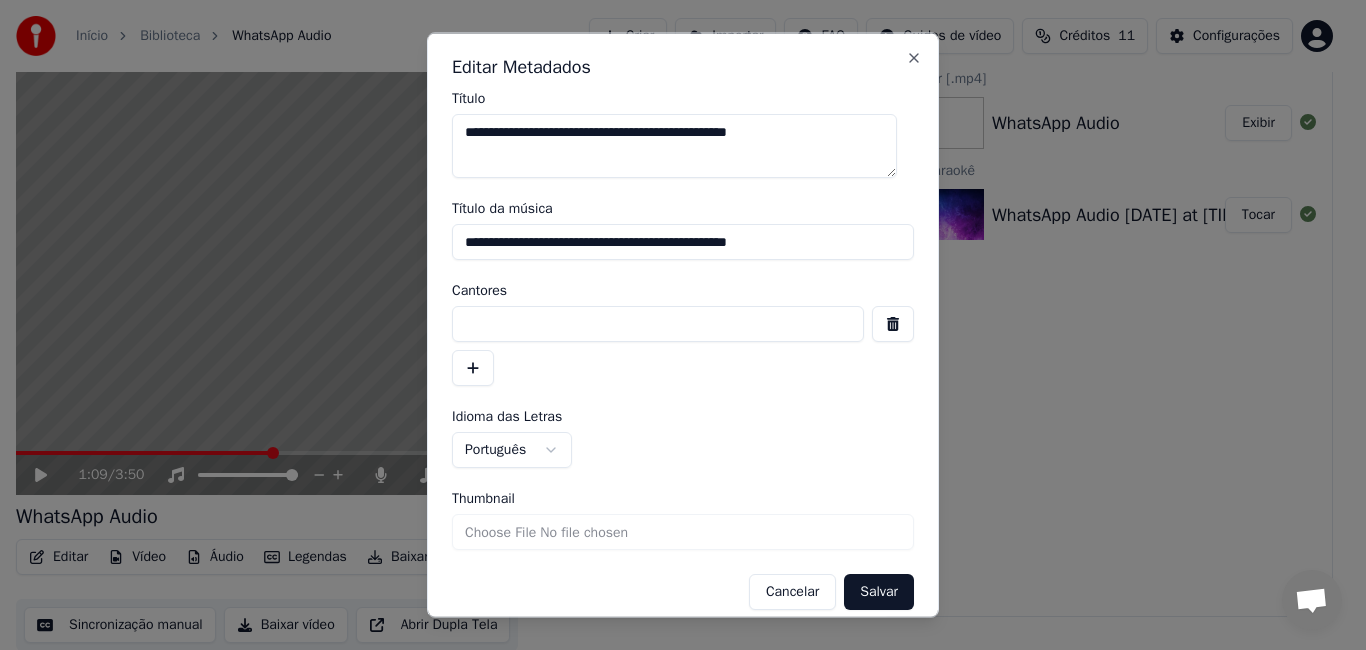 click on "Thumbnail" at bounding box center (683, 532) 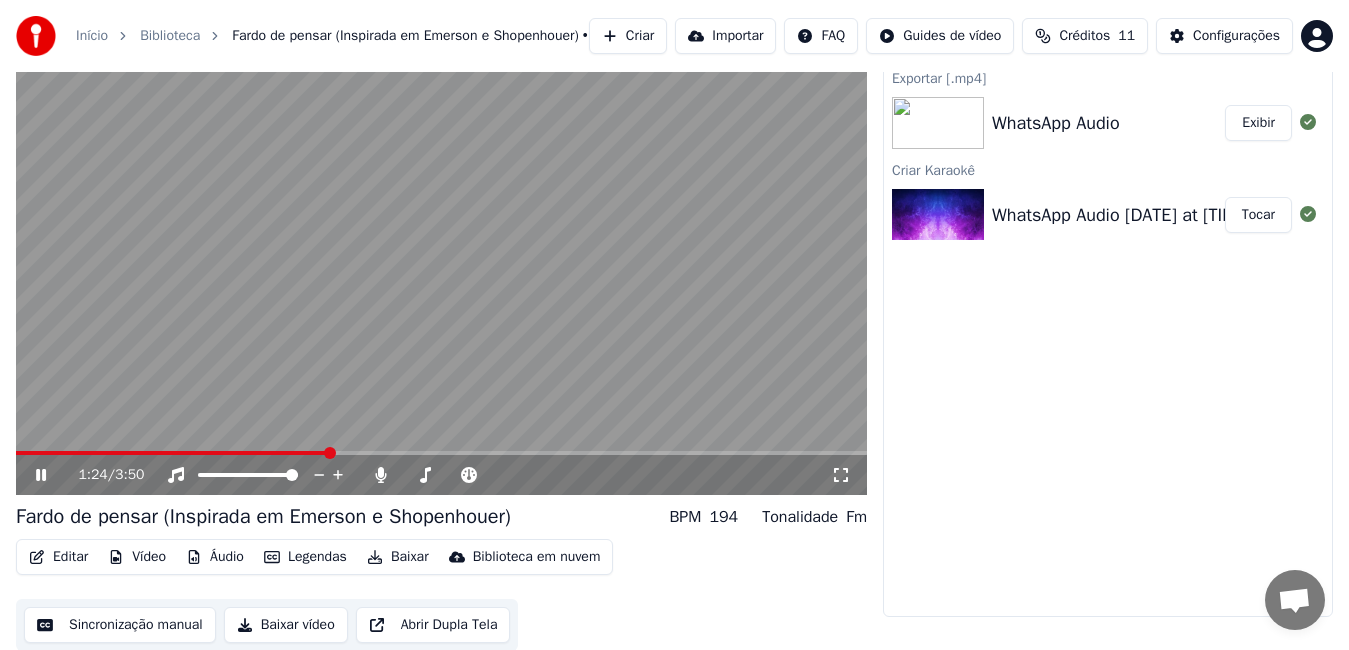 click 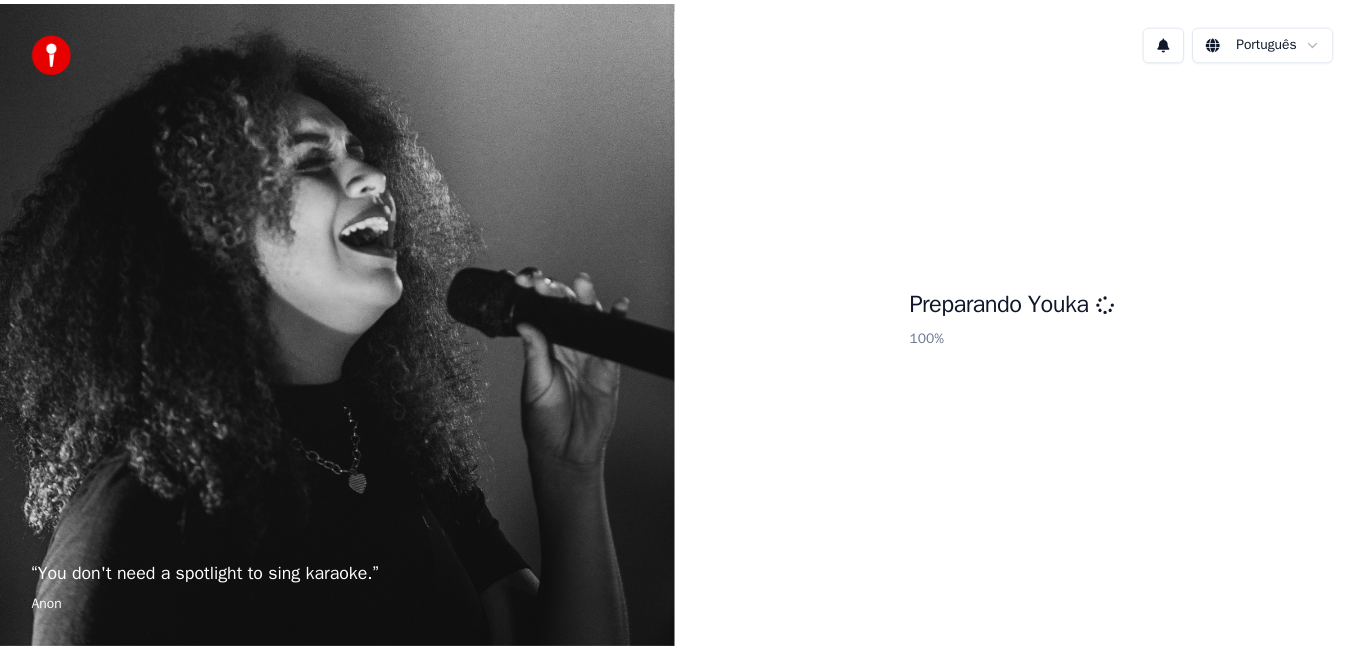scroll, scrollTop: 0, scrollLeft: 0, axis: both 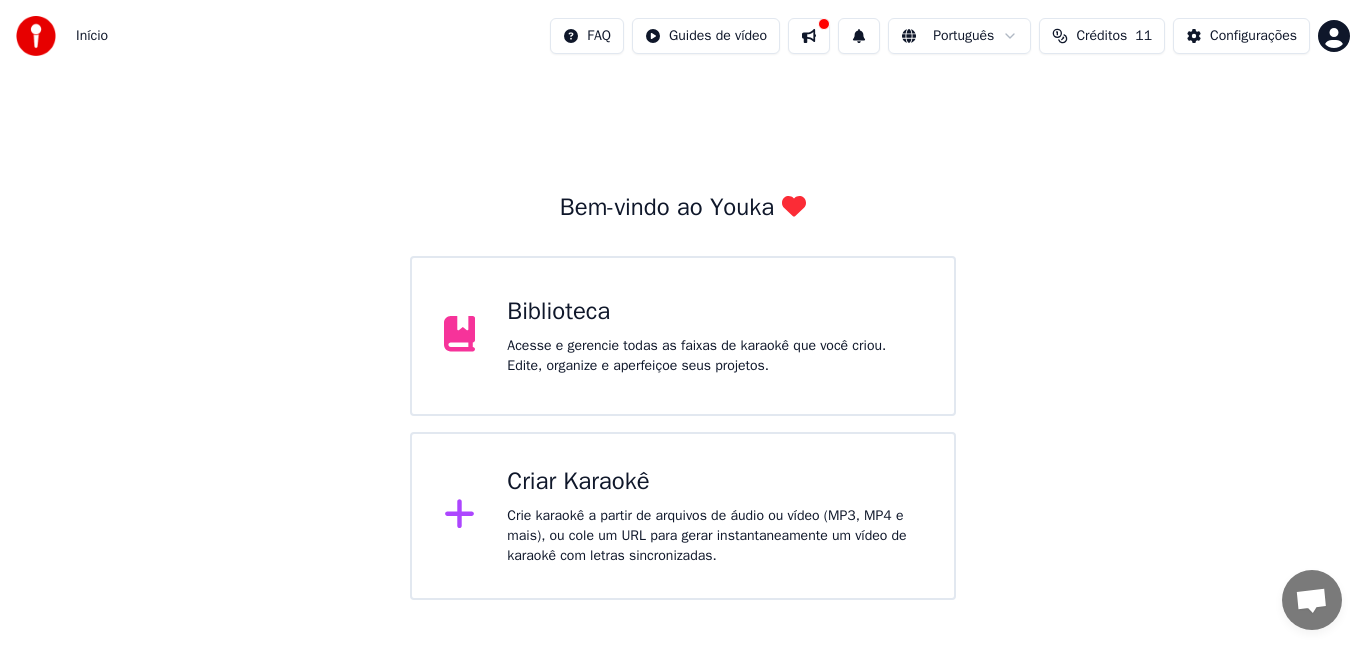 click on "Acesse e gerencie todas as faixas de karaokê que você criou. Edite, organize e aperfeiçoe seus projetos." at bounding box center [714, 356] 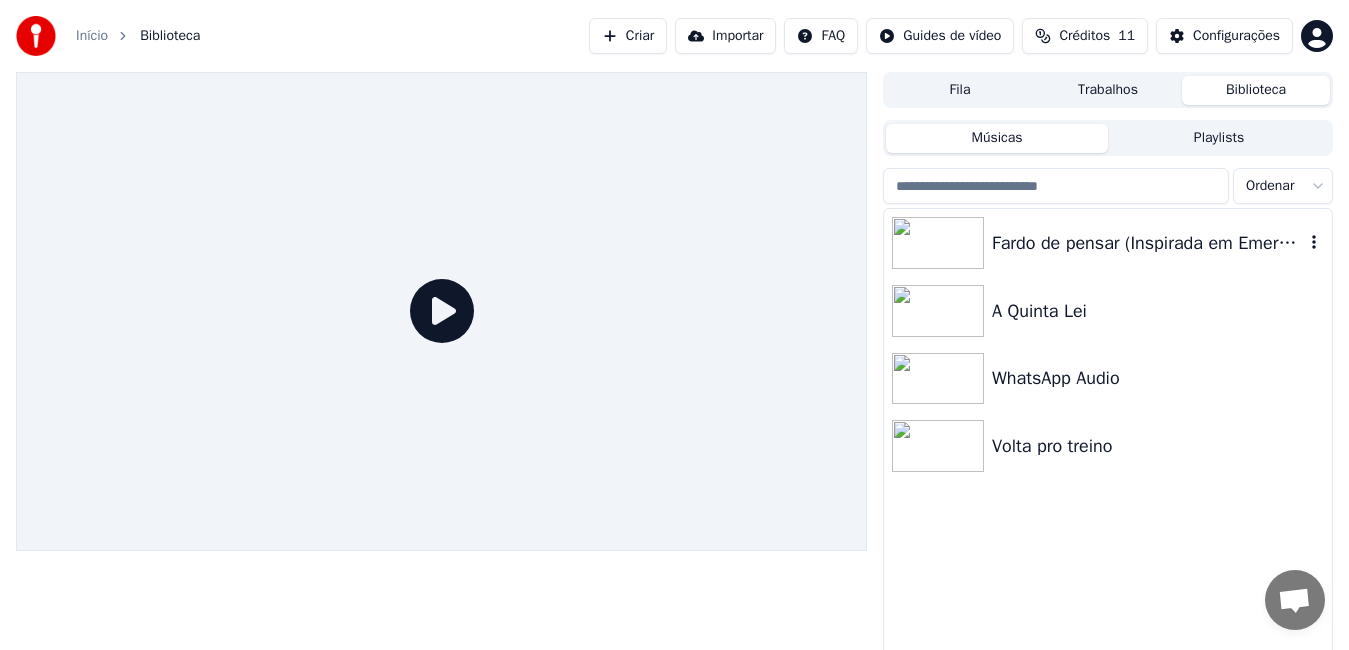 click at bounding box center (938, 243) 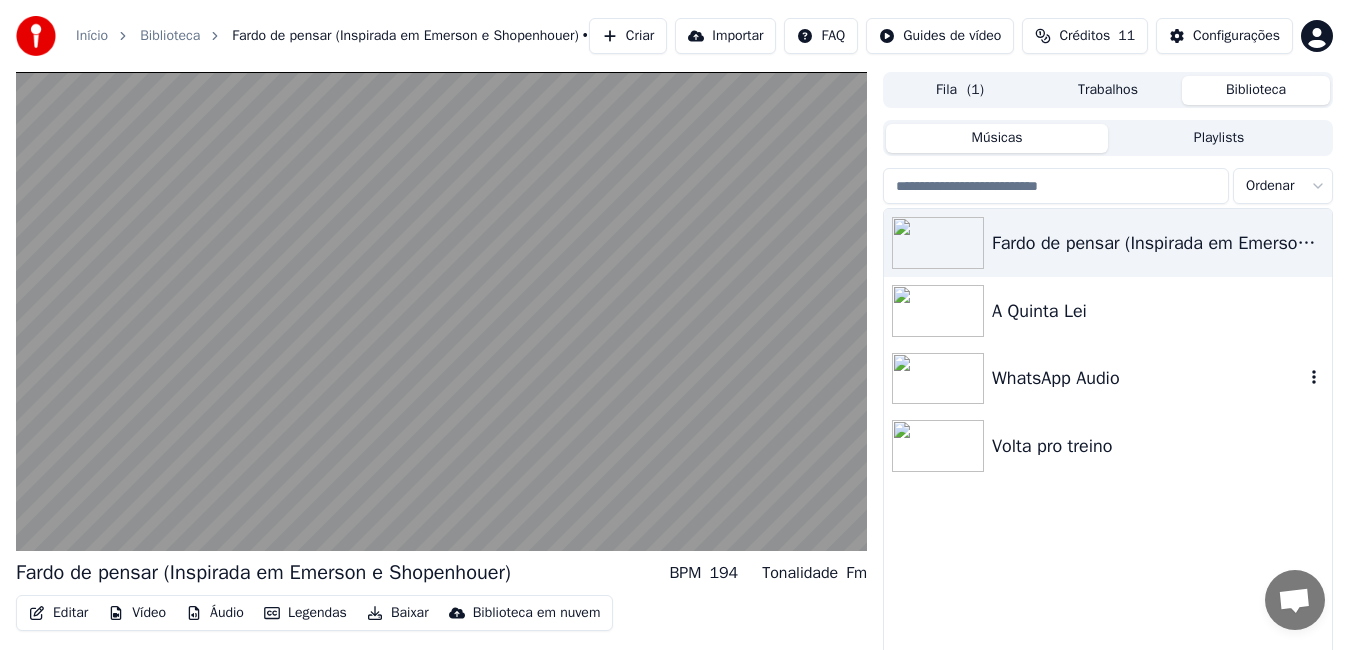 click at bounding box center [938, 379] 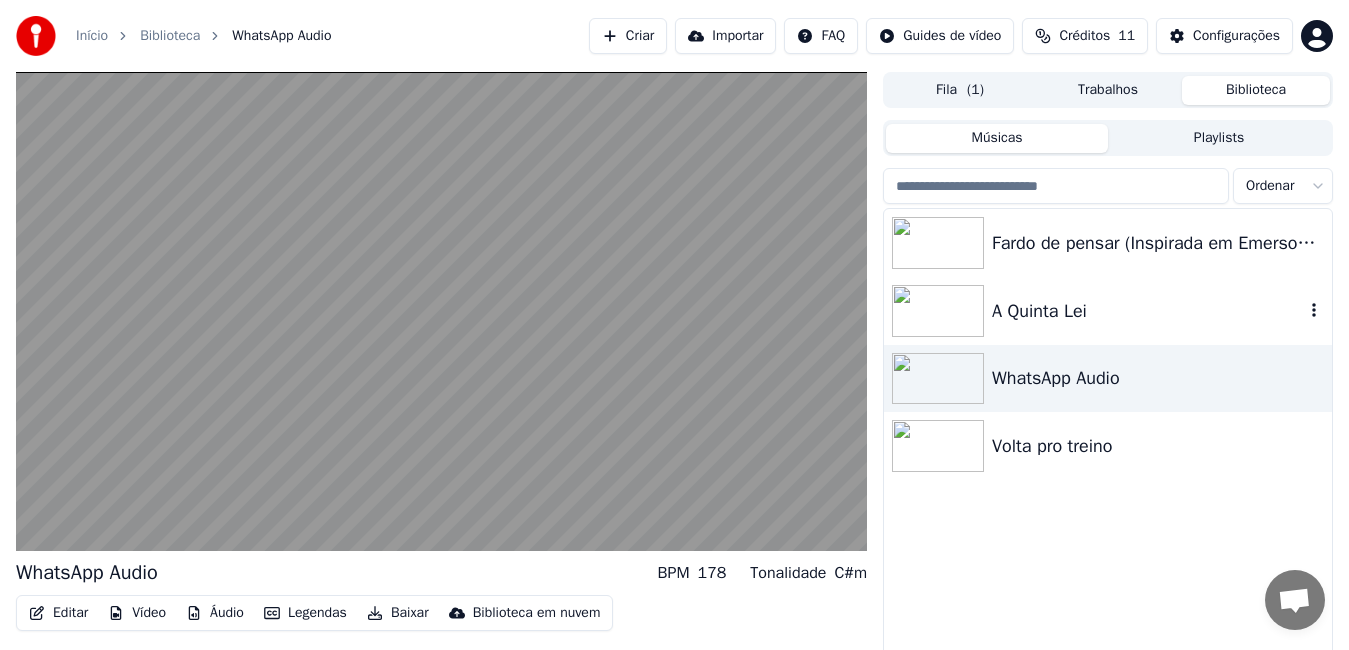 click at bounding box center (938, 311) 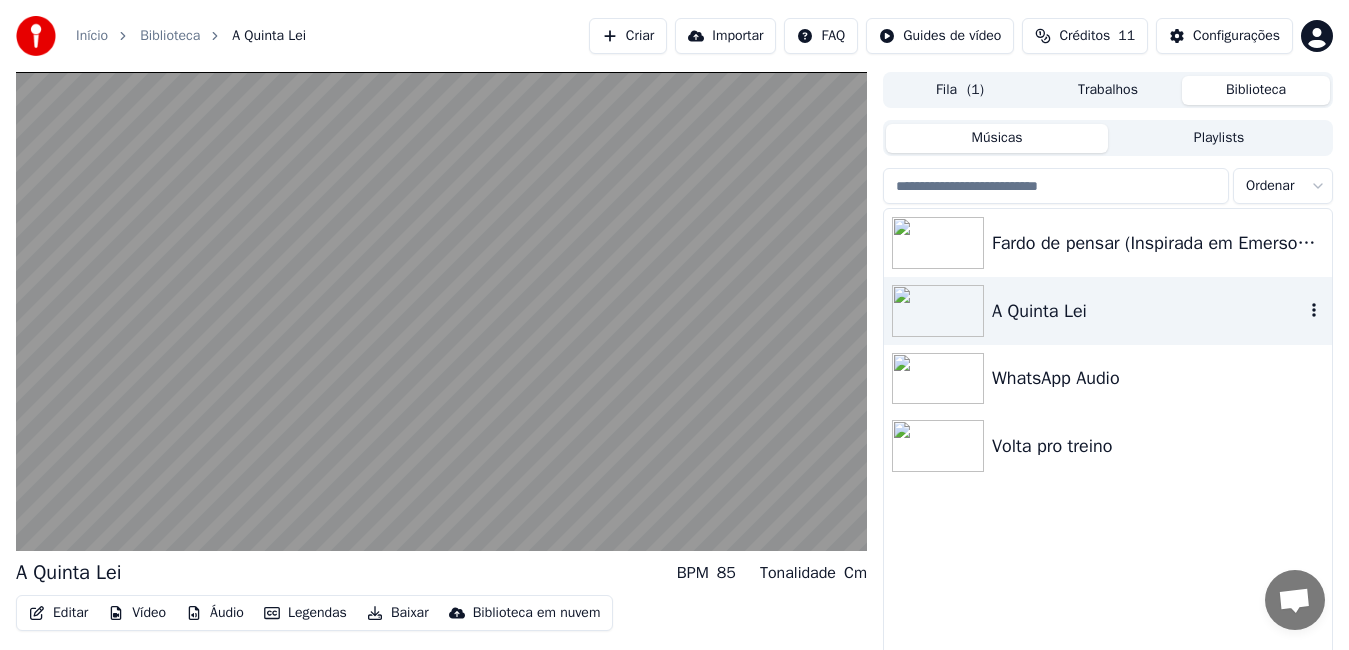 click at bounding box center (938, 311) 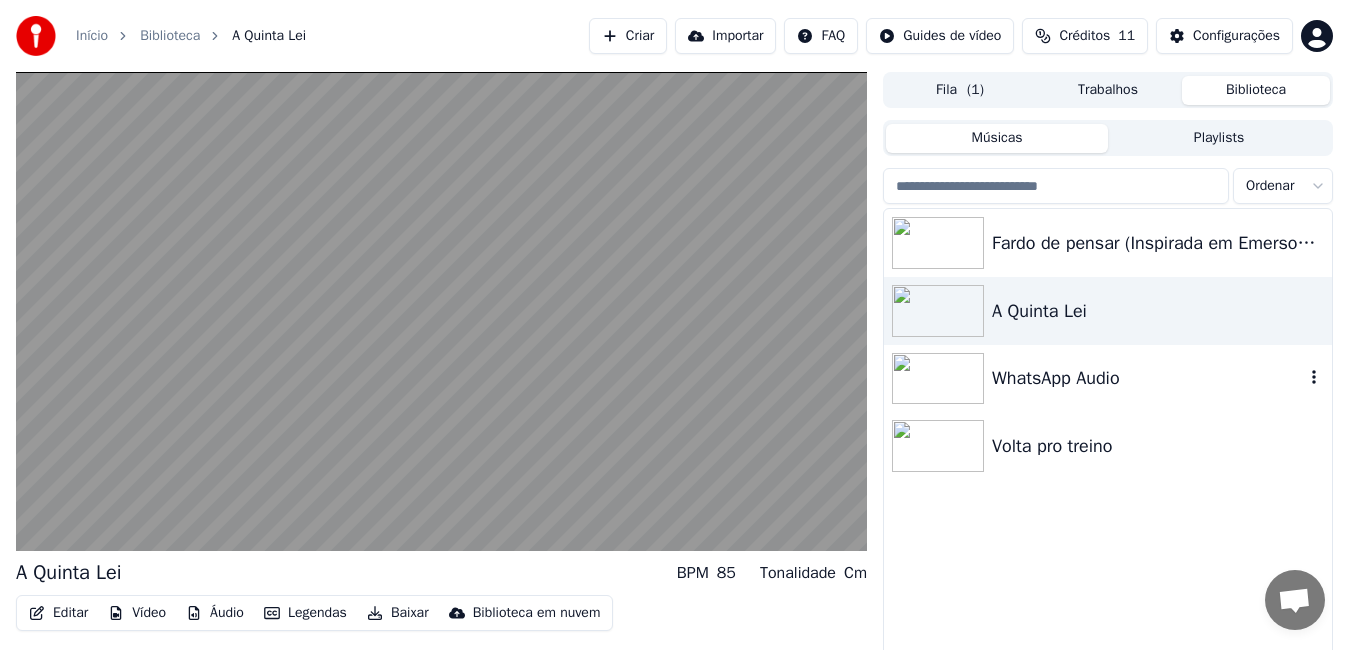 click at bounding box center (938, 379) 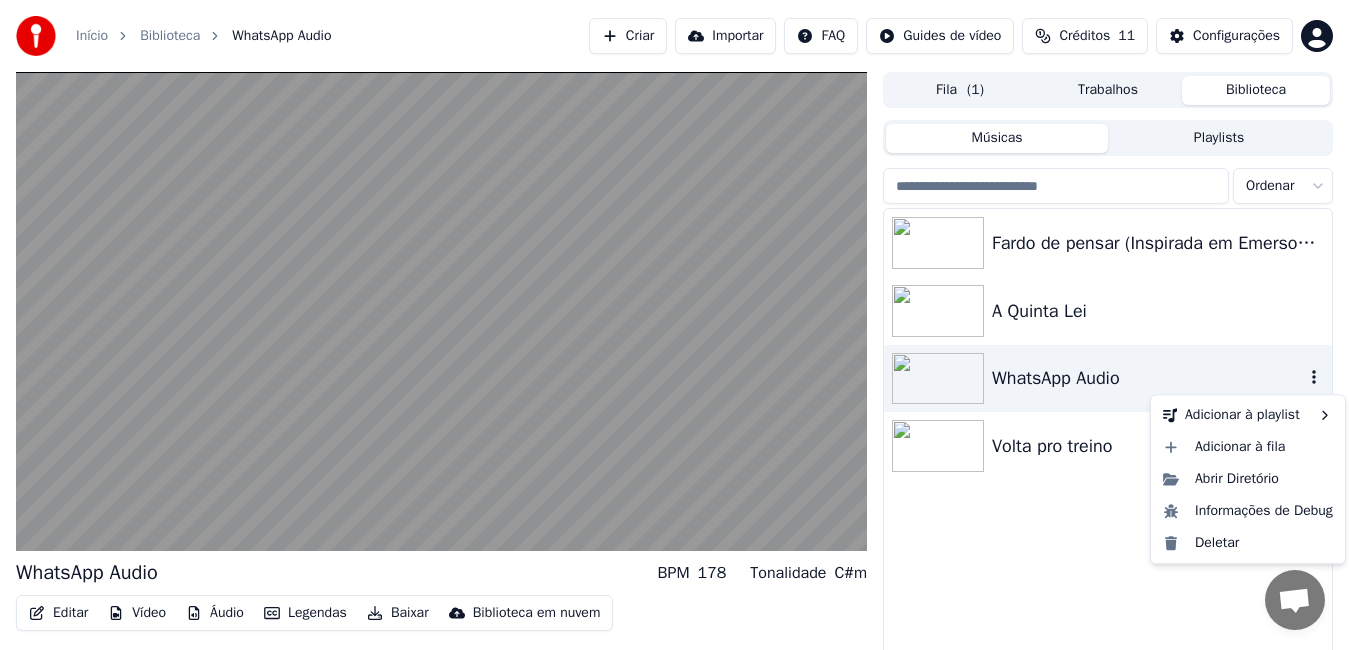 click 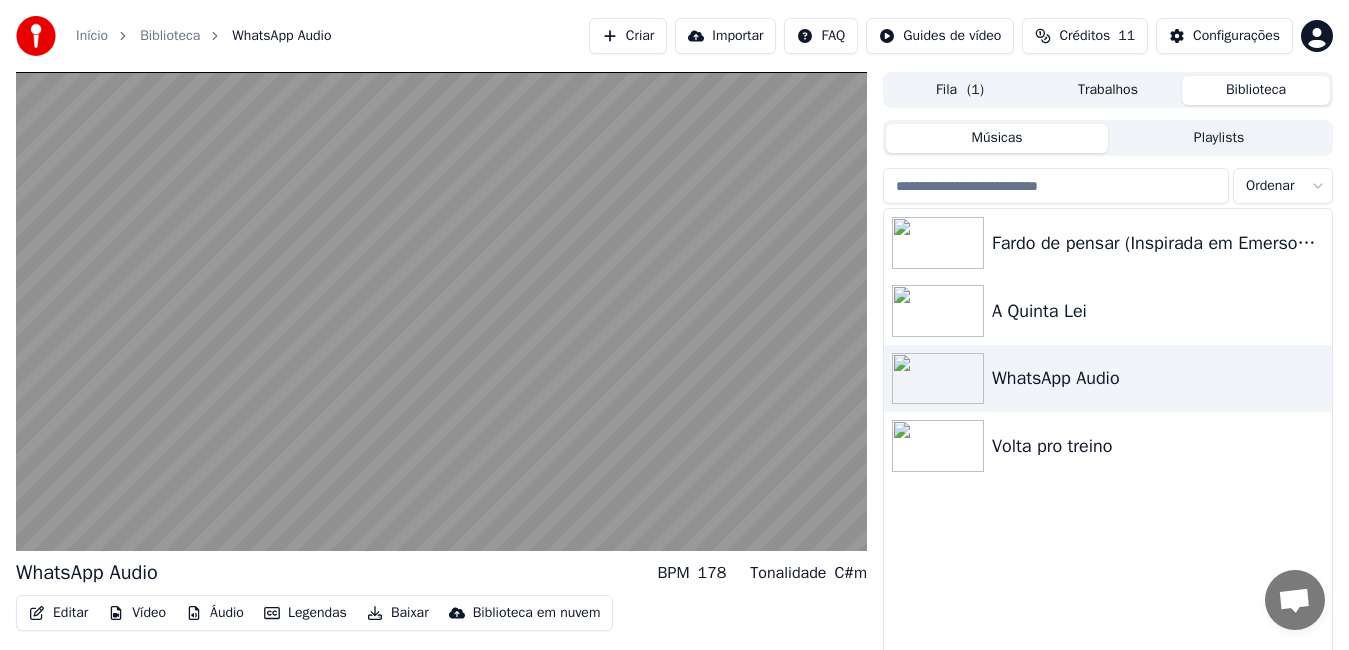click on "Editar" at bounding box center [58, 613] 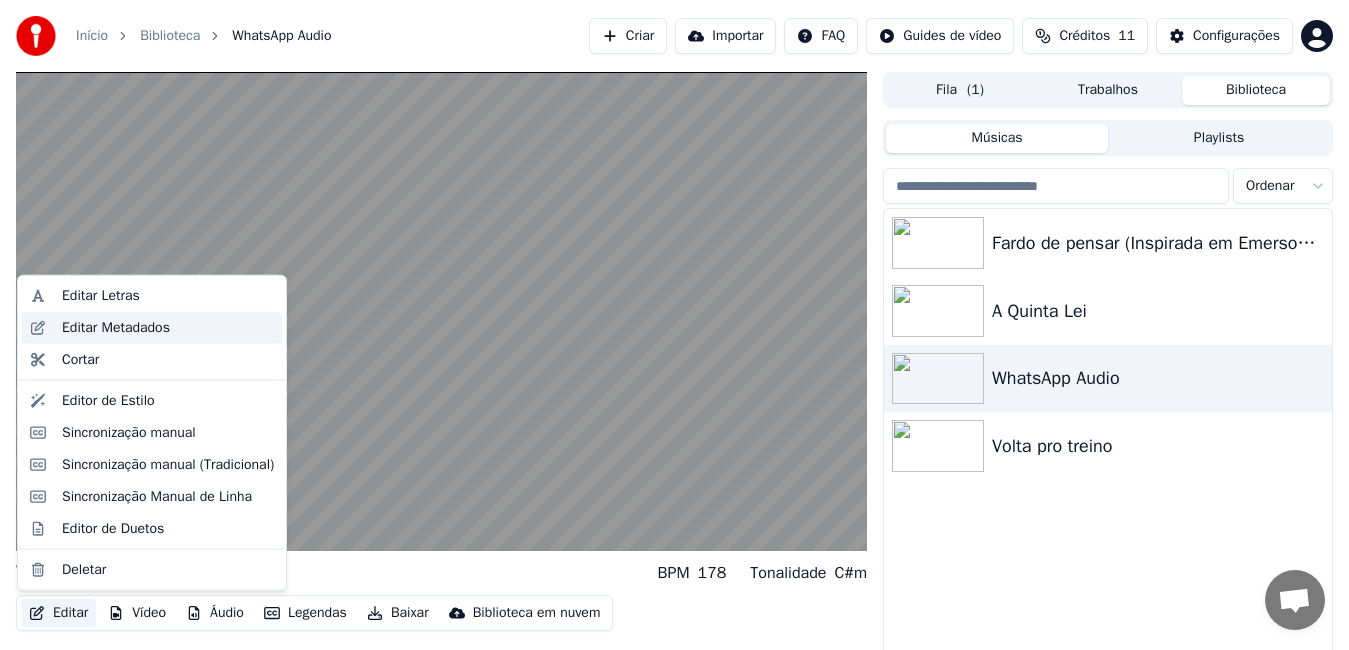 click on "Editar Metadados" at bounding box center (116, 328) 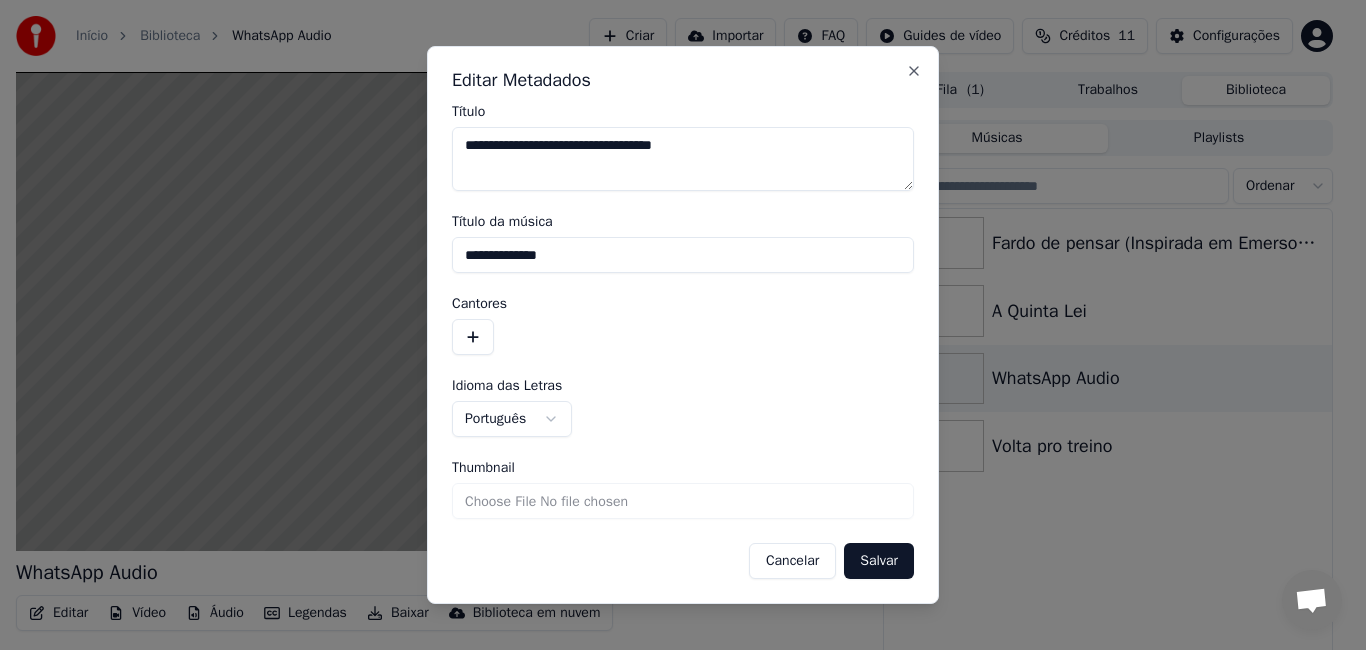 drag, startPoint x: 787, startPoint y: 150, endPoint x: 223, endPoint y: 153, distance: 564.008 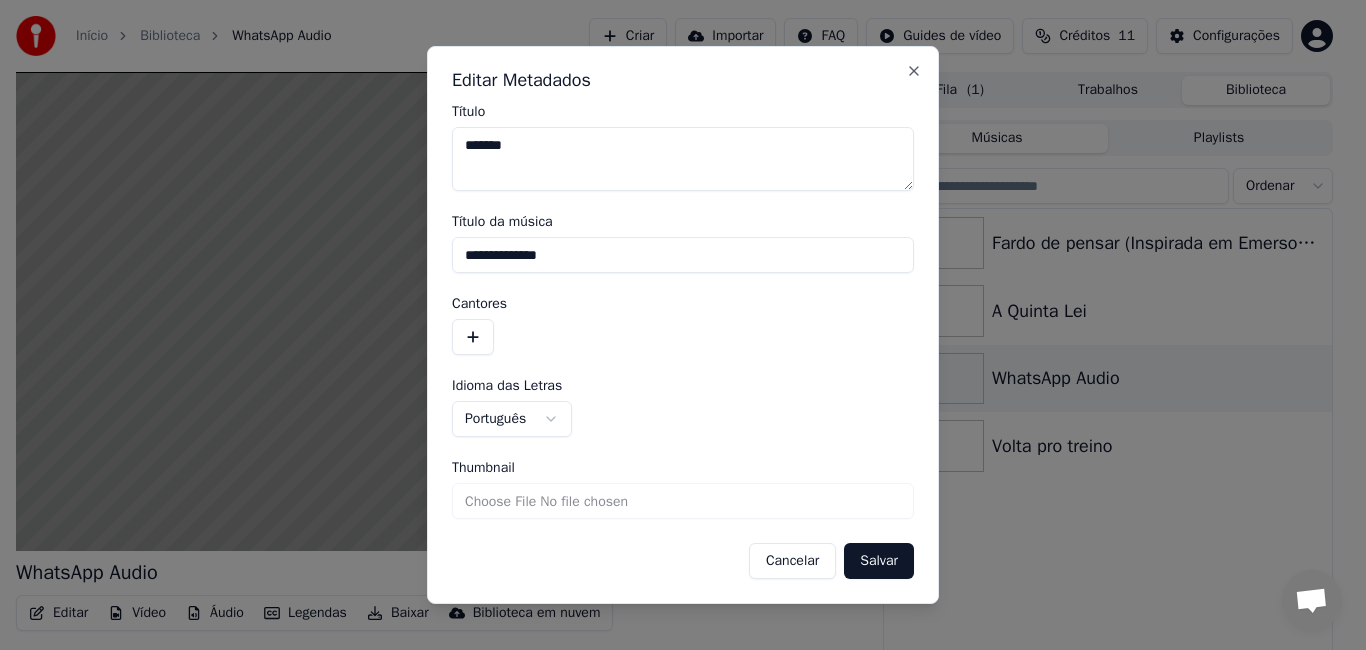 type on "*******" 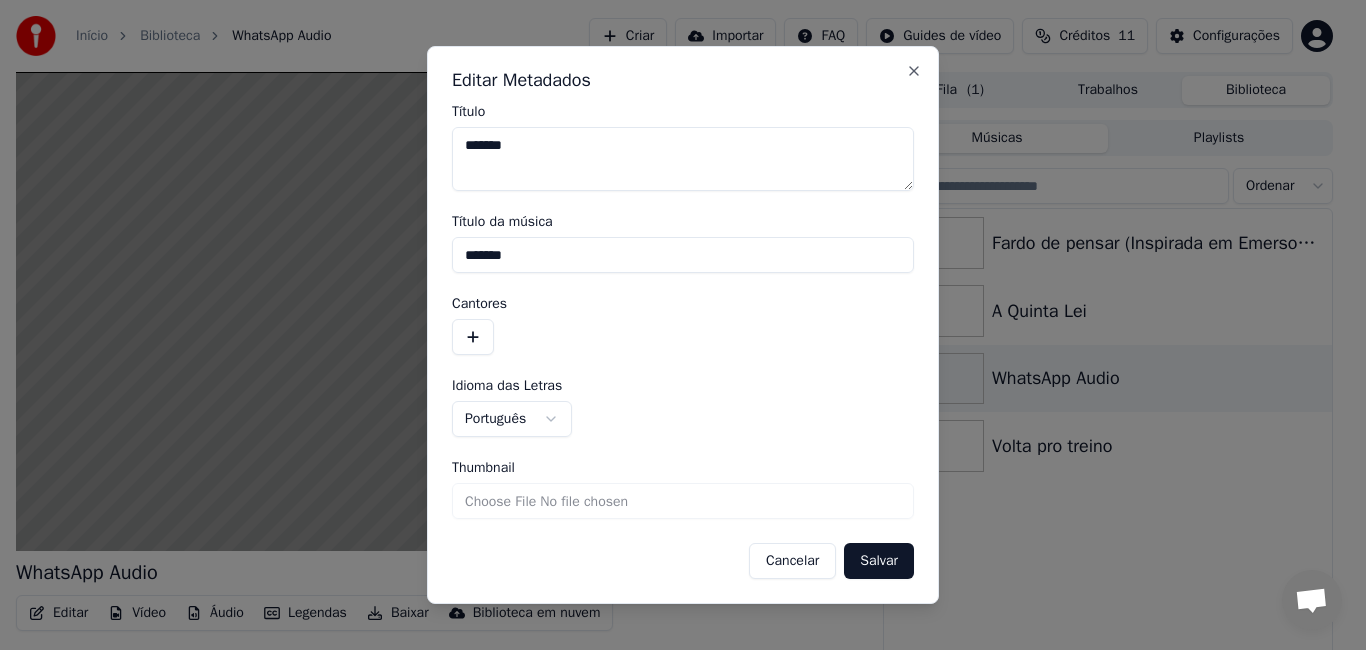 type on "*******" 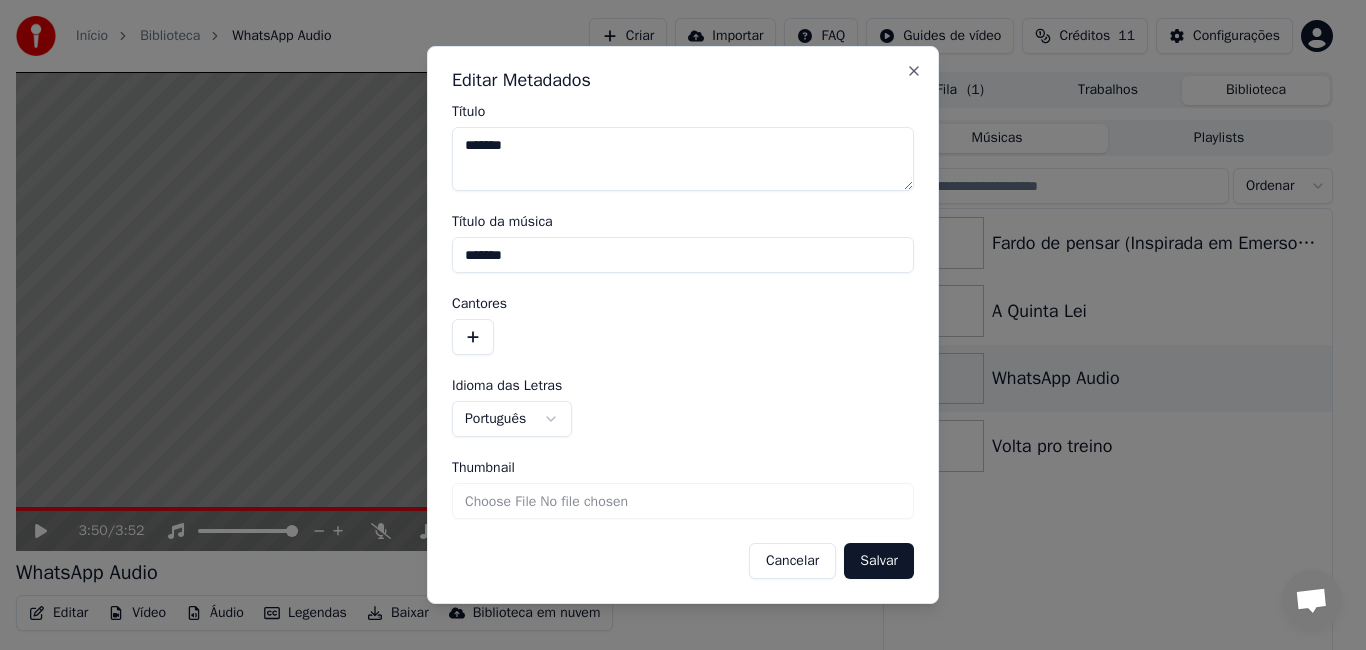 click on "Thumbnail" at bounding box center (683, 501) 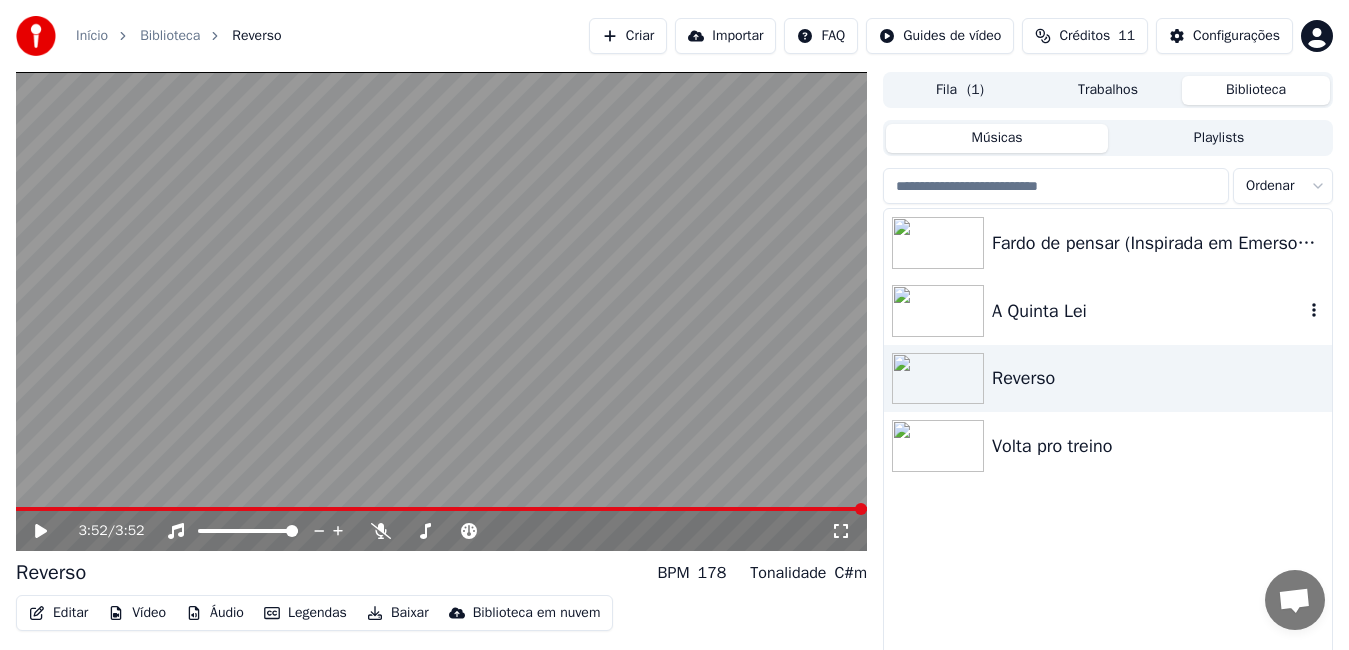 click at bounding box center [938, 311] 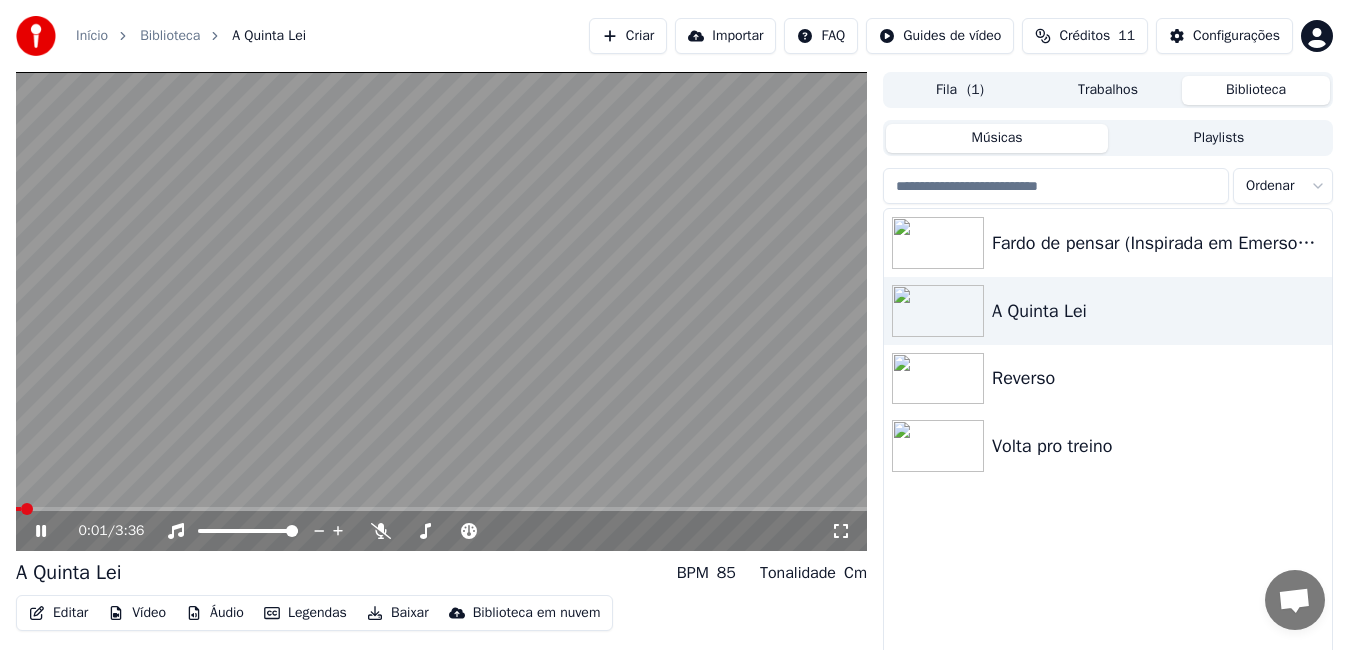 click on "Editar" at bounding box center (58, 613) 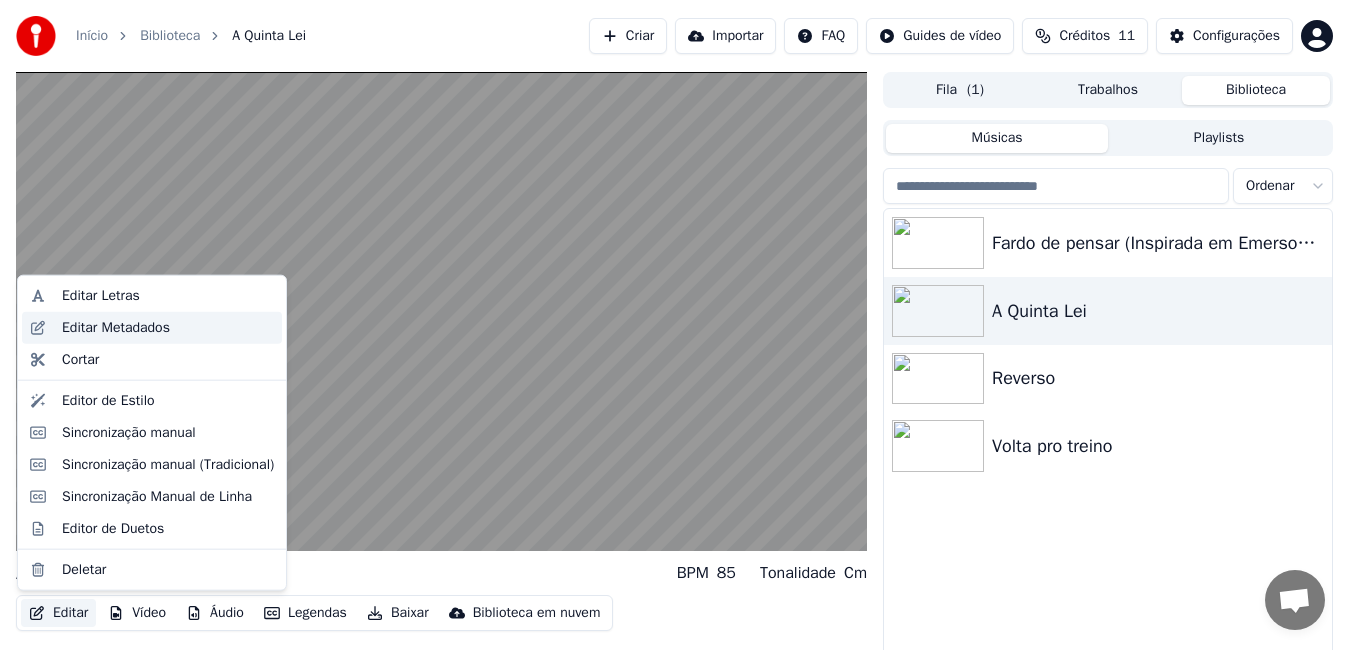 click on "Editar Metadados" at bounding box center (116, 328) 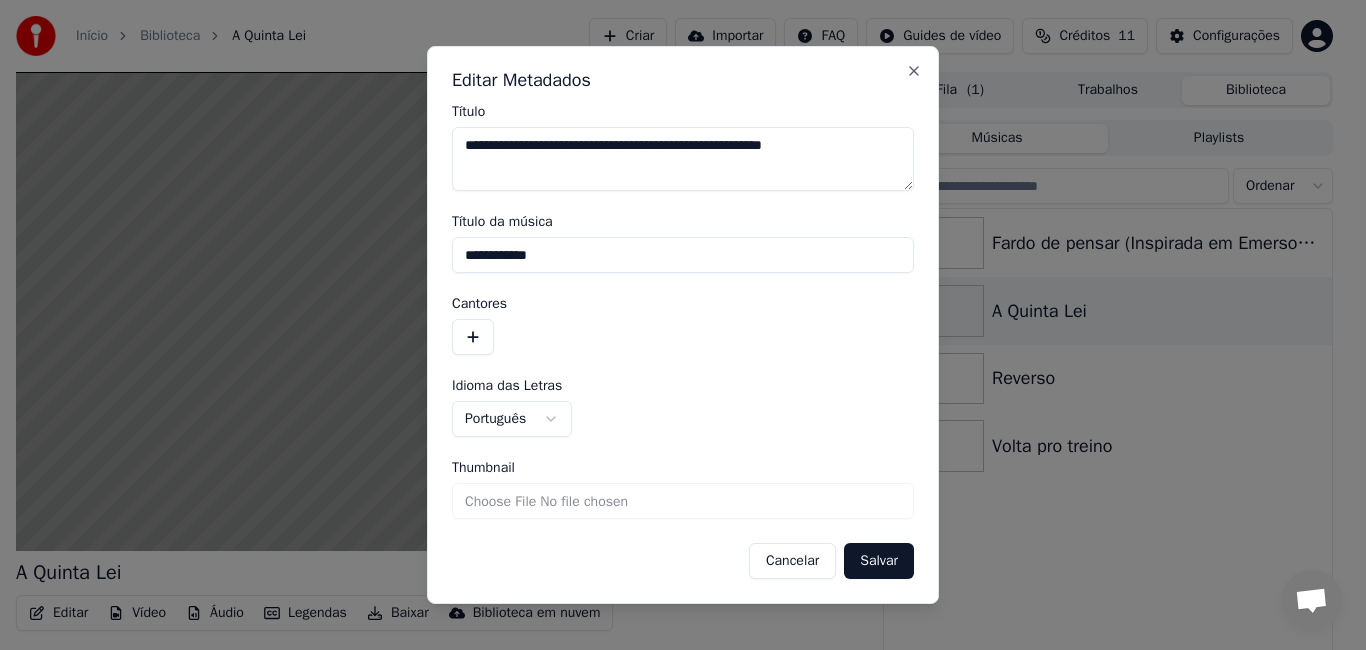 click on "Thumbnail" at bounding box center [683, 501] 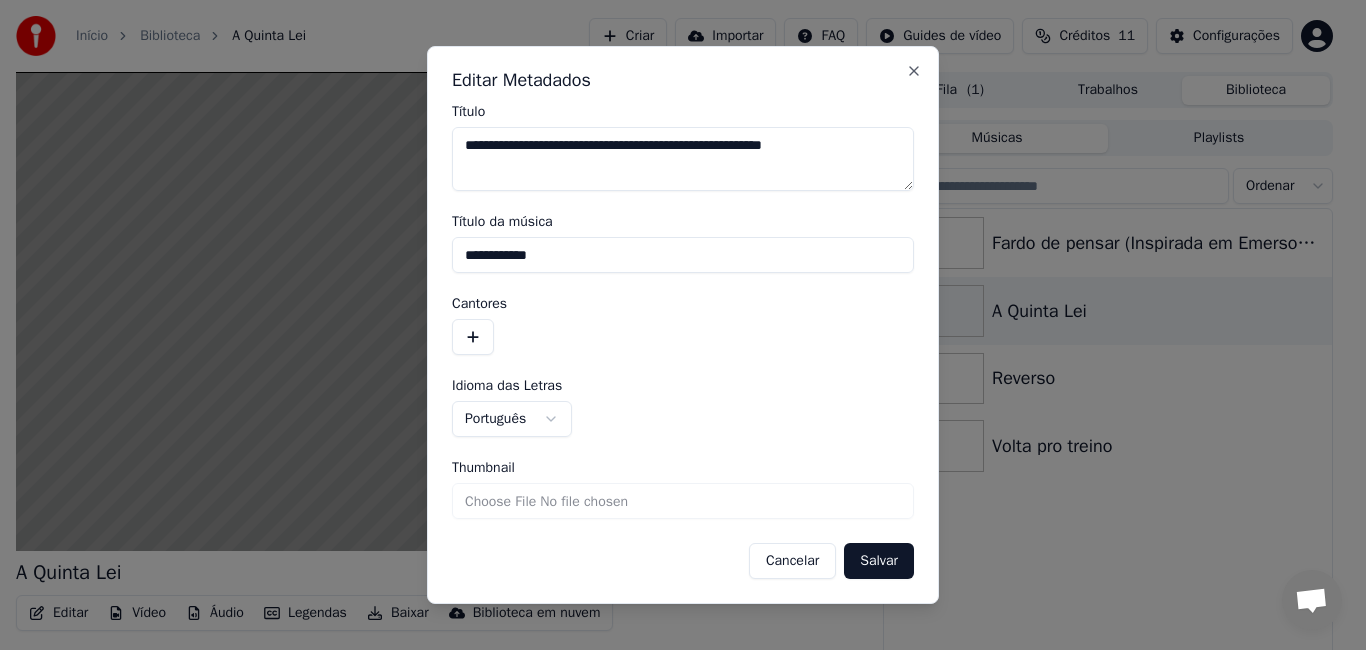 type on "**********" 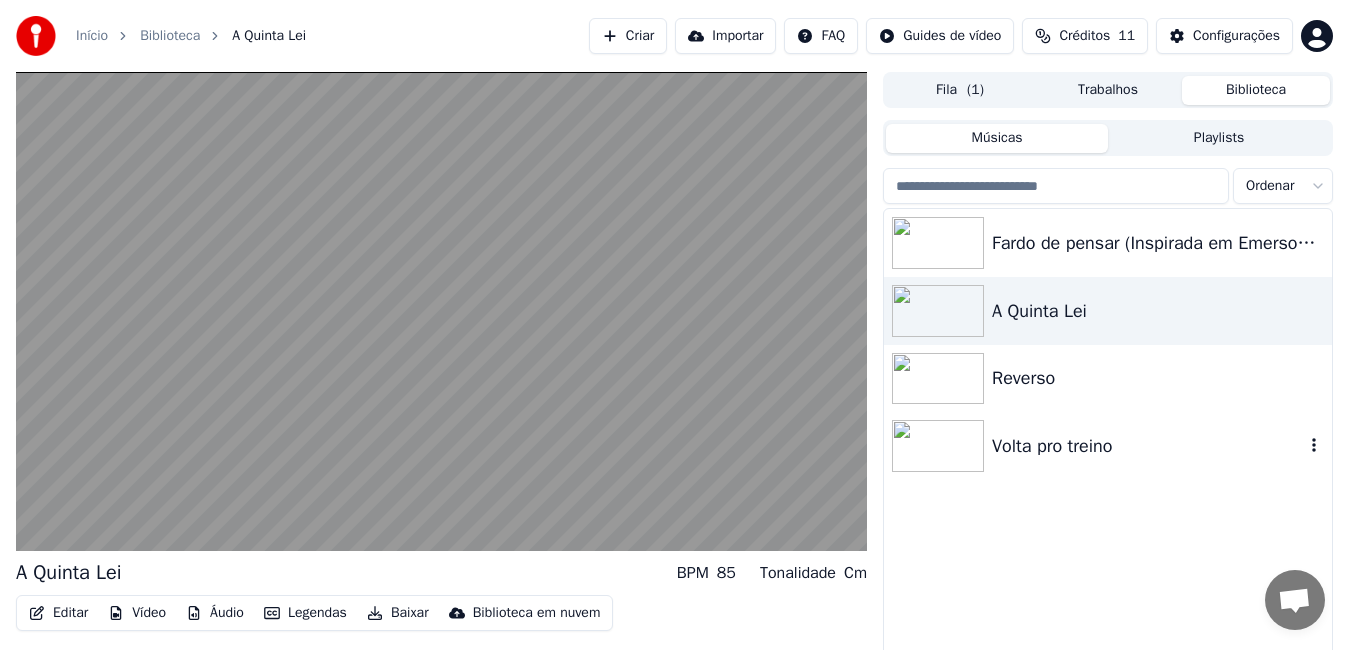 click at bounding box center (938, 446) 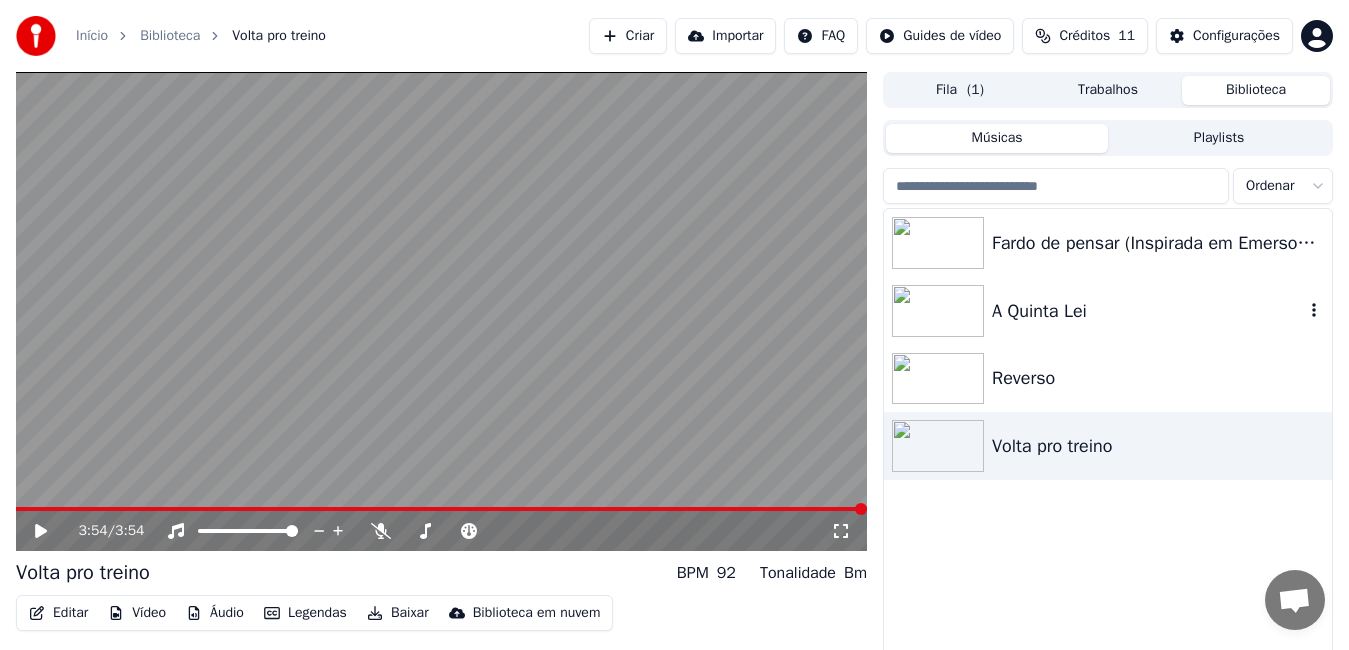 click at bounding box center (938, 311) 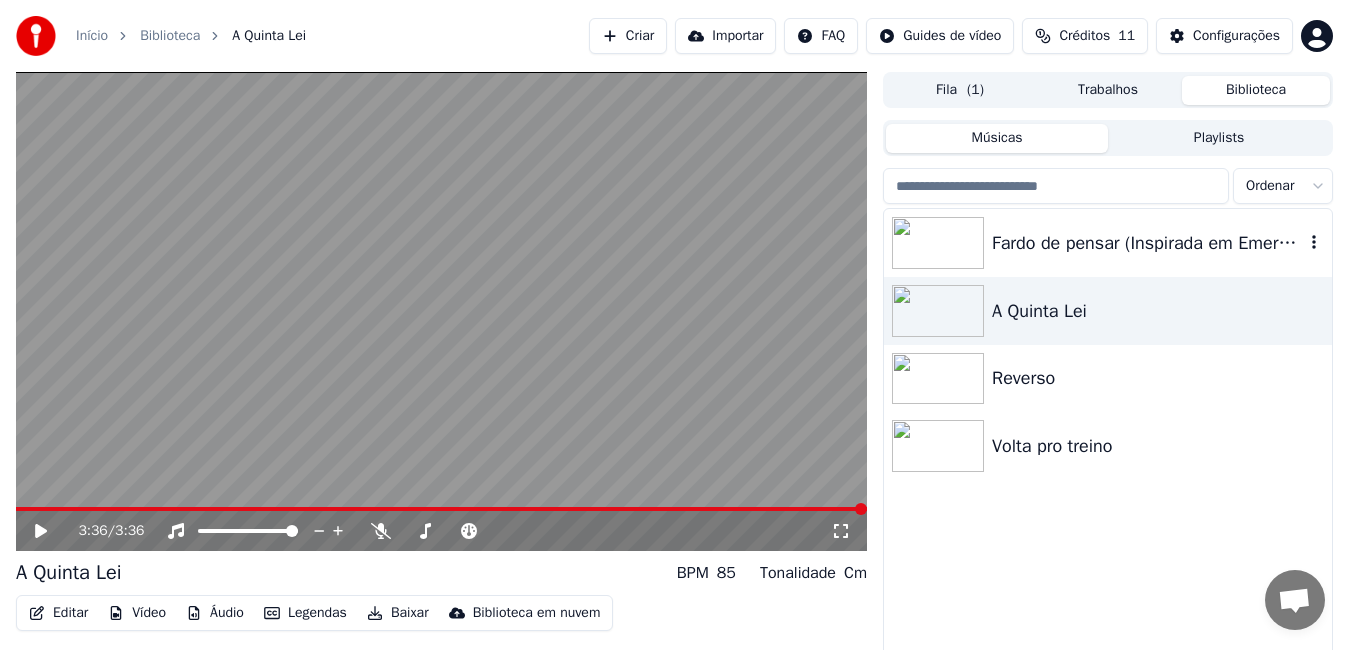 click at bounding box center (938, 243) 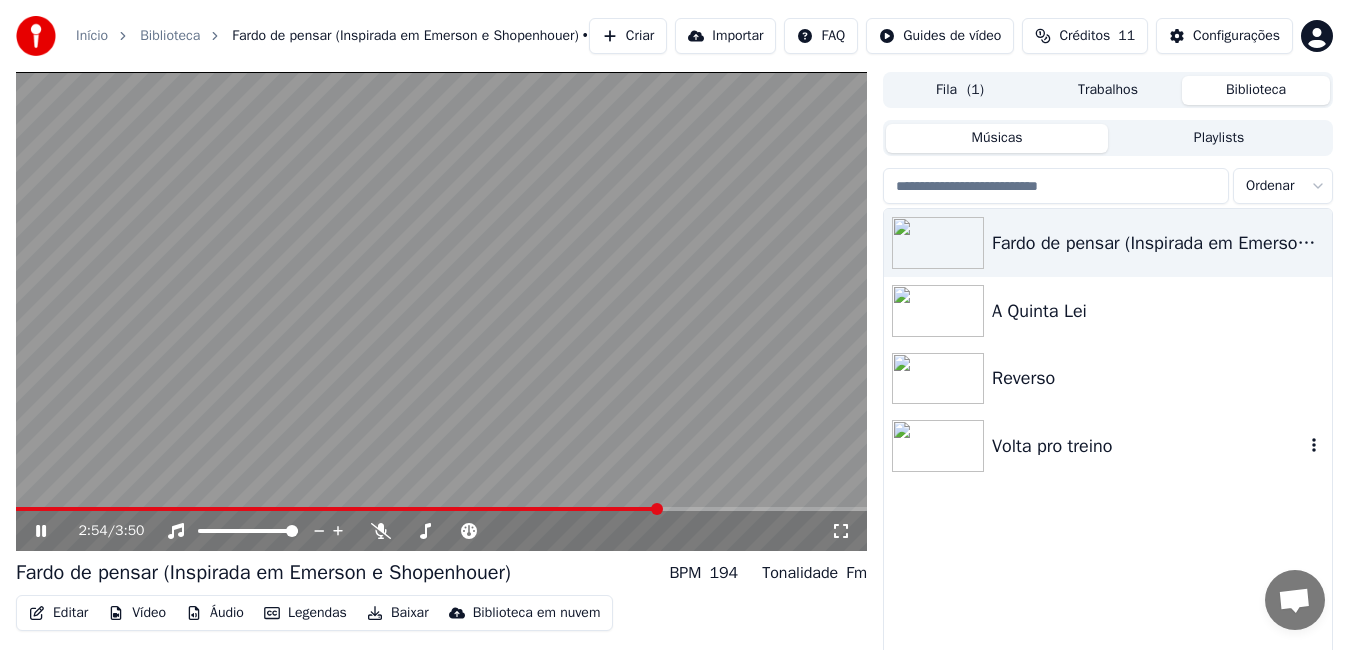 click on "Volta pro treino" at bounding box center [1148, 446] 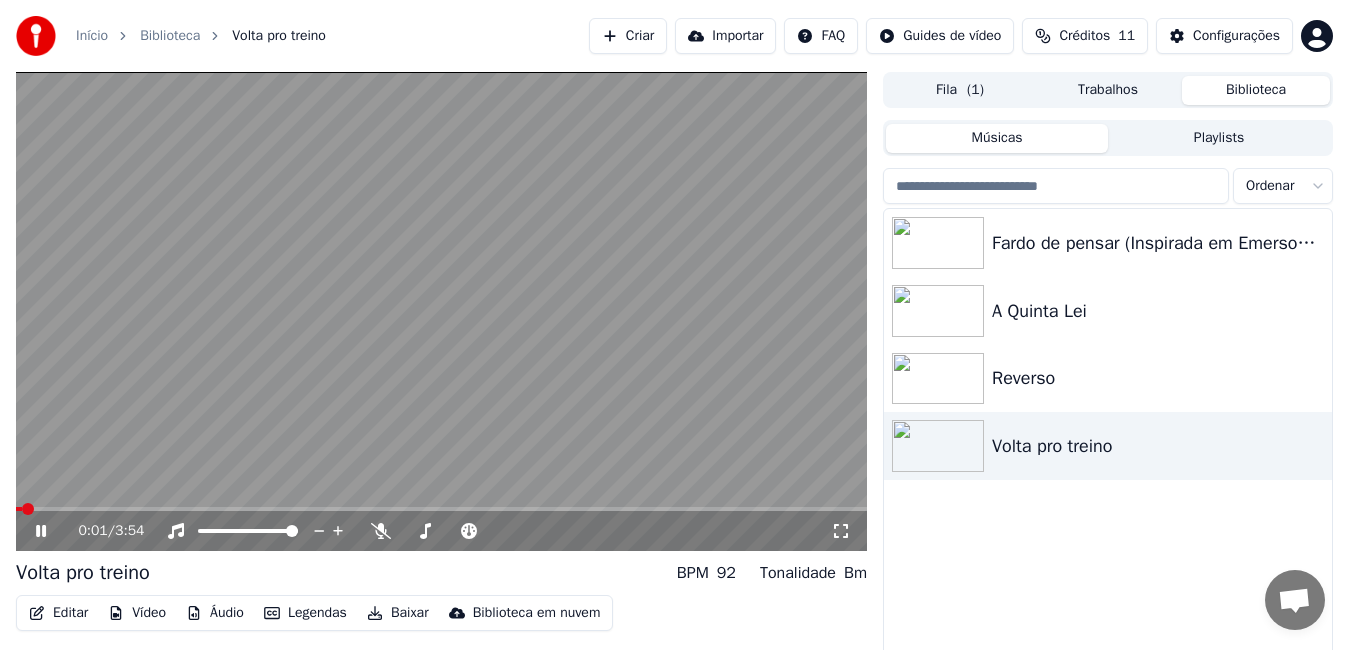 click 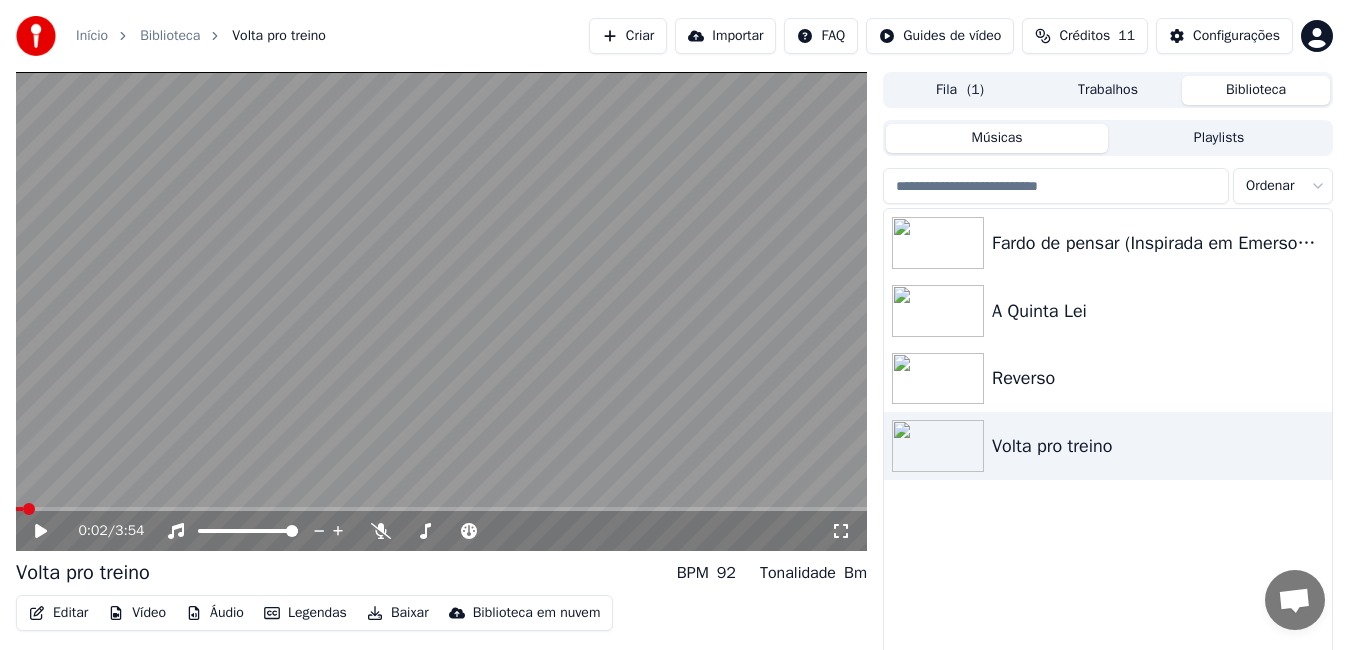 click on "Editar" at bounding box center [58, 613] 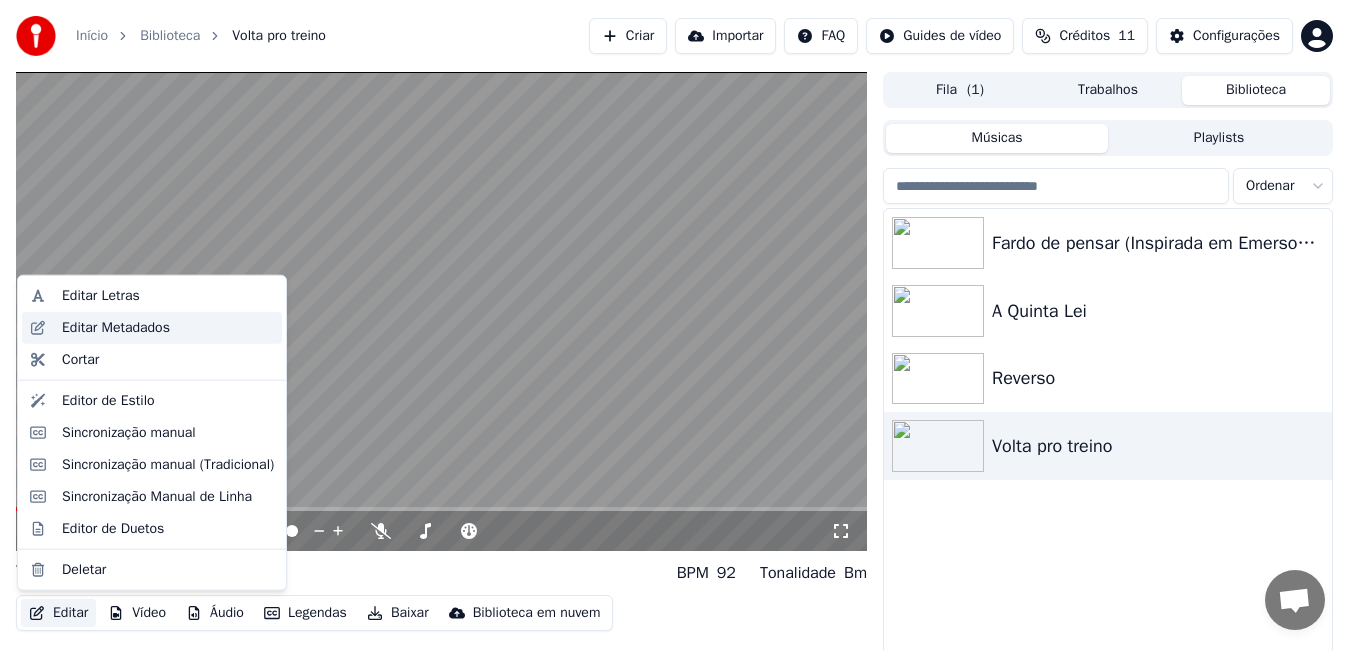 click on "Editar Metadados" at bounding box center (116, 328) 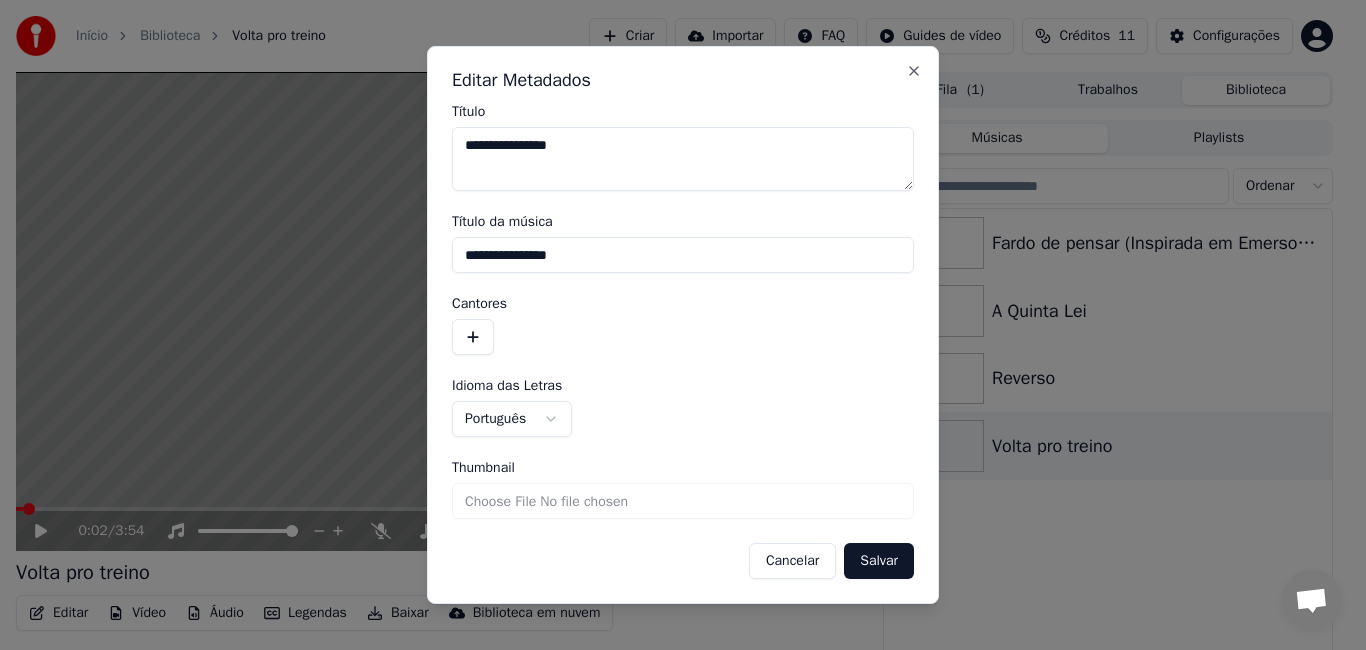 click on "Thumbnail" at bounding box center [683, 501] 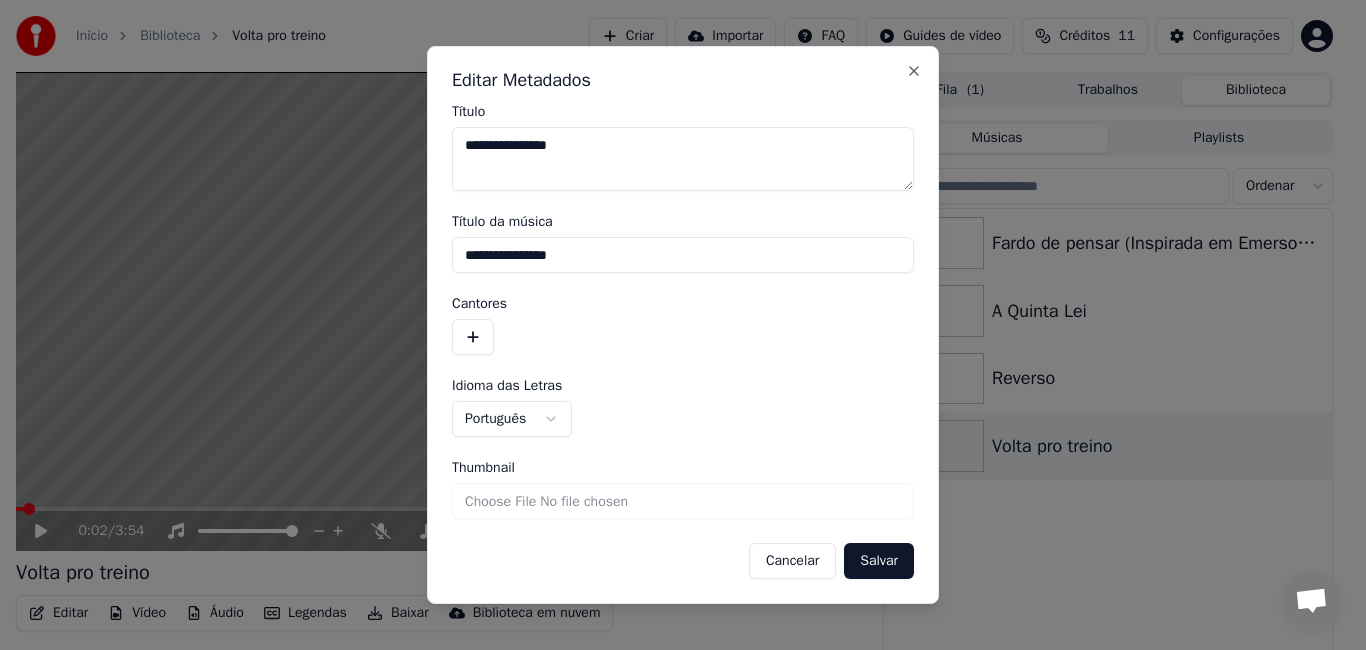 type on "**********" 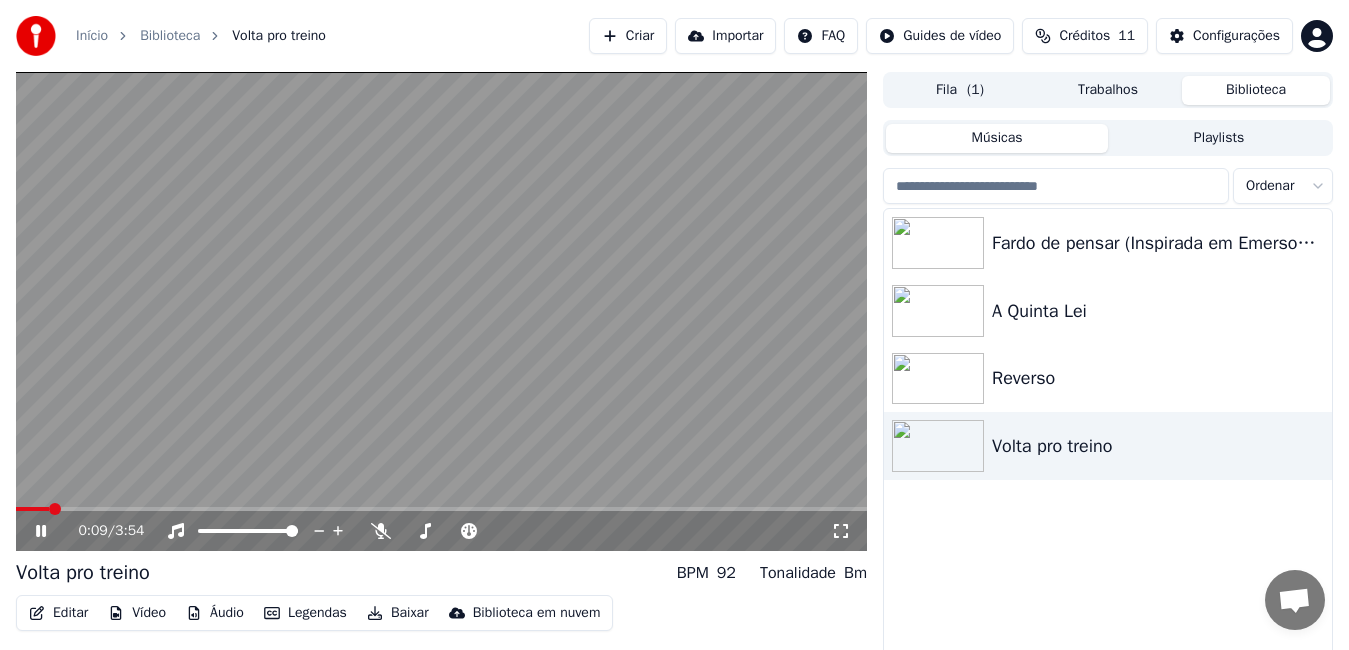 click 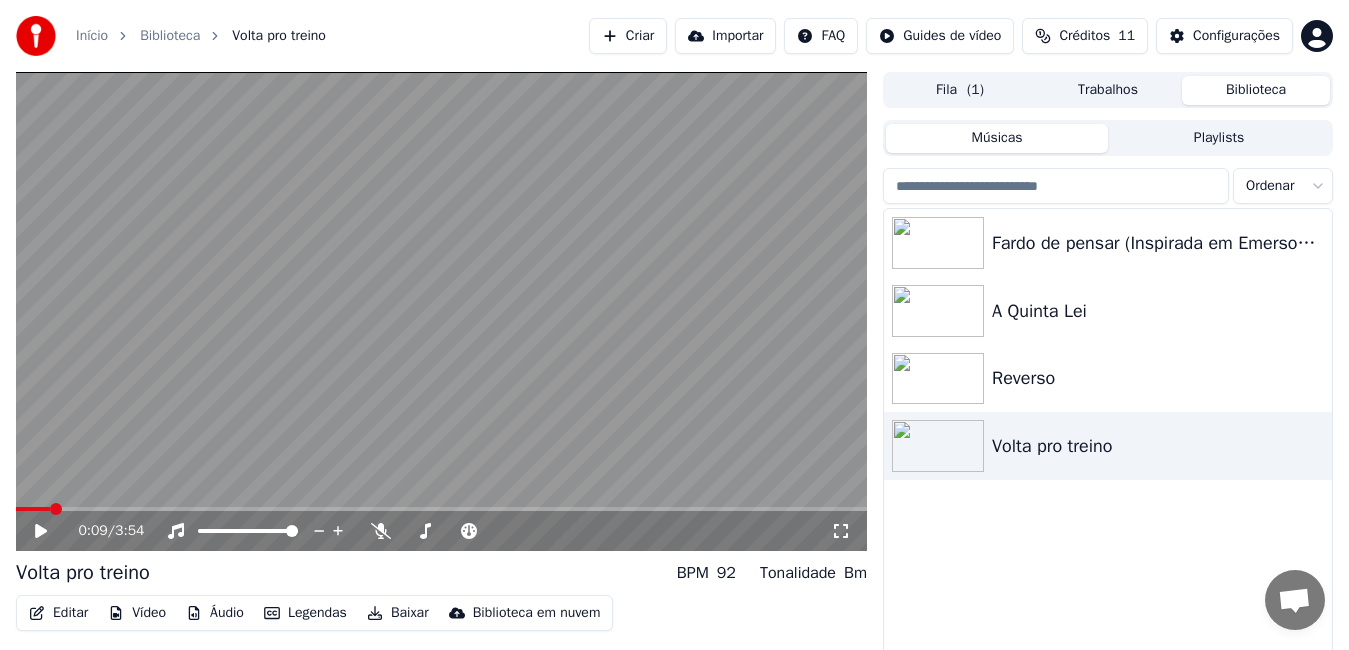 scroll, scrollTop: 56, scrollLeft: 0, axis: vertical 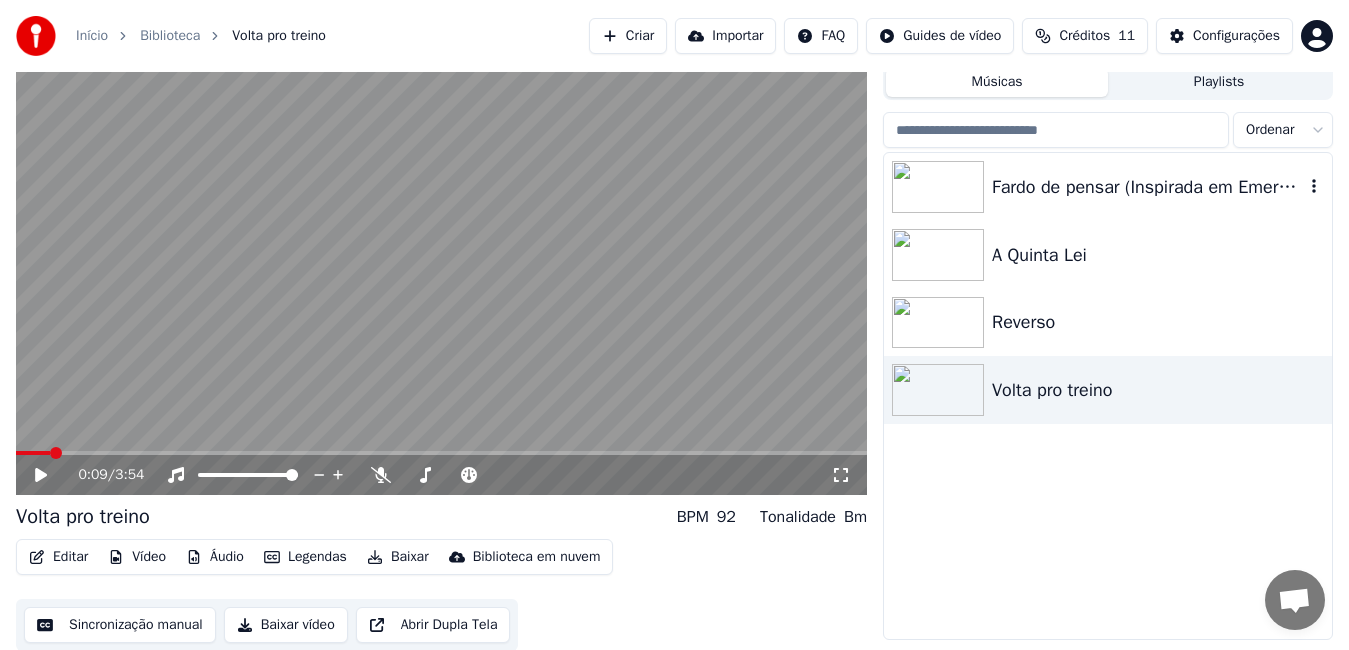 click at bounding box center [938, 187] 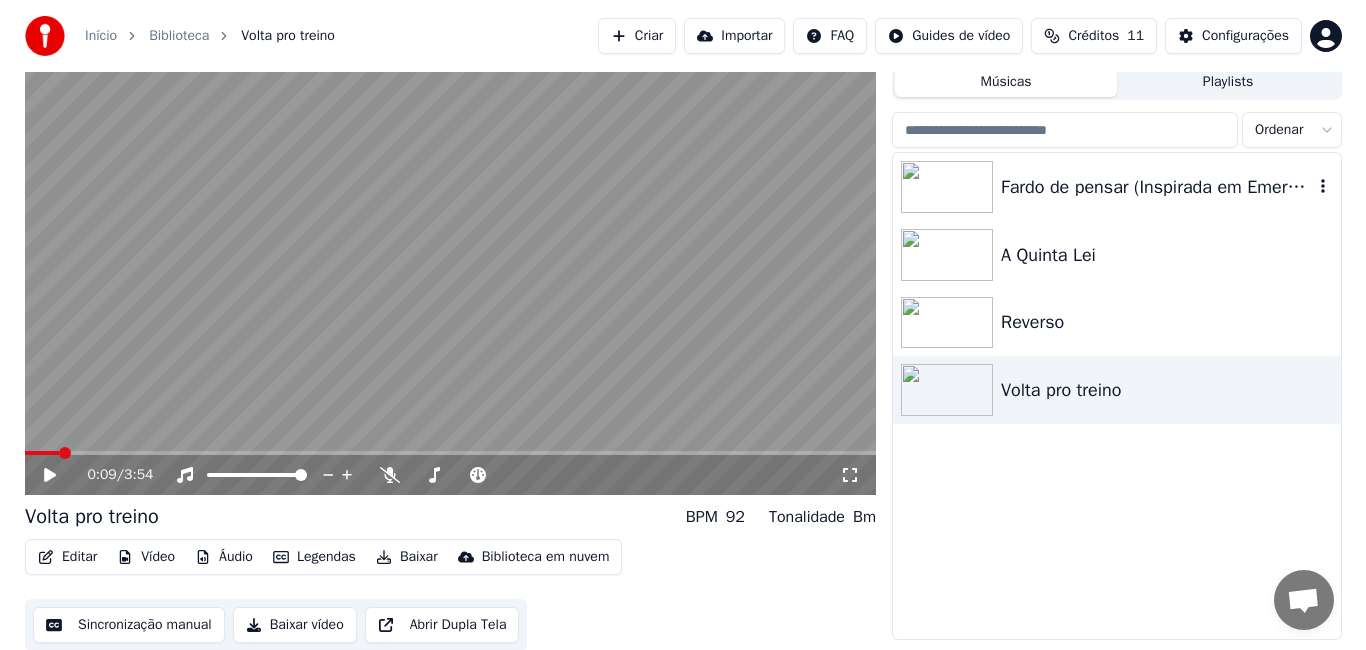 scroll, scrollTop: 66, scrollLeft: 0, axis: vertical 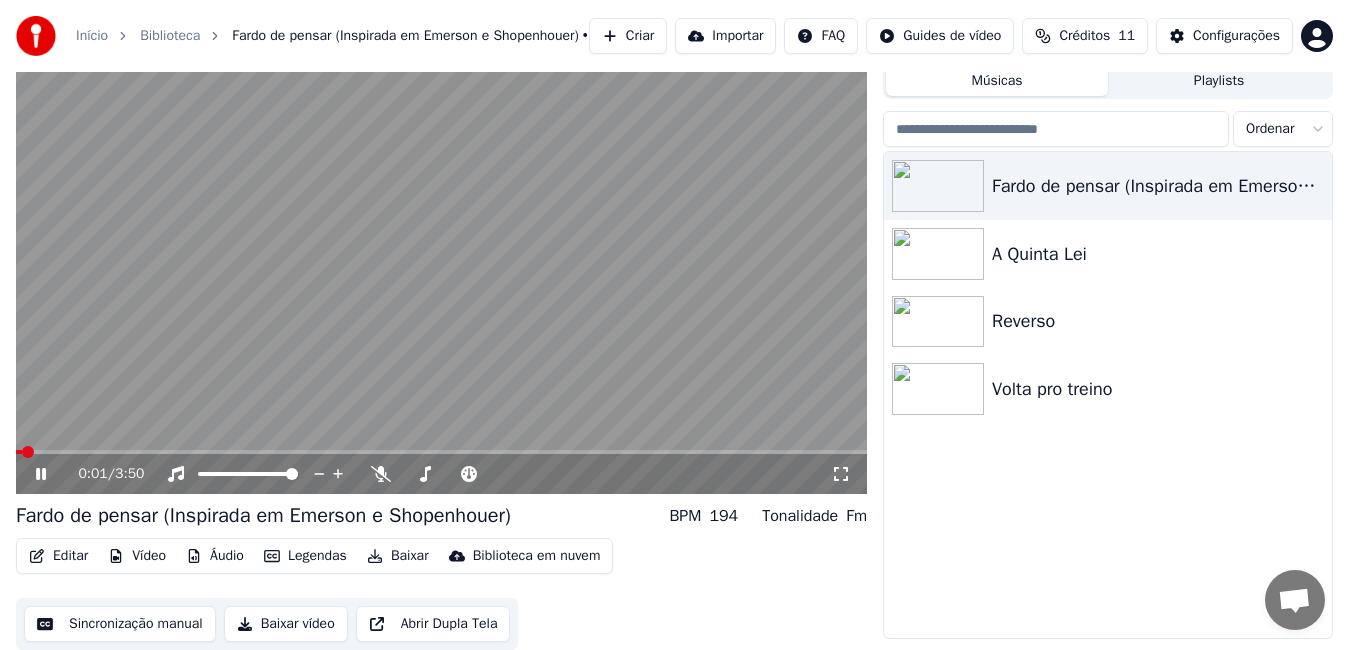 click at bounding box center [441, 254] 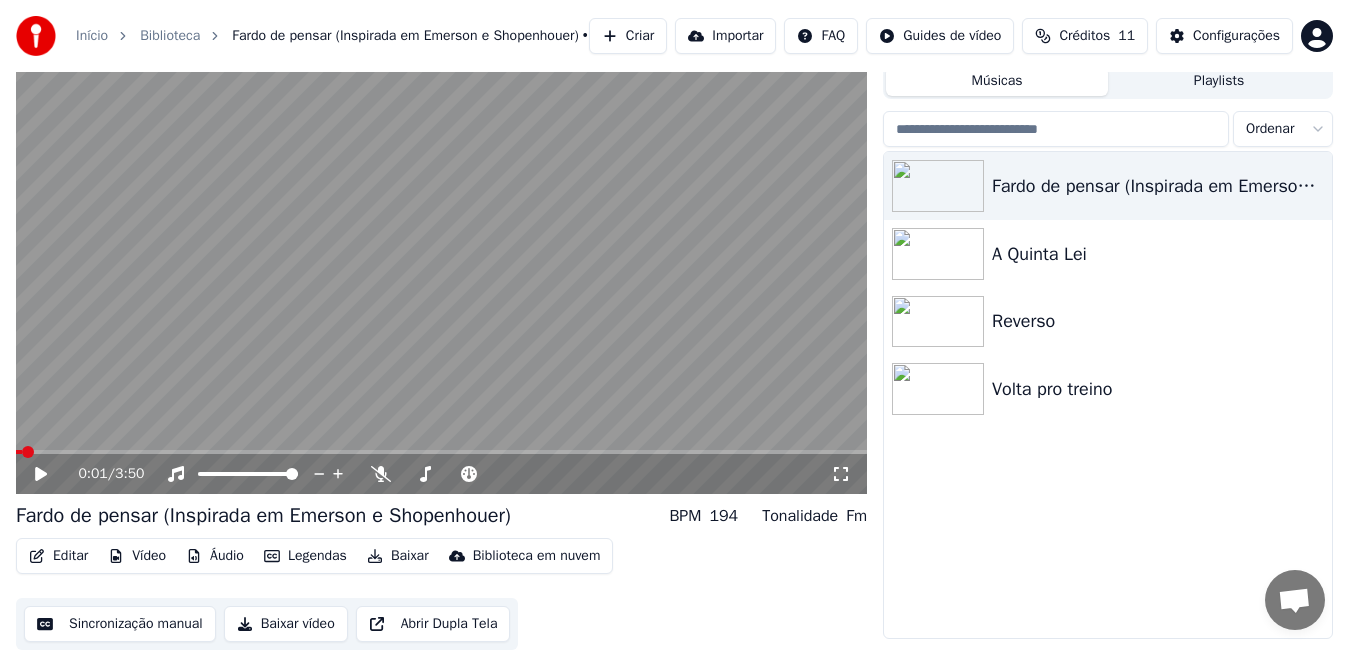 click on "Editar" at bounding box center (58, 556) 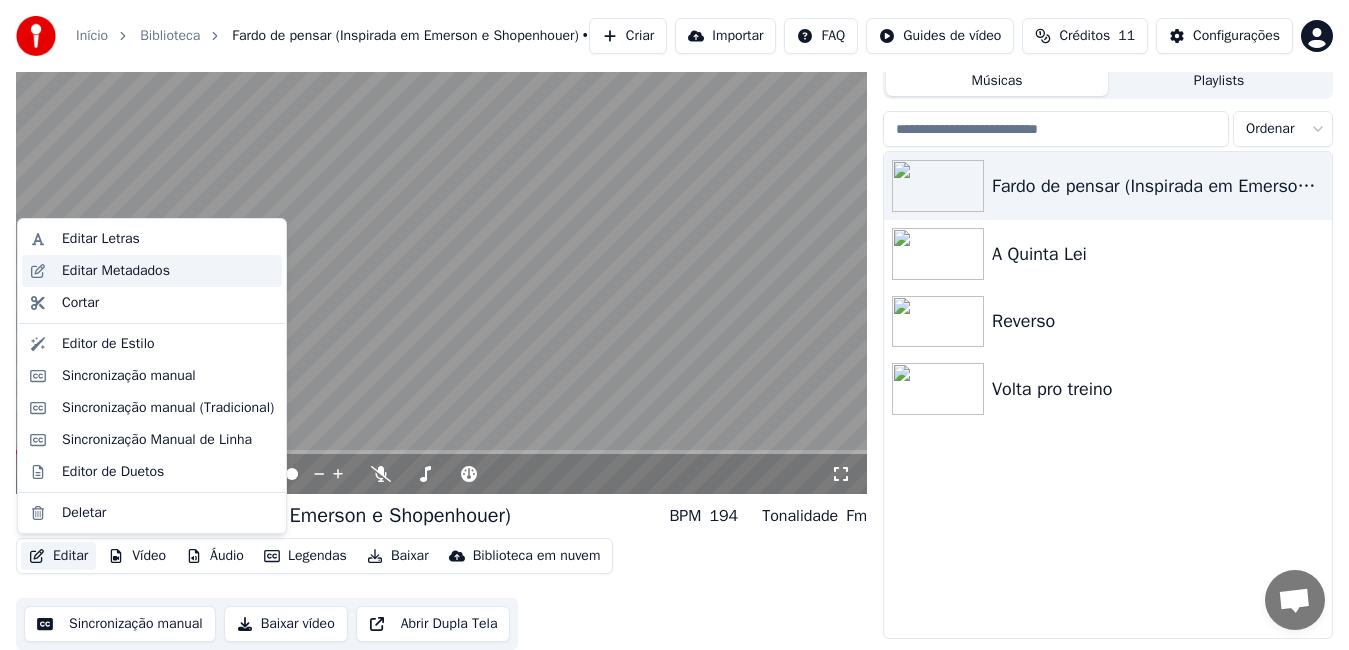 click on "Editar Metadados" at bounding box center [116, 271] 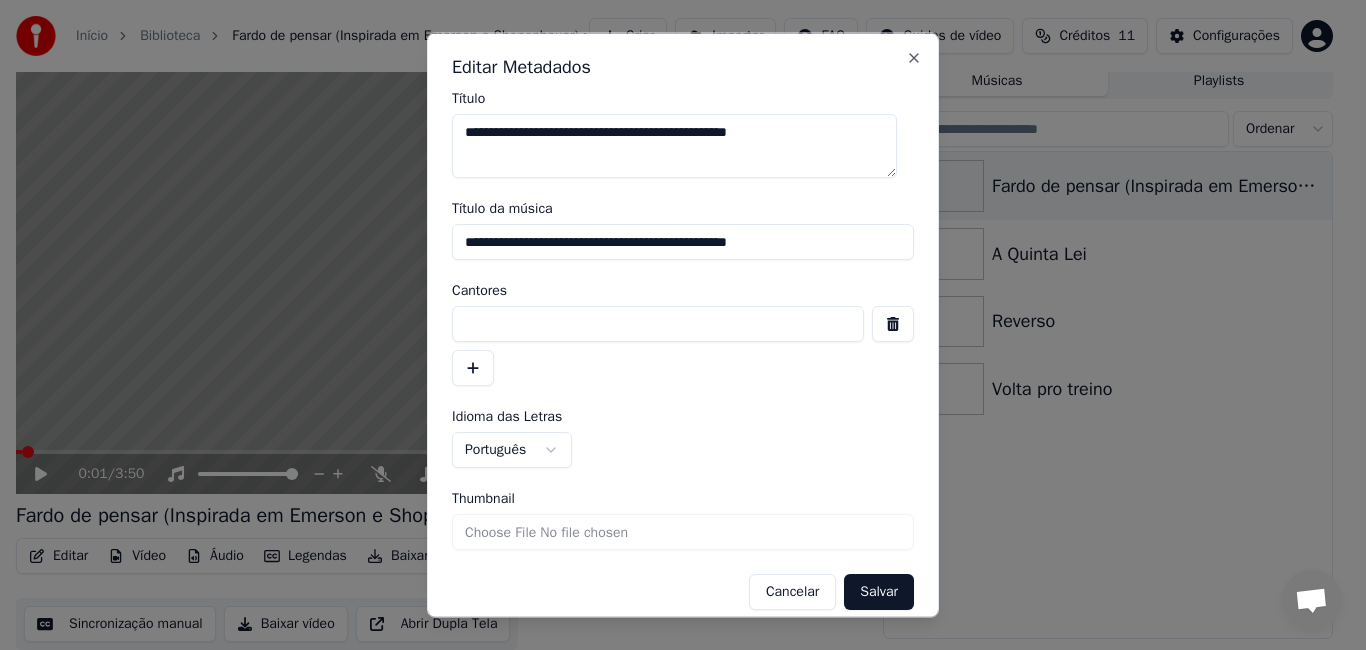click on "**********" at bounding box center [674, 146] 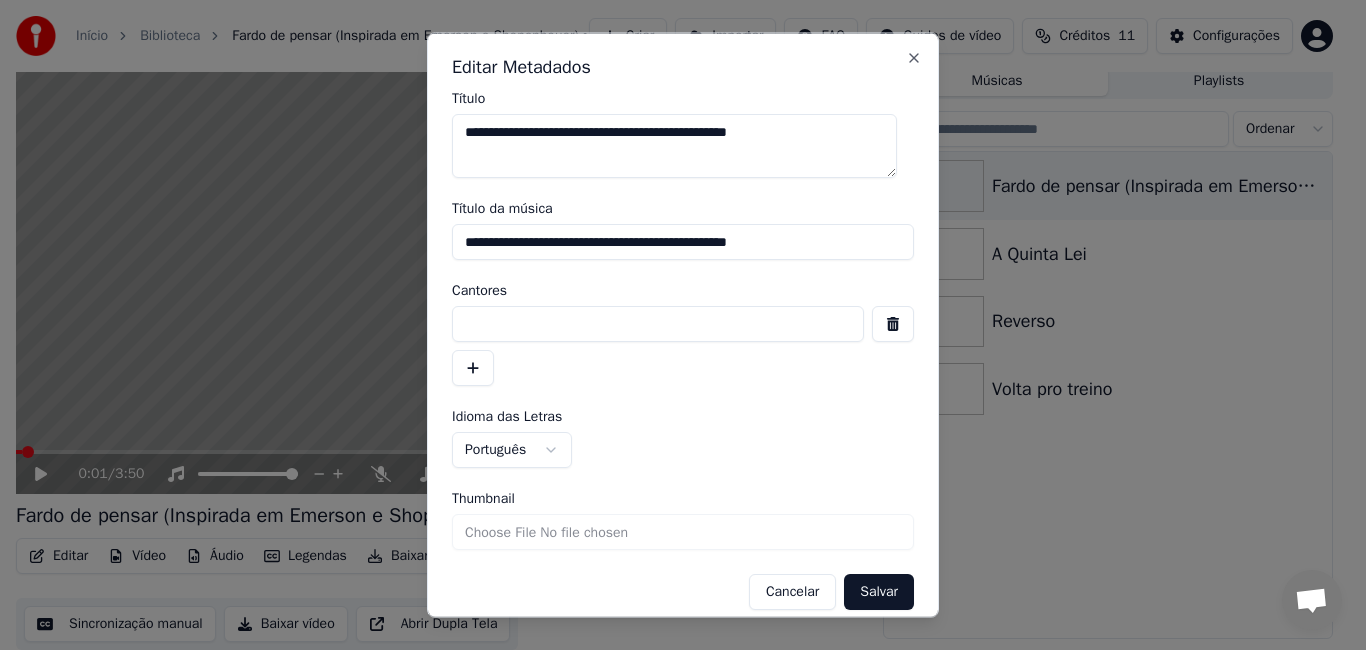 click on "Cancelar" at bounding box center (792, 592) 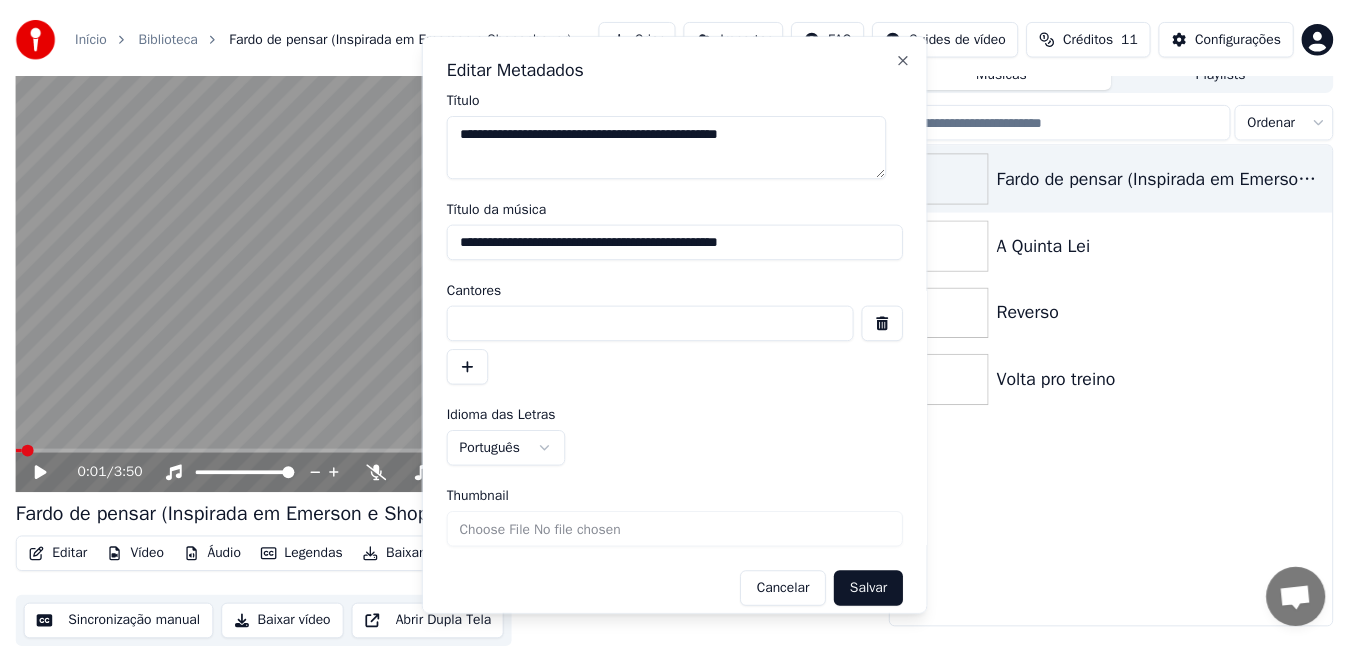 scroll, scrollTop: 66, scrollLeft: 0, axis: vertical 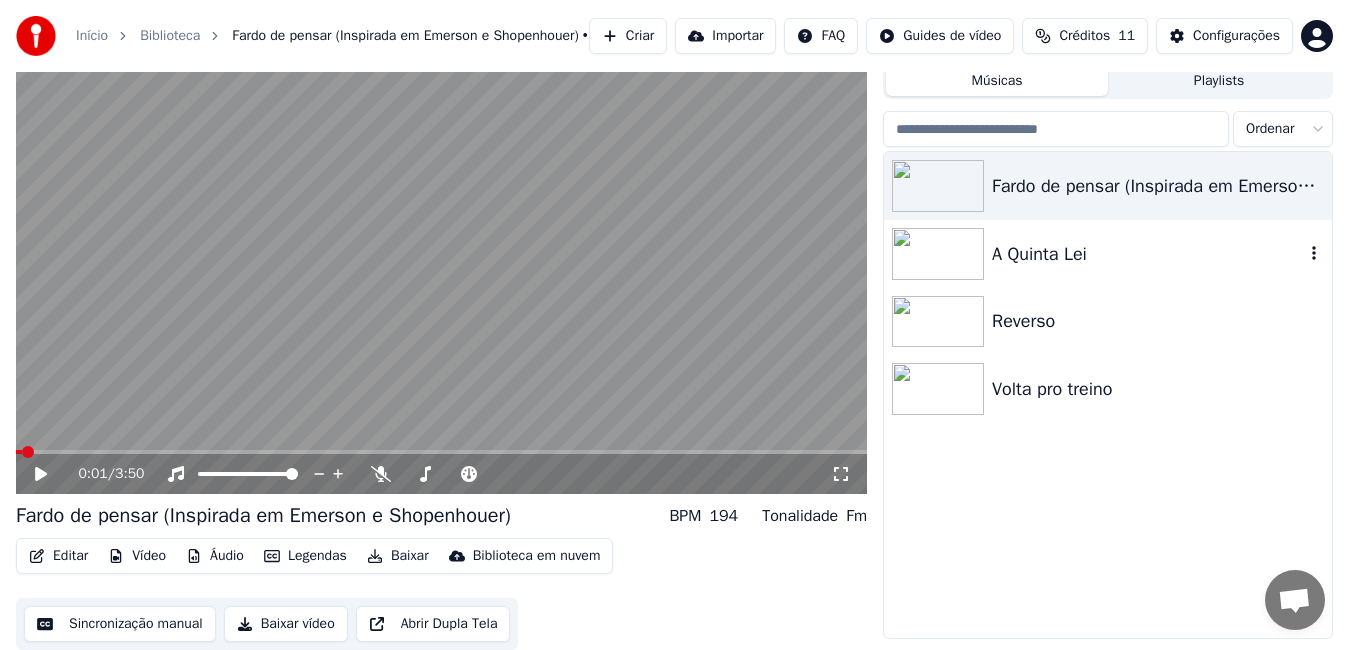 click at bounding box center (938, 254) 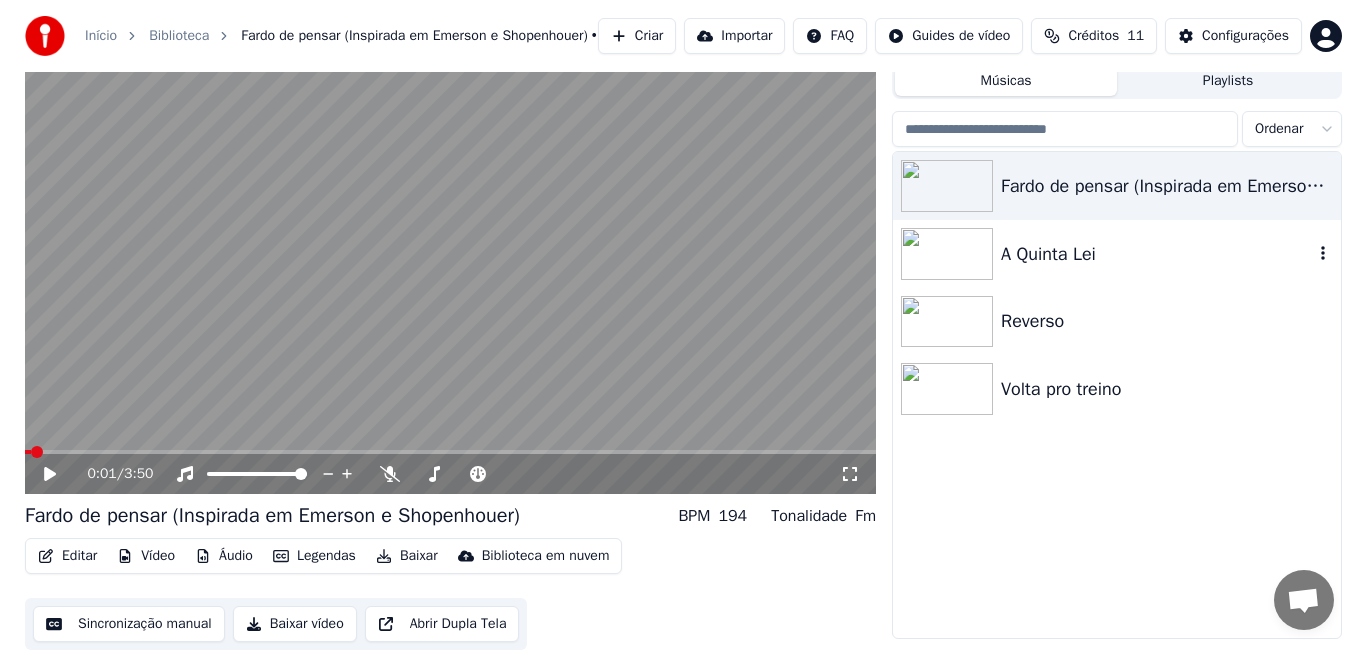 scroll, scrollTop: 56, scrollLeft: 0, axis: vertical 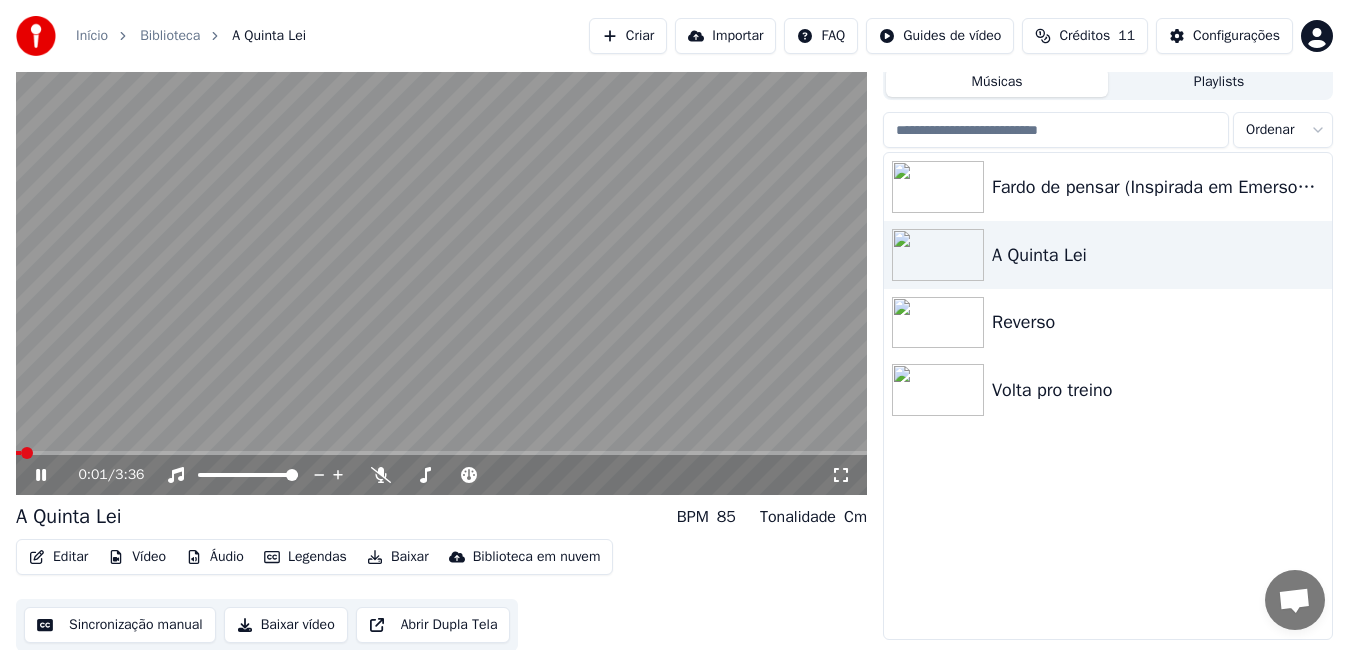 click at bounding box center [441, 255] 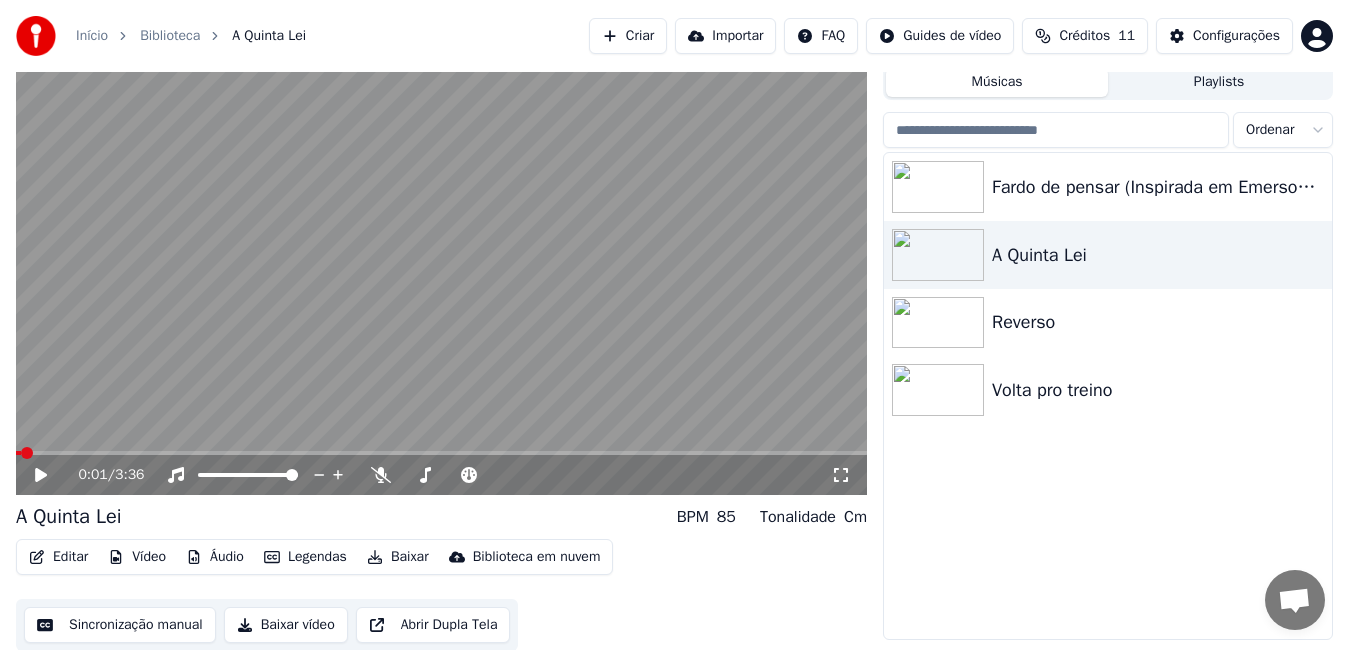 click on "Editar" at bounding box center (58, 557) 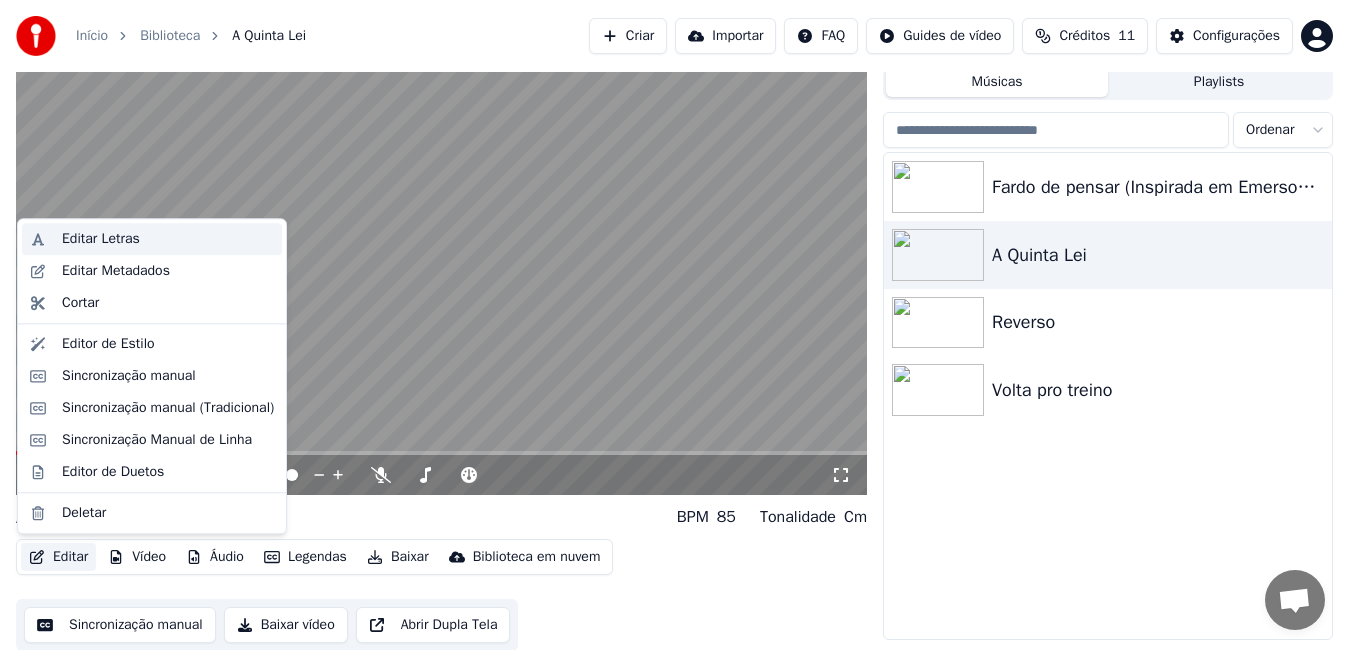 click on "Editar Letras" at bounding box center [101, 239] 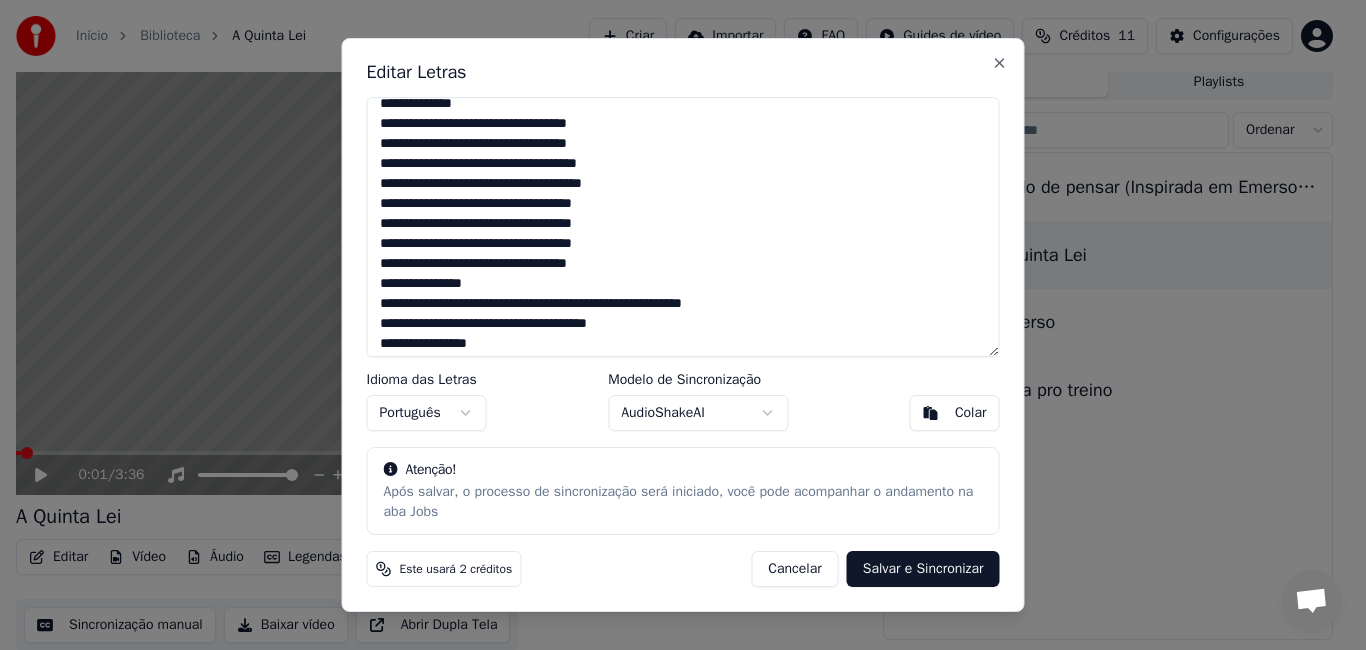 scroll, scrollTop: 1177, scrollLeft: 0, axis: vertical 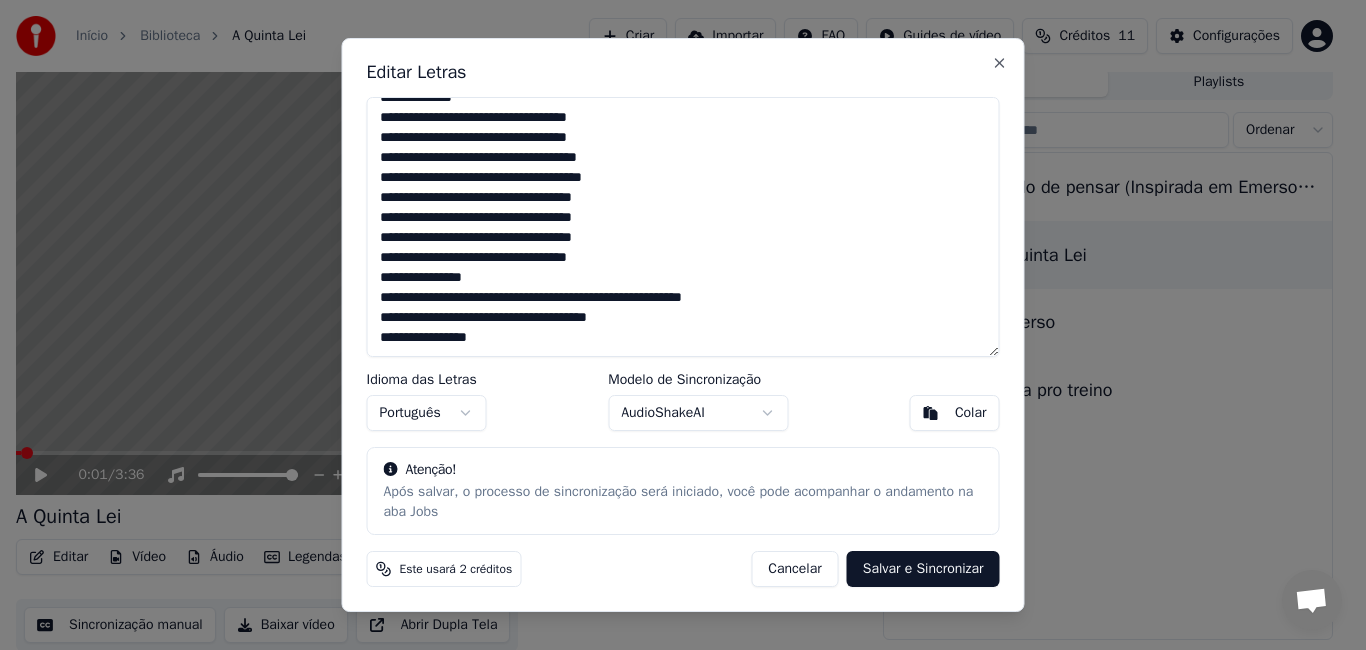 click at bounding box center [683, 227] 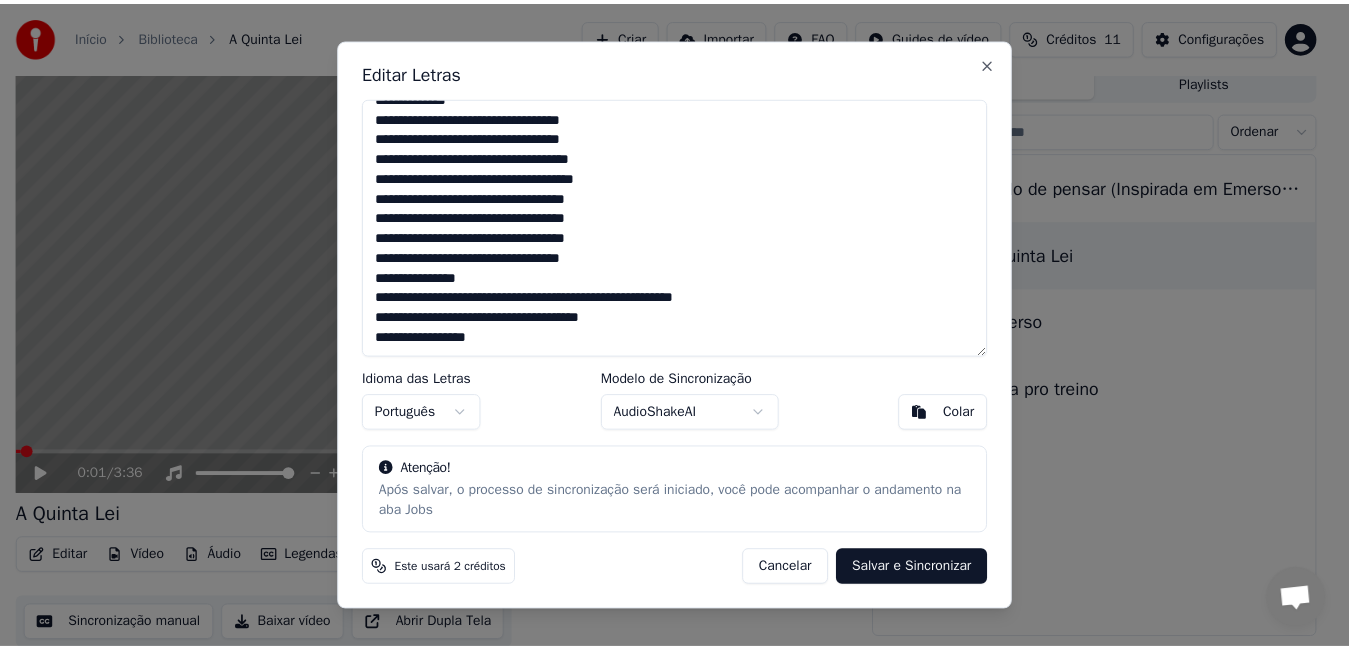 scroll, scrollTop: 1188, scrollLeft: 0, axis: vertical 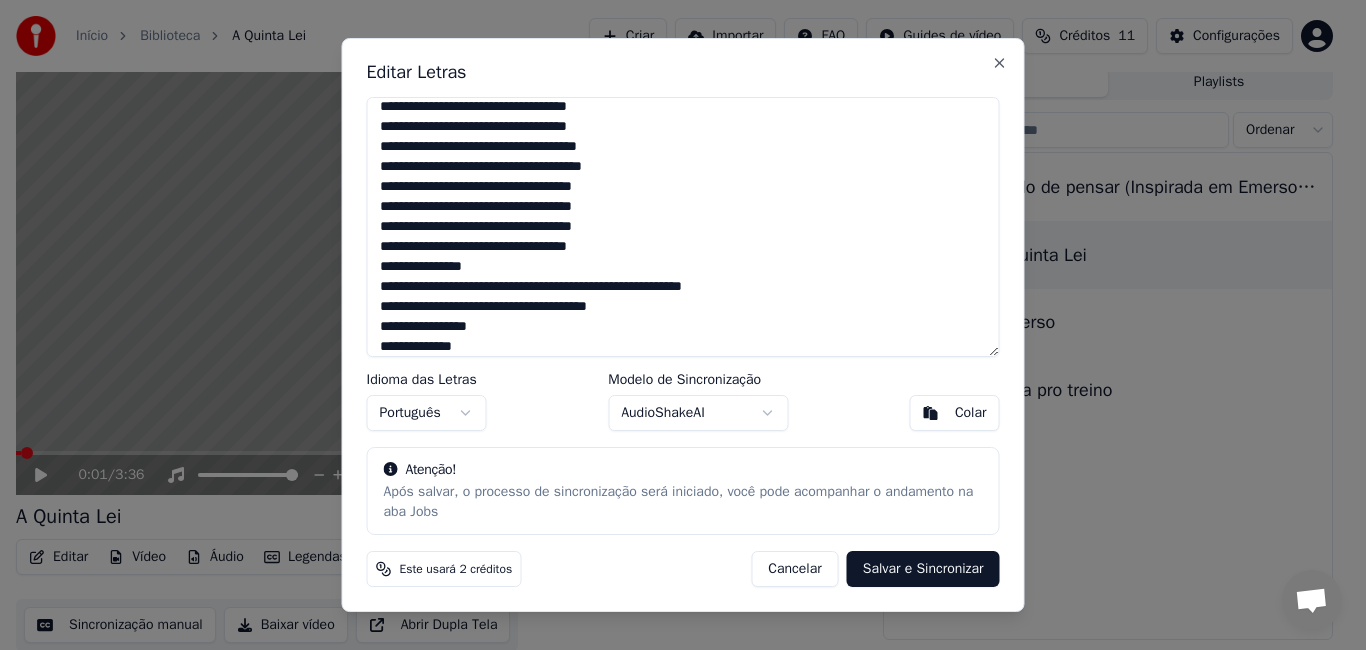 click at bounding box center (683, 227) 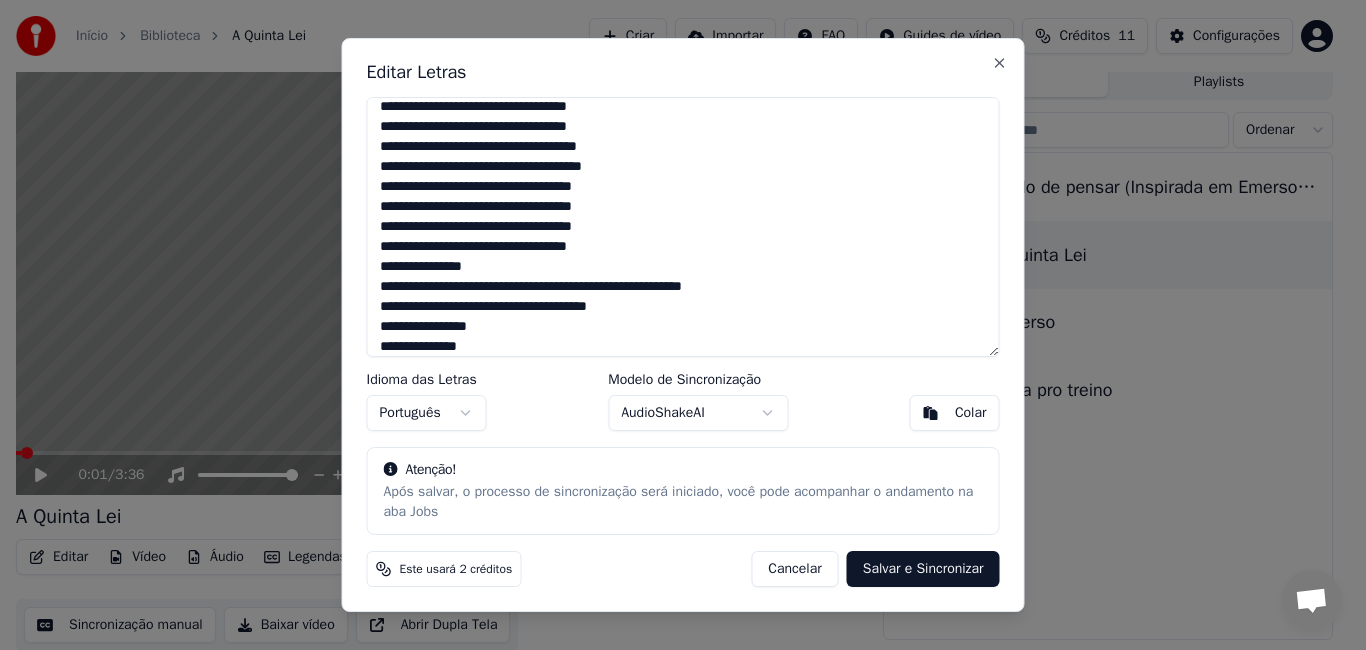 click at bounding box center (683, 227) 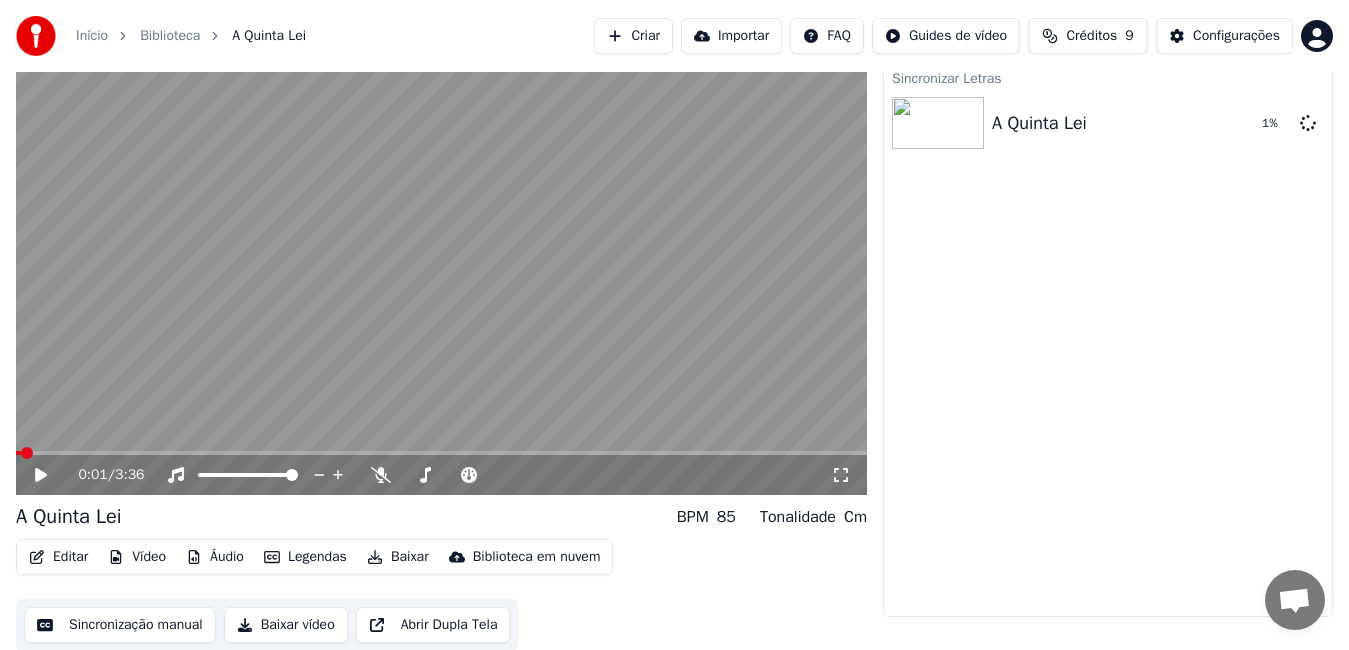 scroll, scrollTop: 56, scrollLeft: 0, axis: vertical 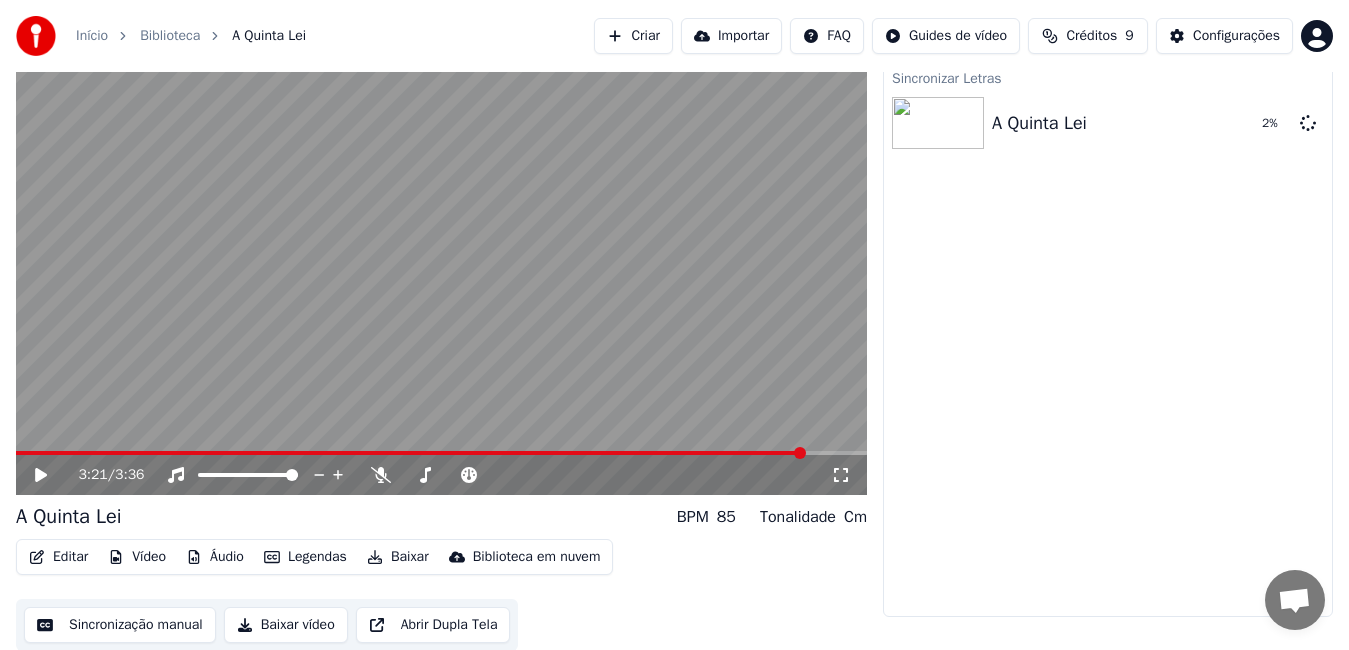 click at bounding box center (441, 453) 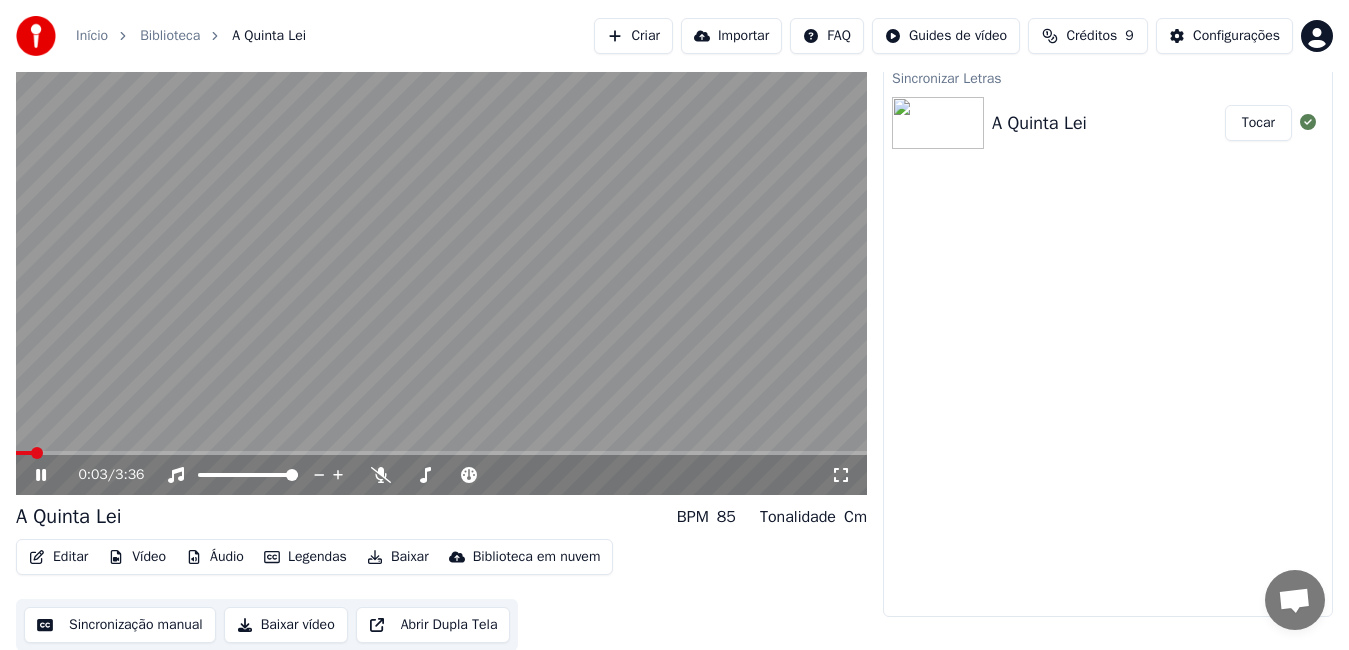 click at bounding box center [441, 255] 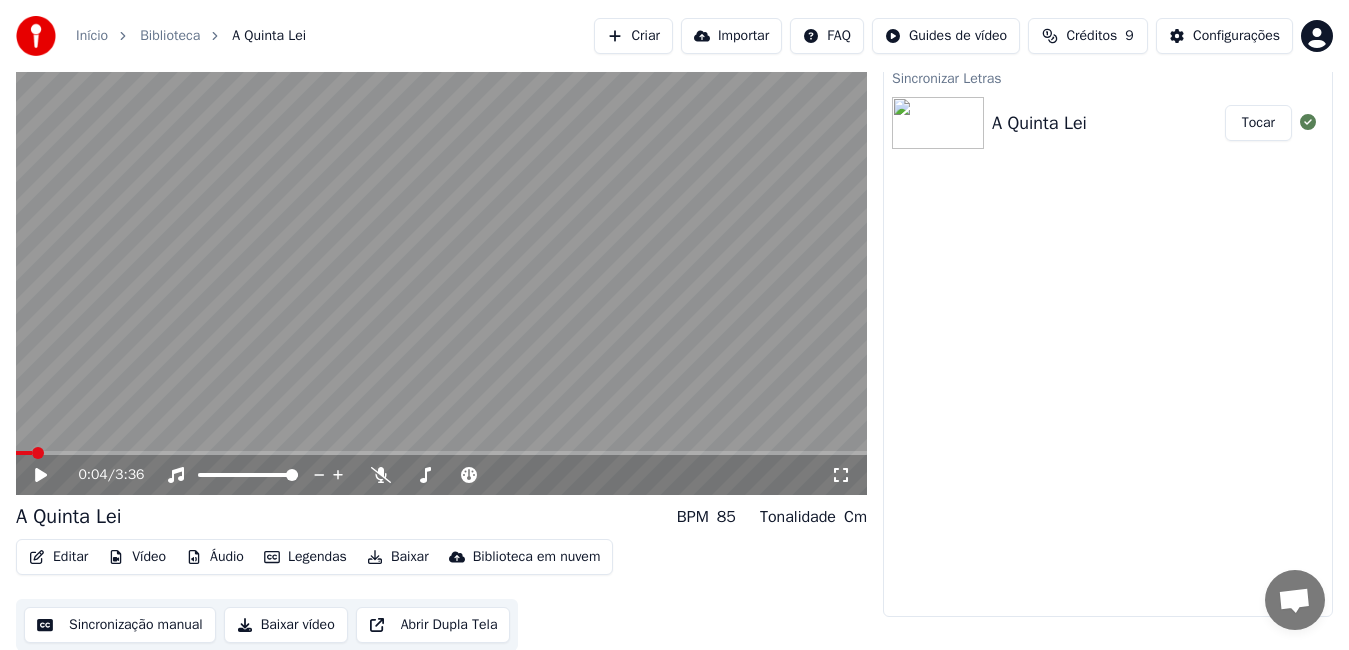 click at bounding box center [441, 255] 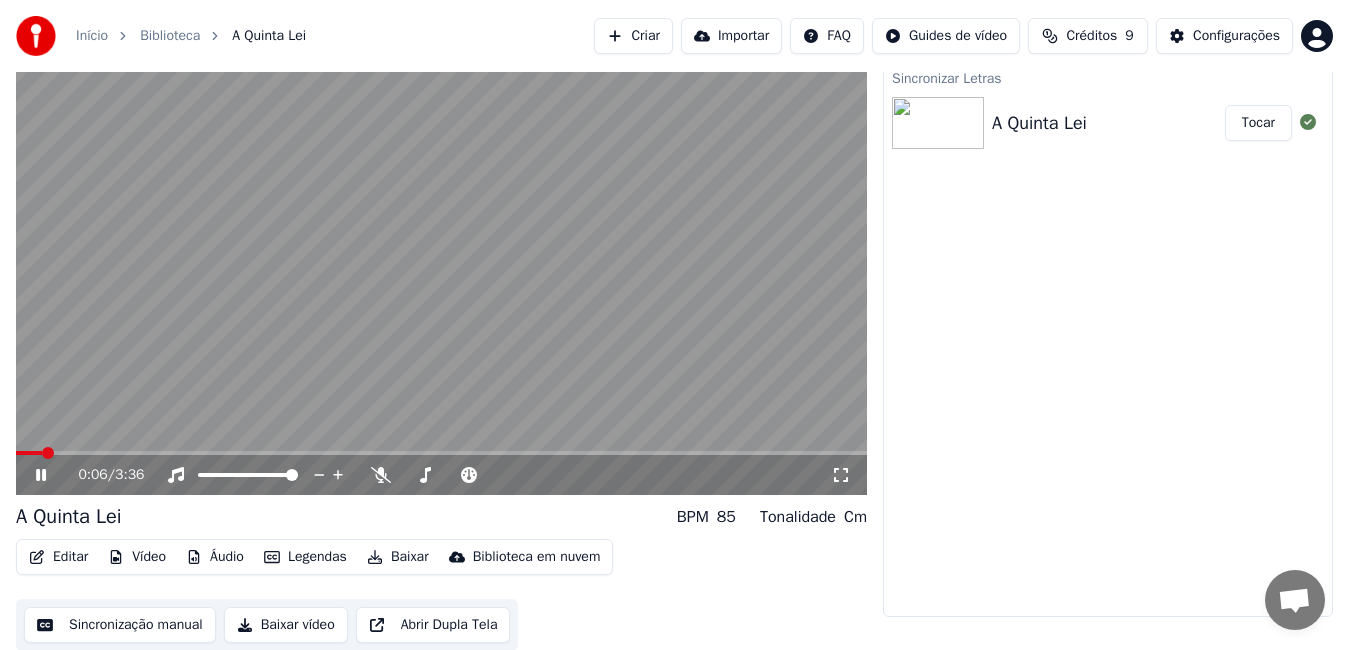 click at bounding box center [441, 255] 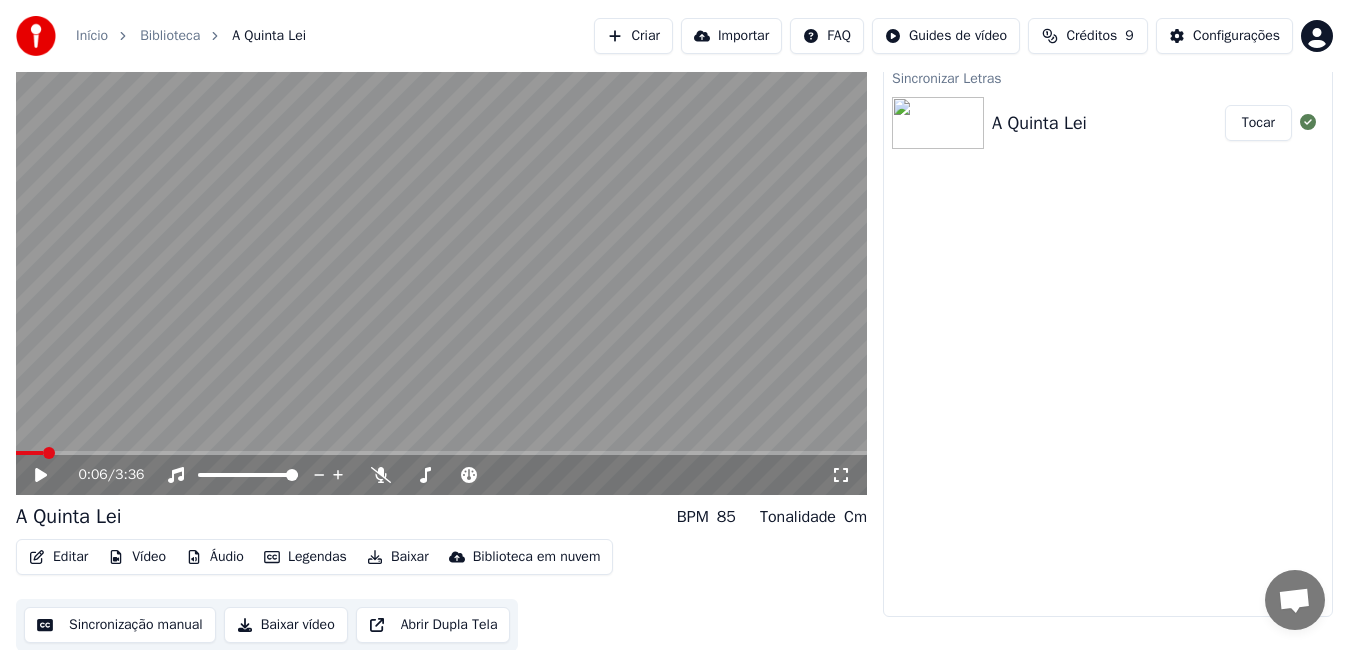 click at bounding box center [441, 255] 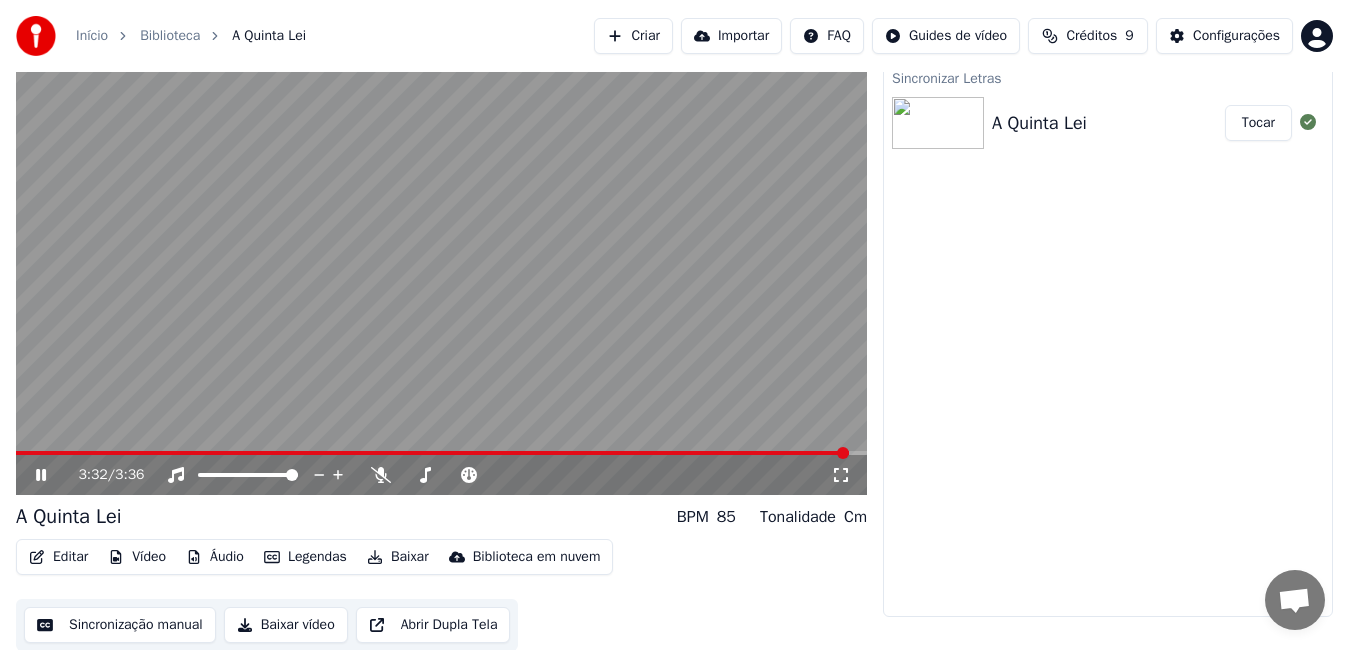 click at bounding box center [843, 453] 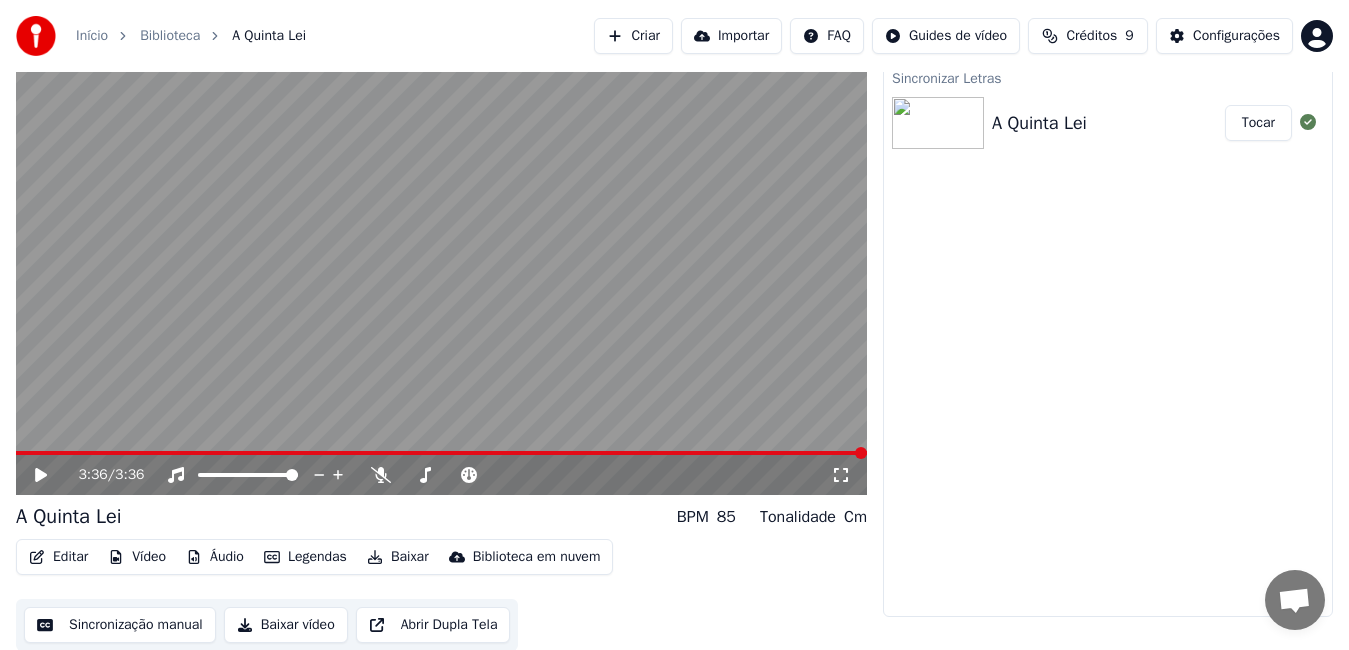 click at bounding box center [441, 255] 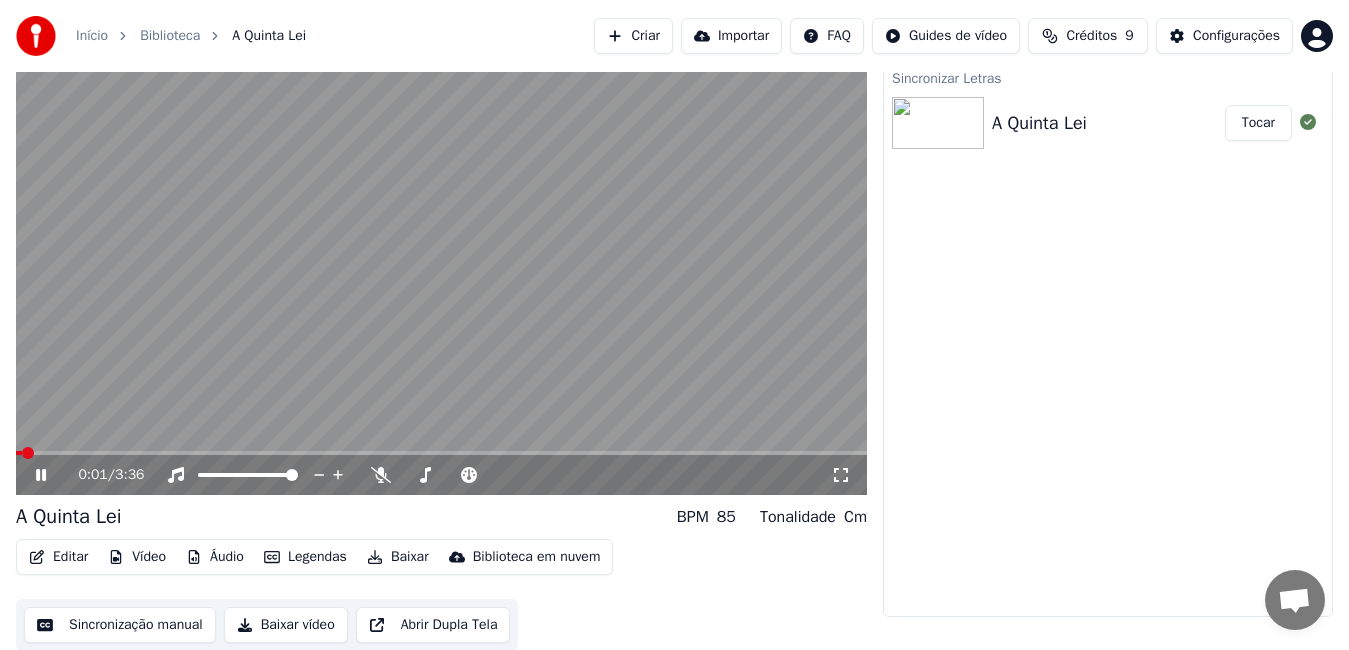 click at bounding box center [441, 255] 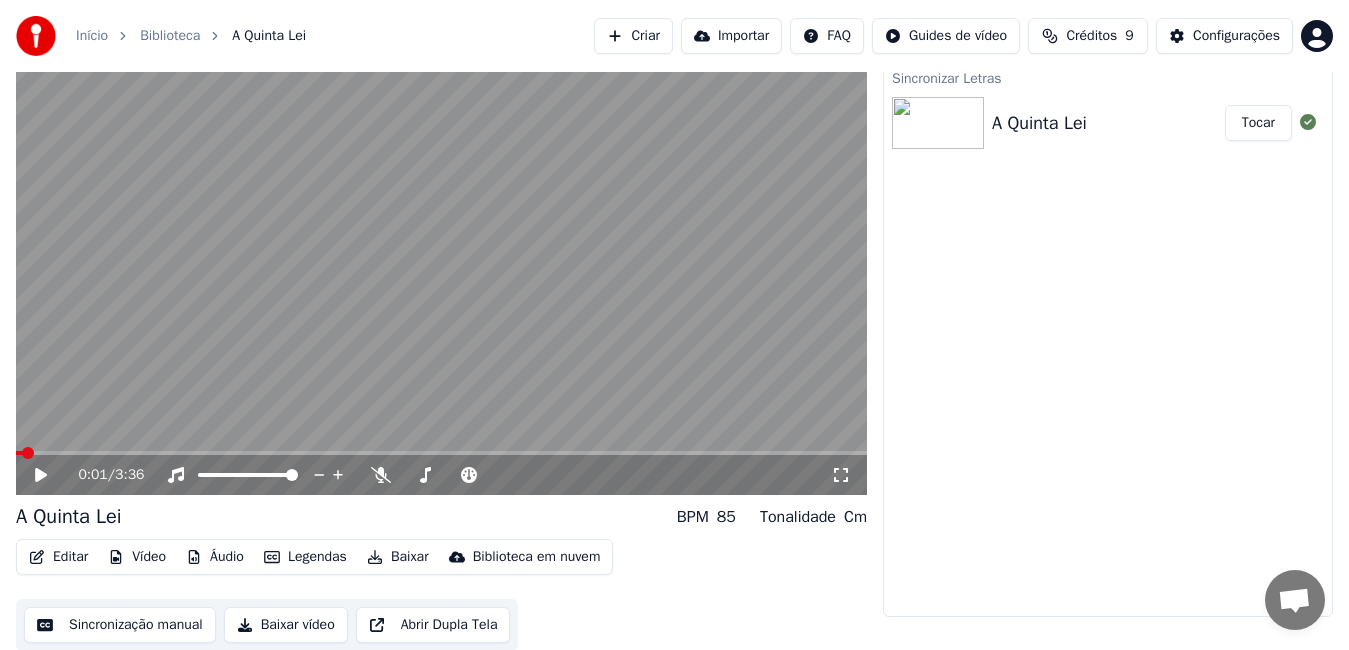 click at bounding box center (441, 255) 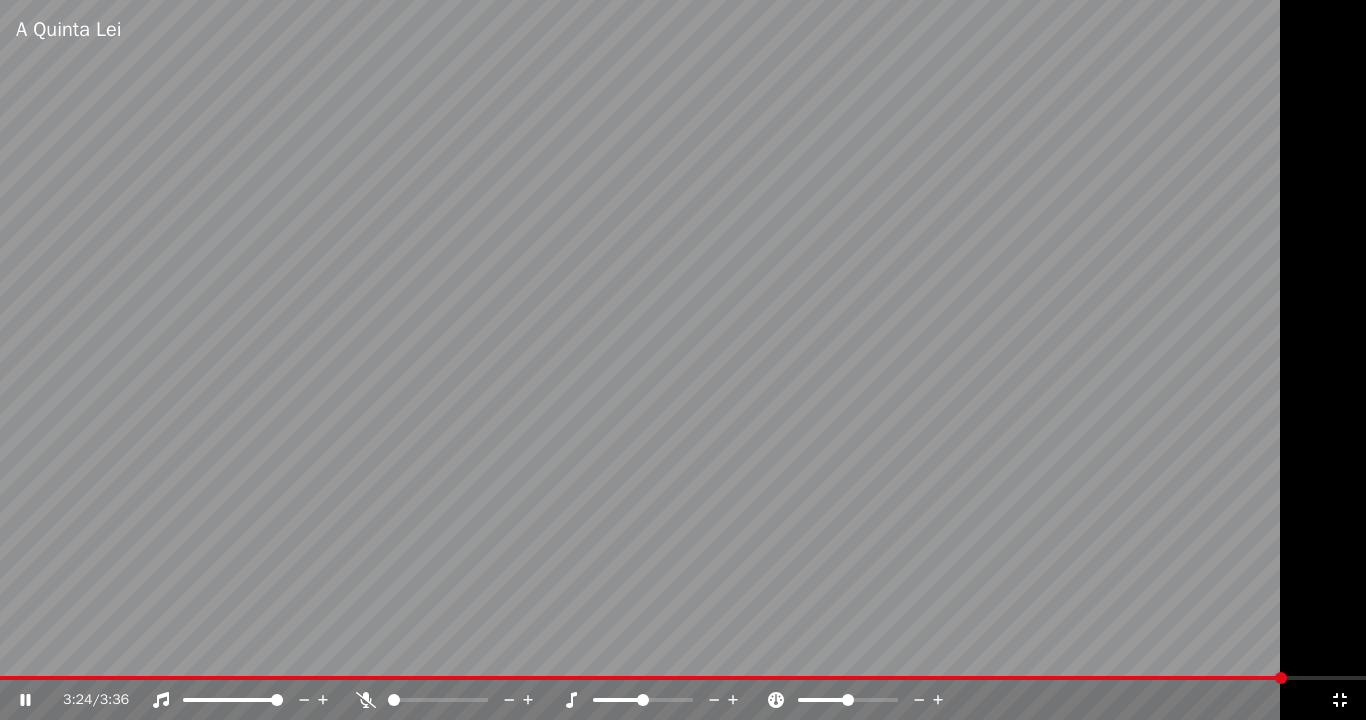 click at bounding box center (1281, 678) 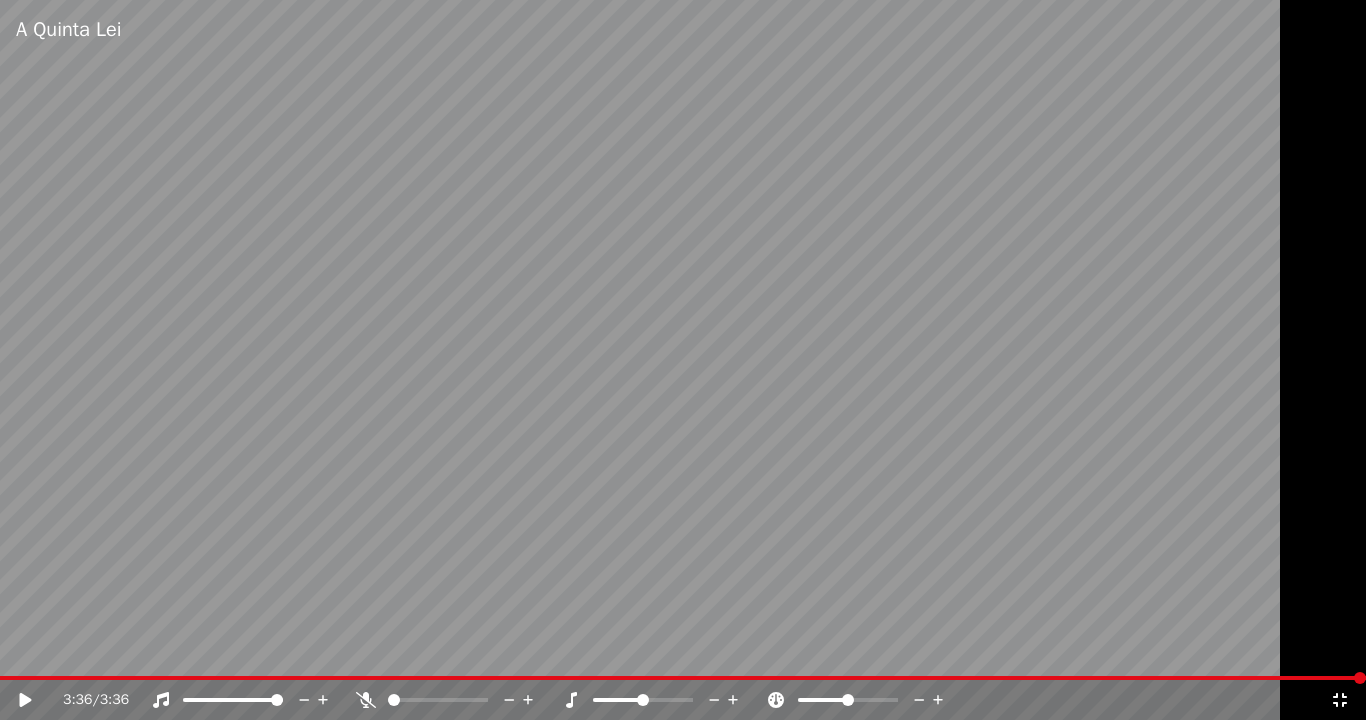 click 